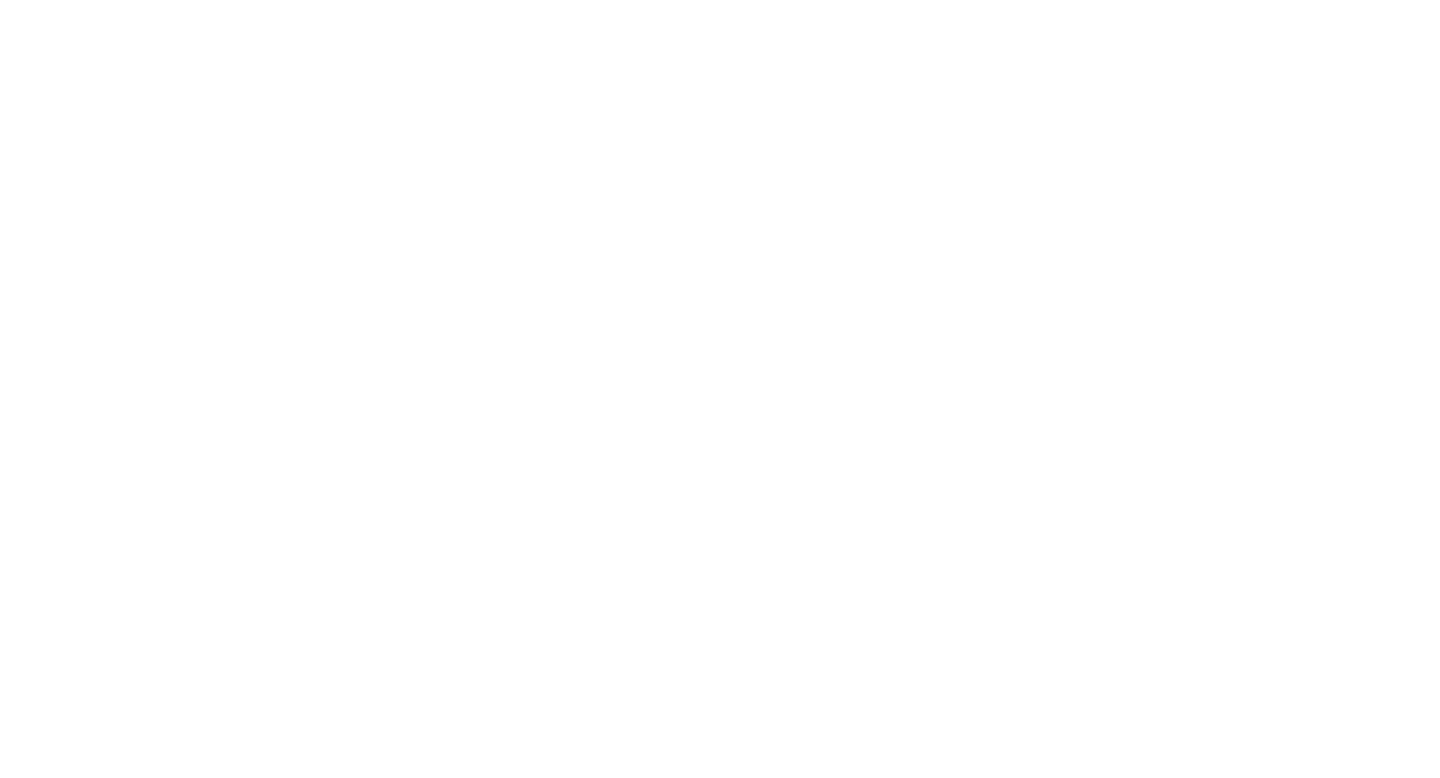 scroll, scrollTop: 0, scrollLeft: 0, axis: both 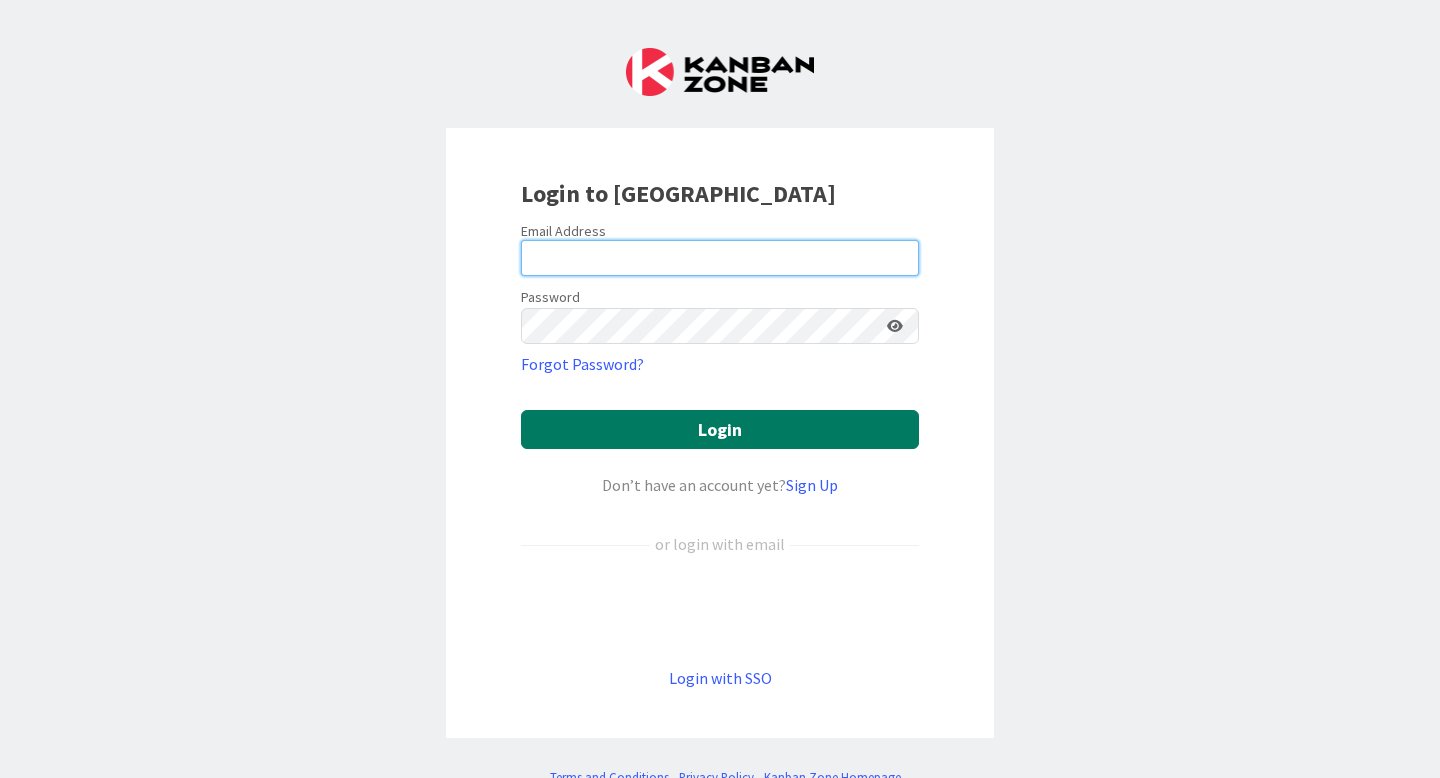 type on "justin.bailey@knoxschools.org" 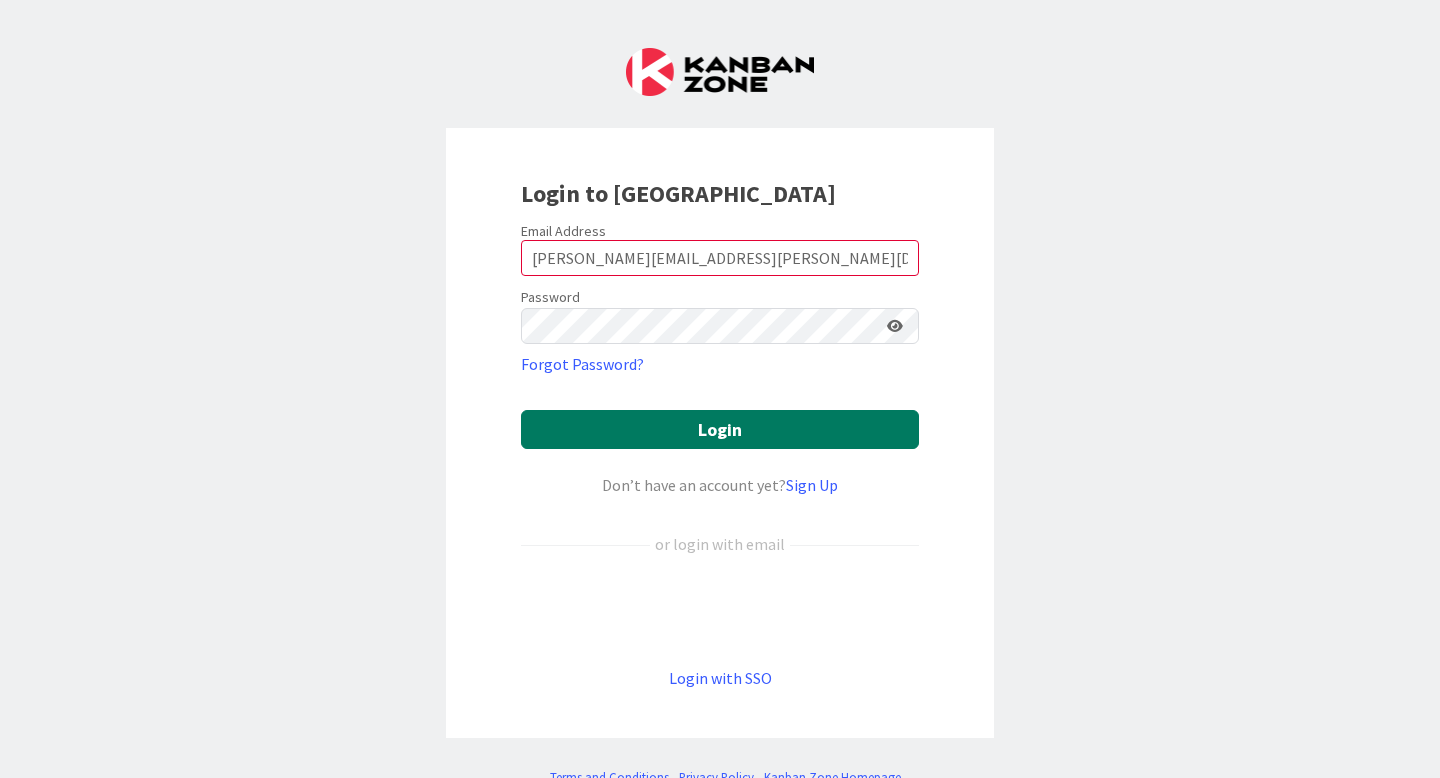 click on "Login" at bounding box center [720, 429] 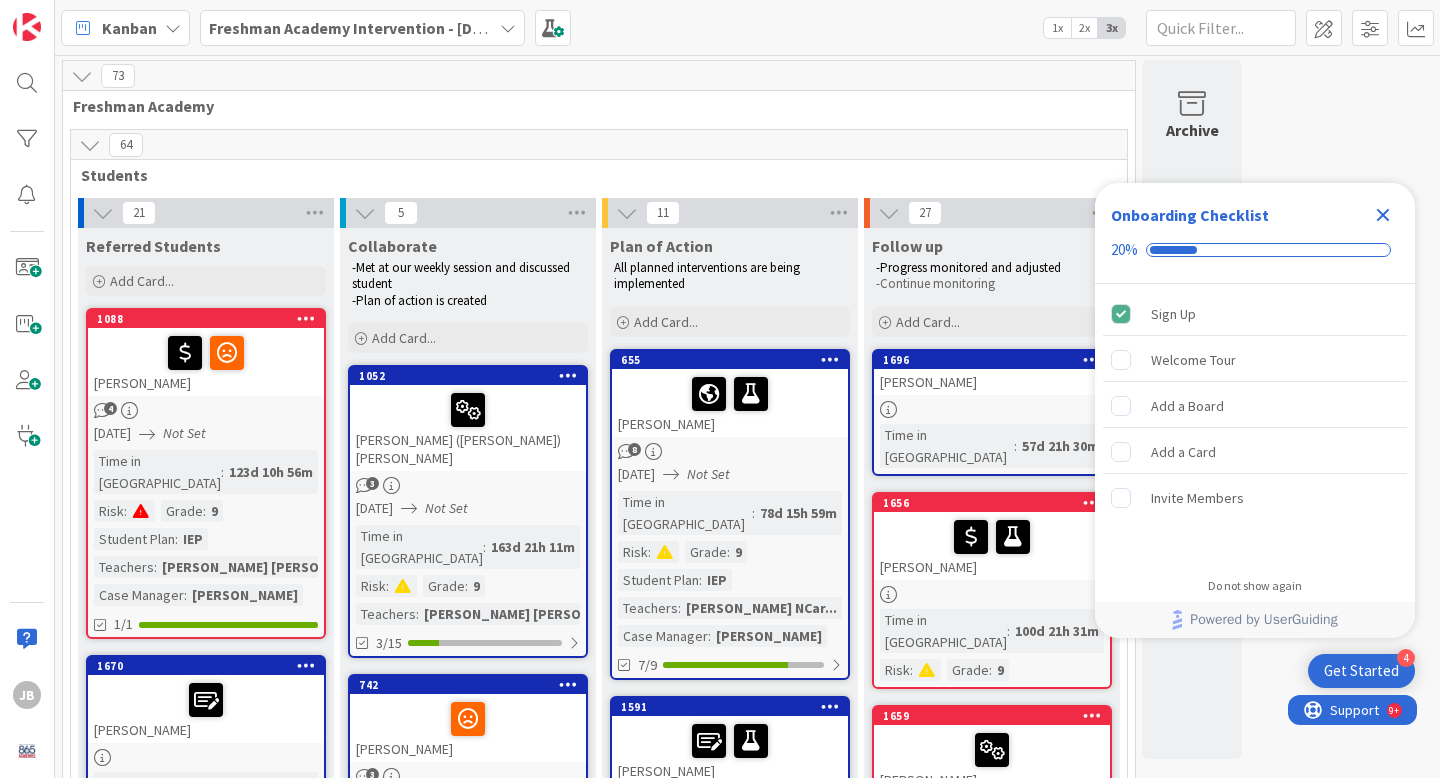 scroll, scrollTop: 0, scrollLeft: 0, axis: both 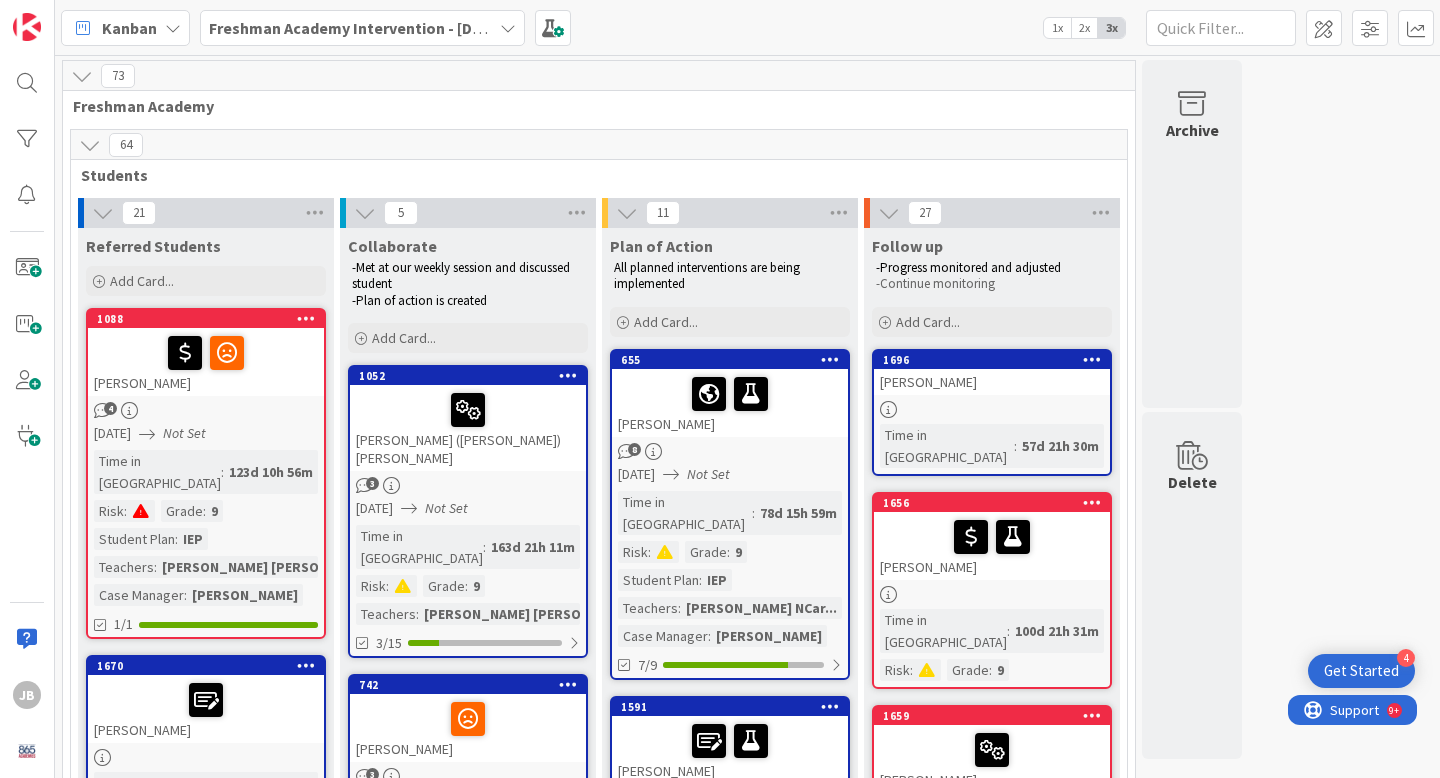 click on "Kanban" at bounding box center (125, 28) 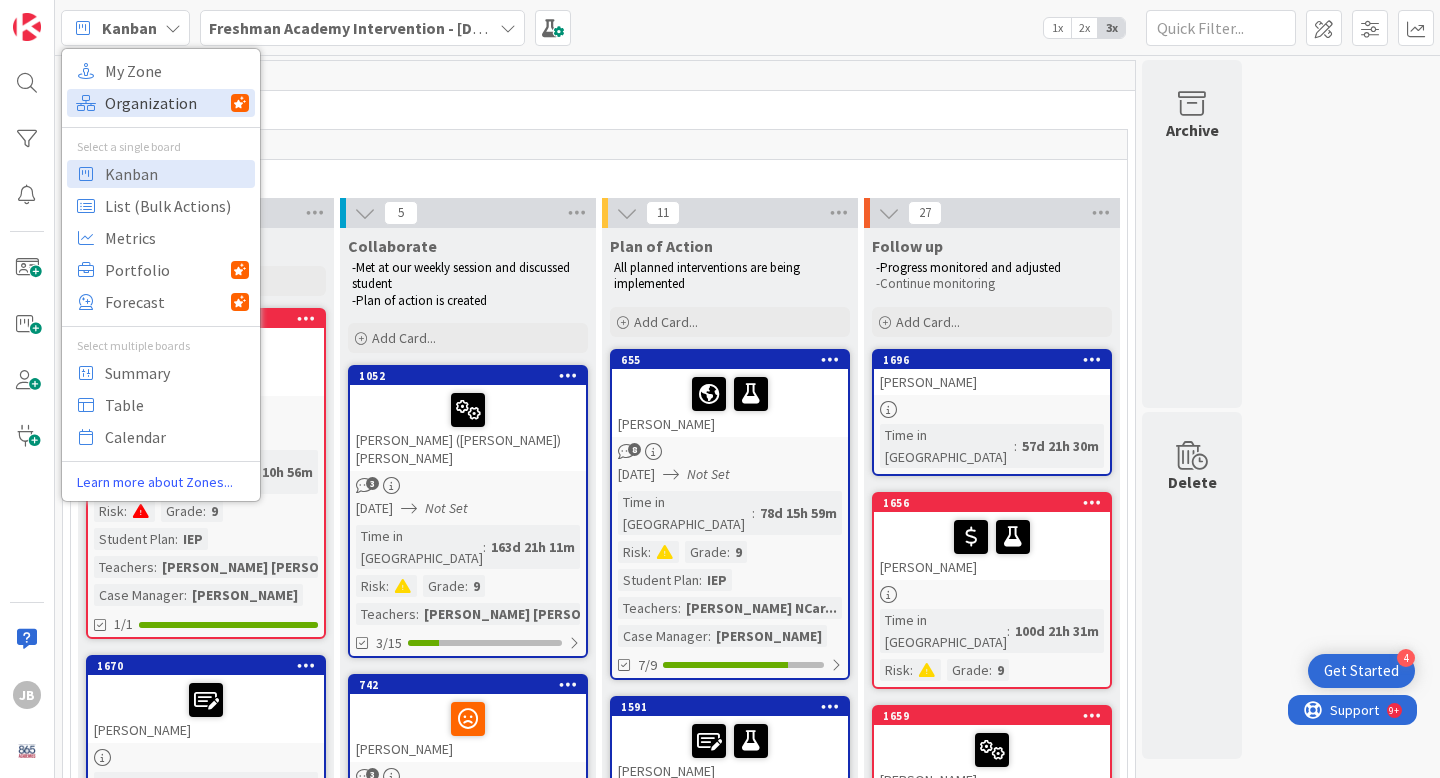 click on "Organization" at bounding box center (168, 103) 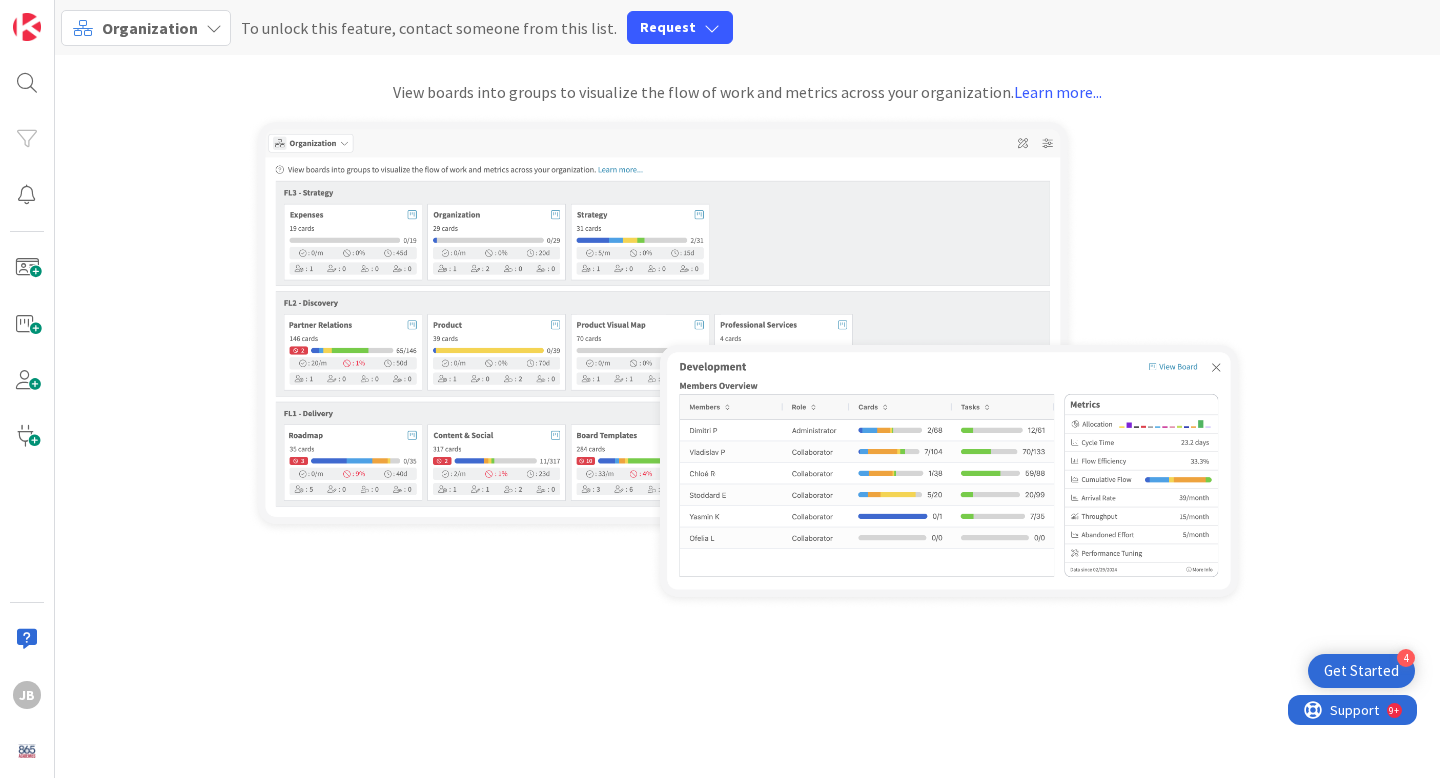 scroll, scrollTop: 0, scrollLeft: 0, axis: both 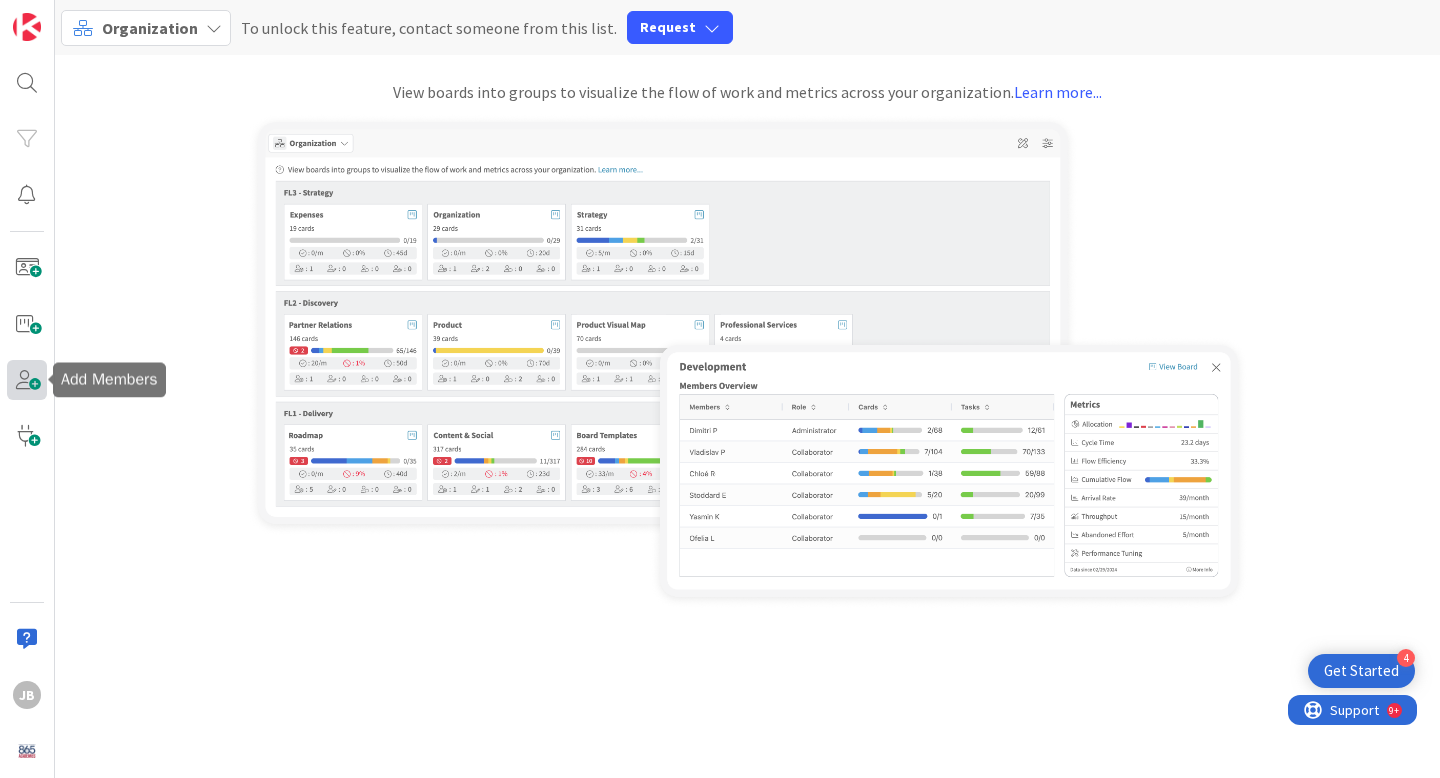 click at bounding box center (27, 380) 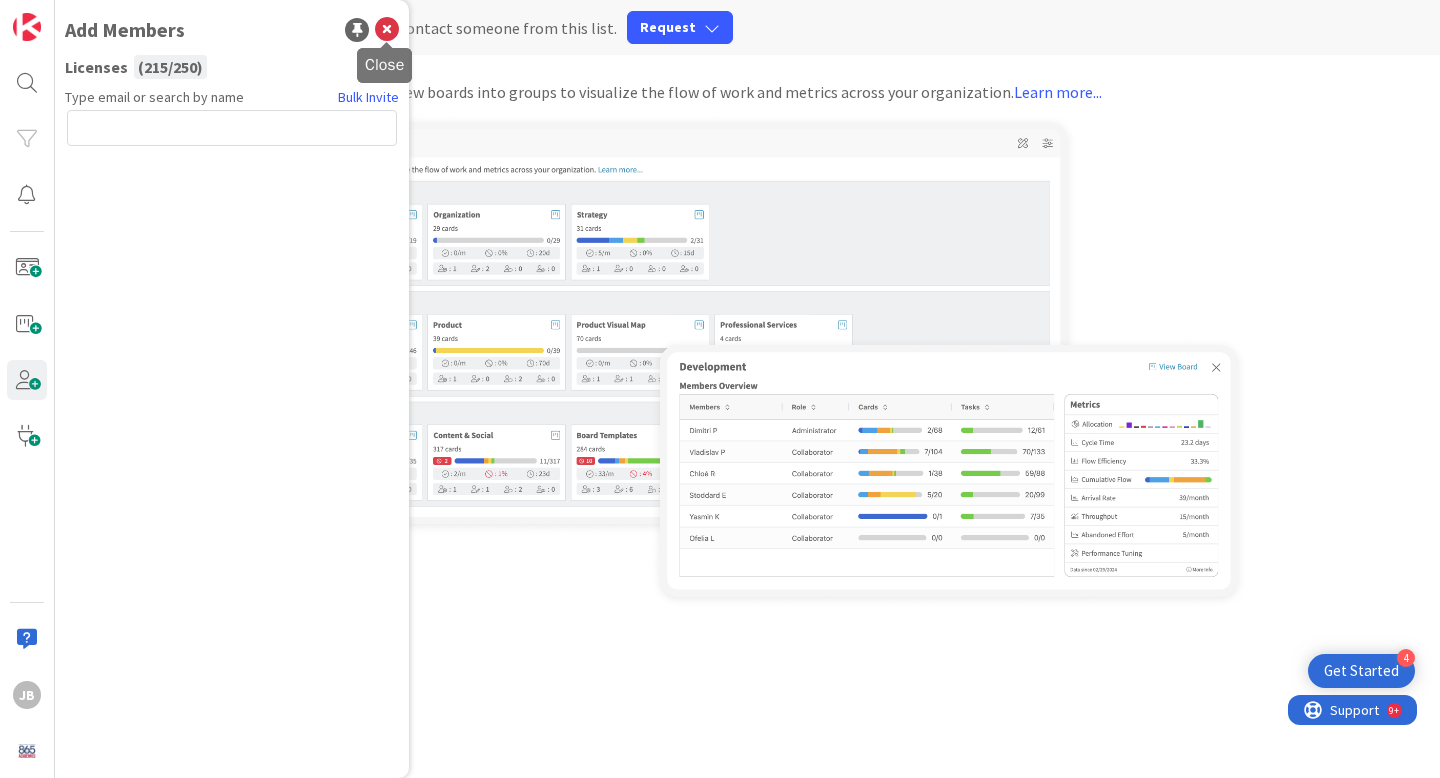 click at bounding box center (387, 30) 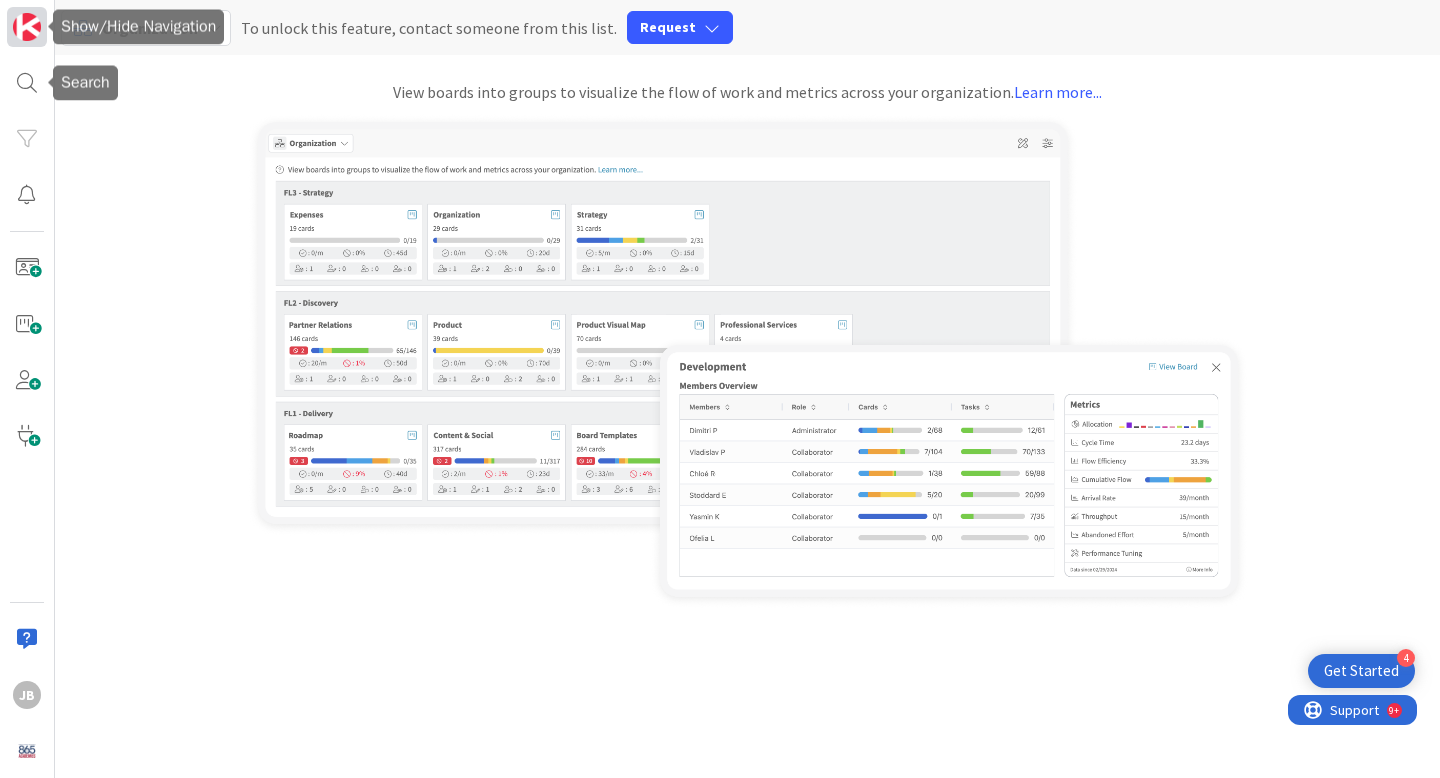 click at bounding box center [27, 27] 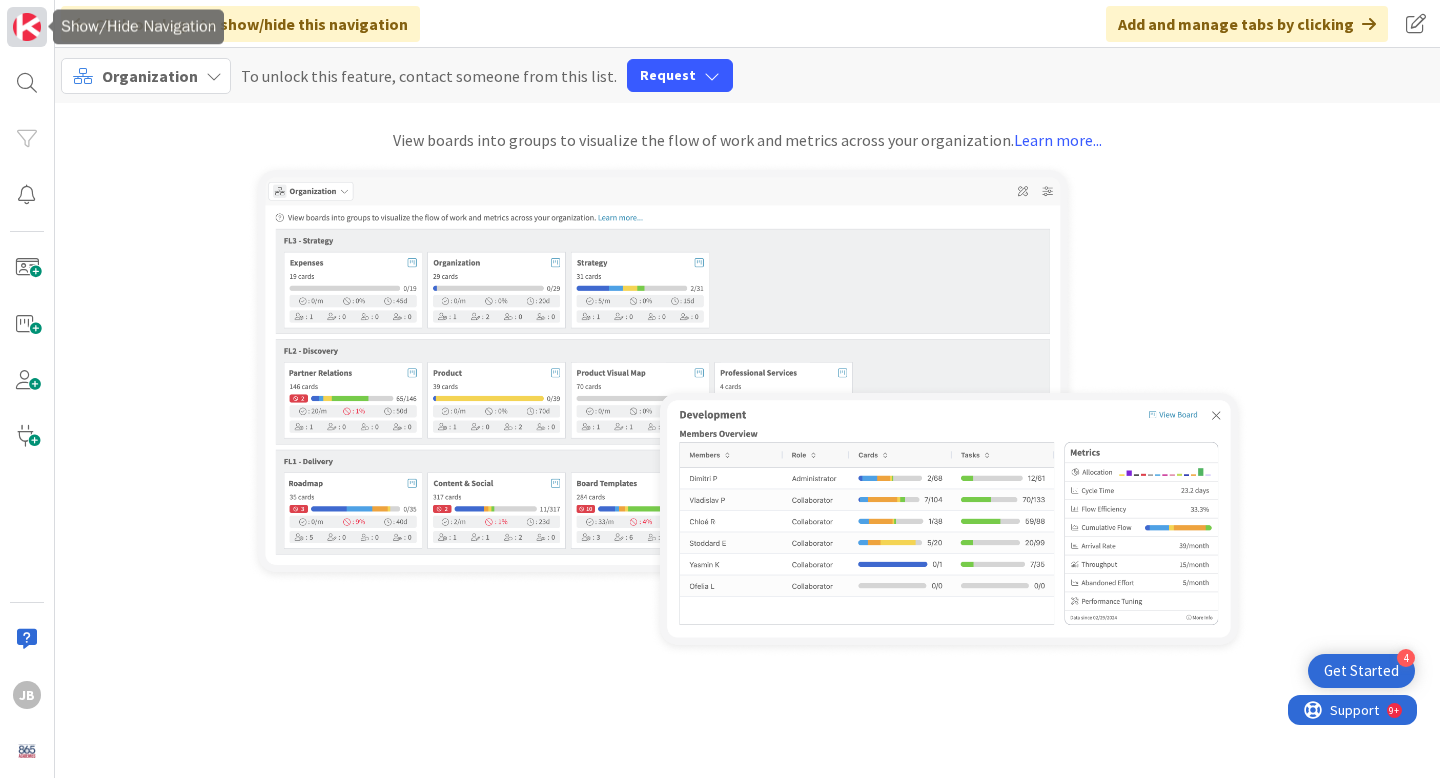 click at bounding box center [27, 27] 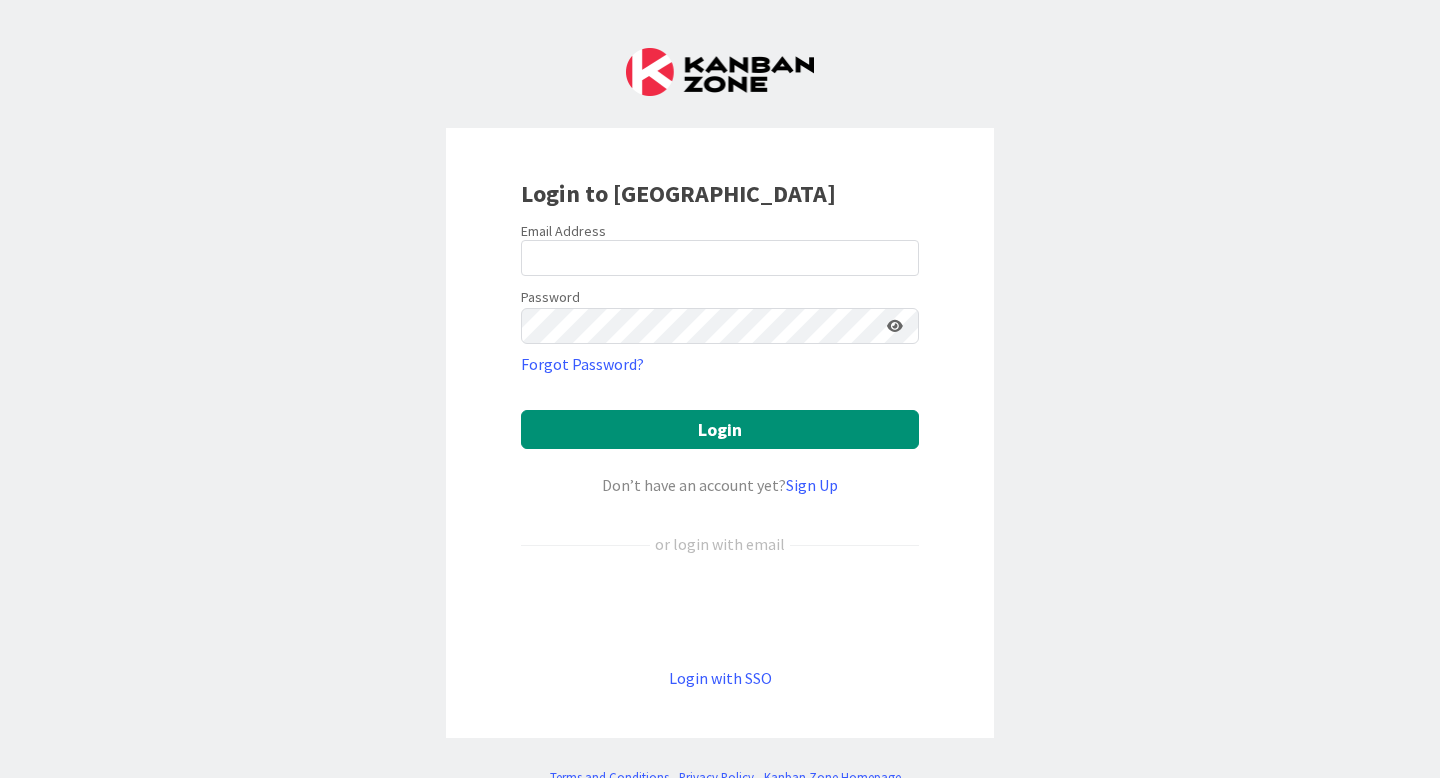 scroll, scrollTop: 0, scrollLeft: 0, axis: both 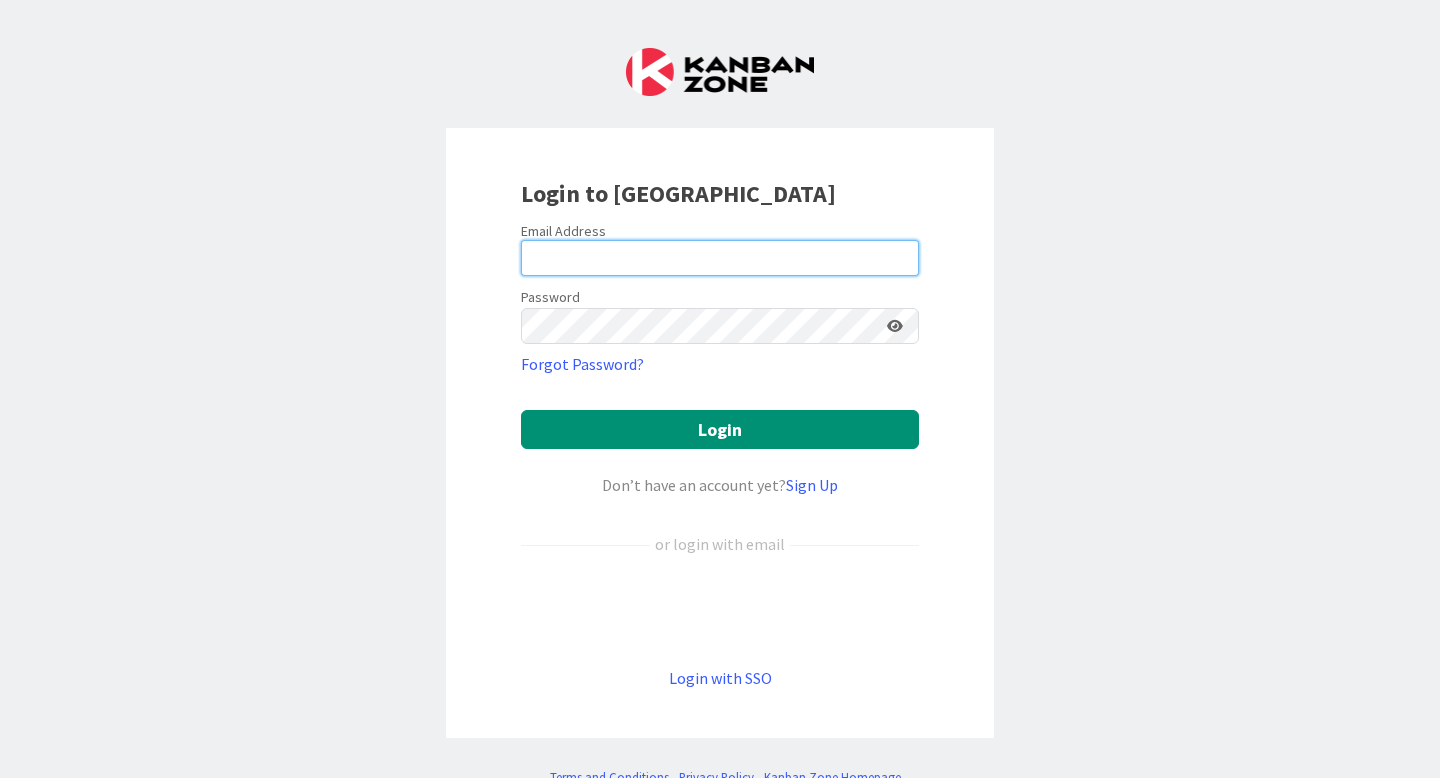type on "[PERSON_NAME][EMAIL_ADDRESS][PERSON_NAME][DOMAIN_NAME]" 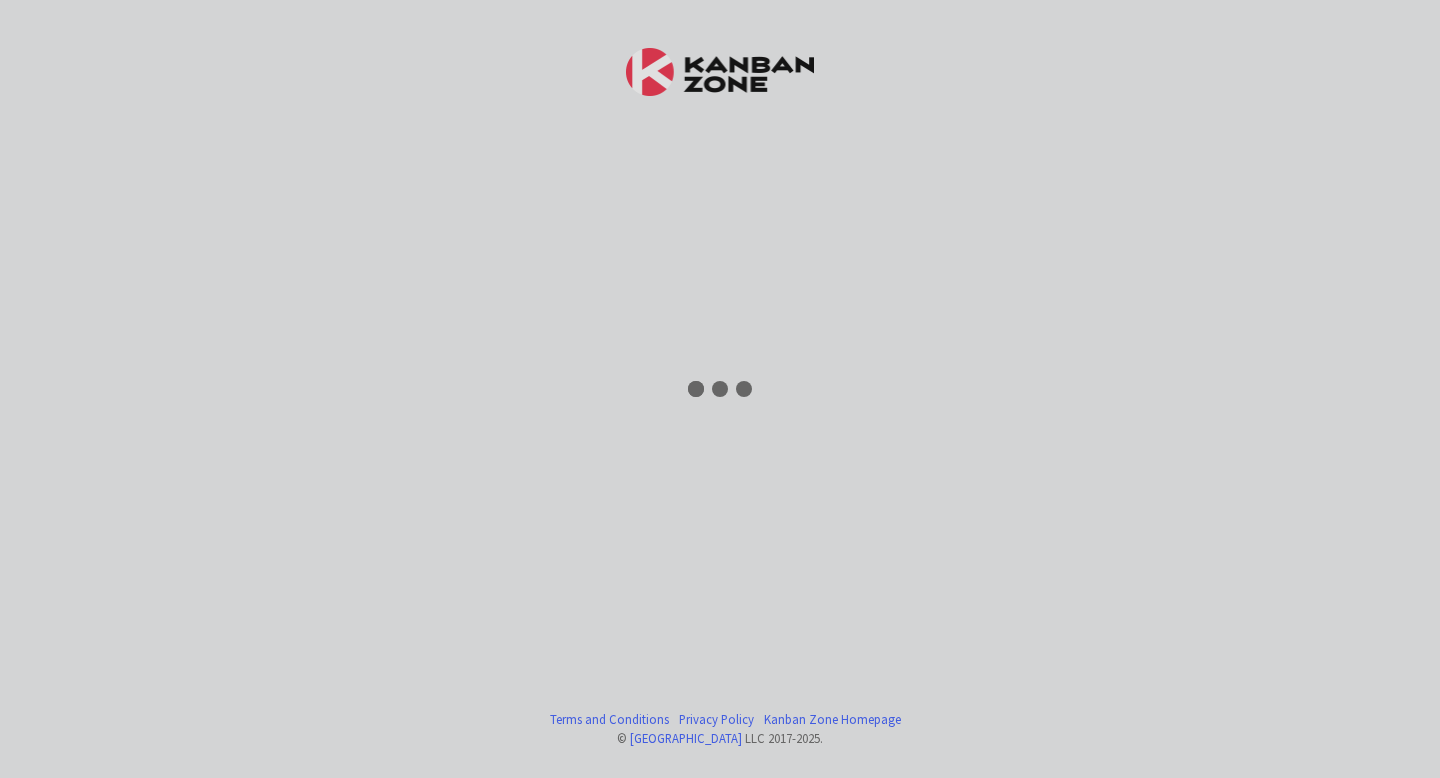scroll, scrollTop: 0, scrollLeft: 0, axis: both 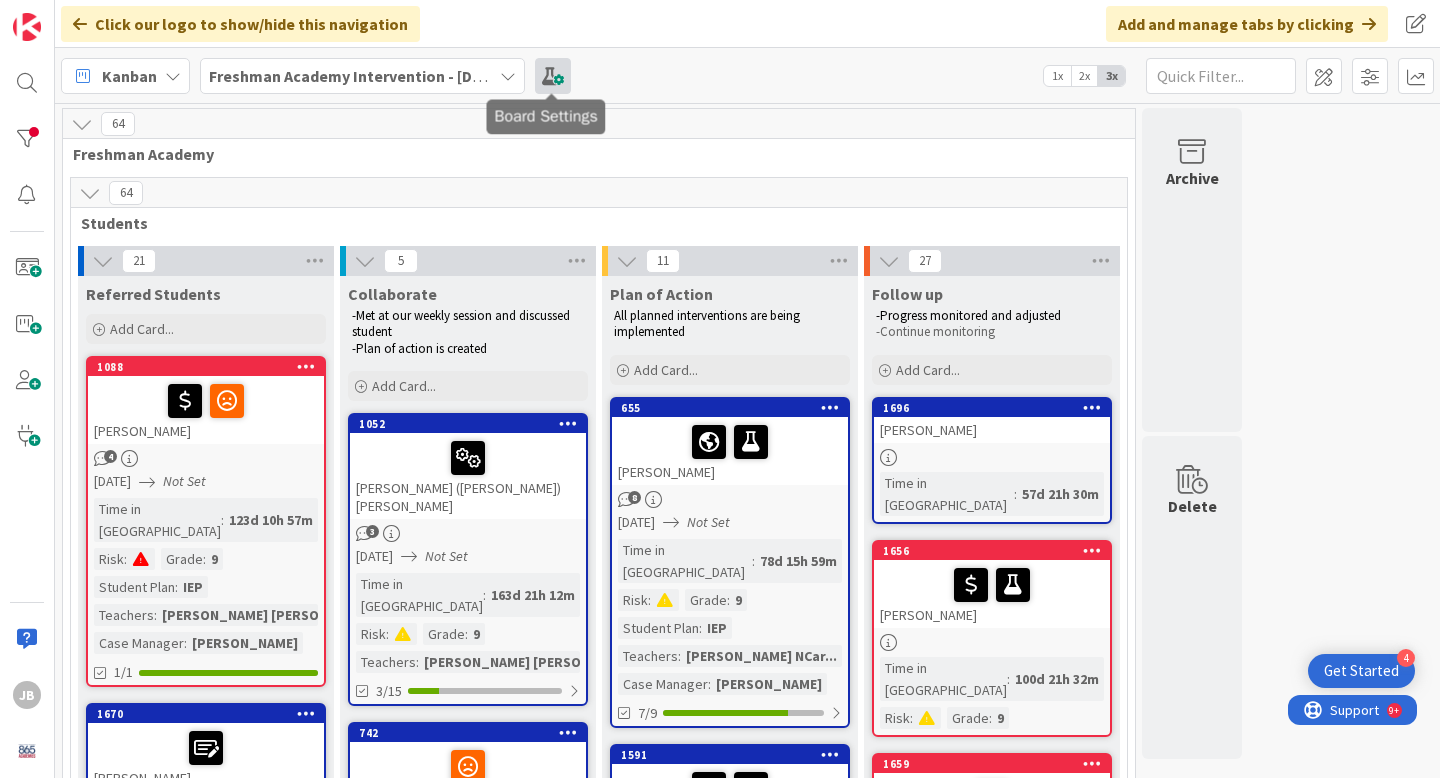 click at bounding box center (553, 76) 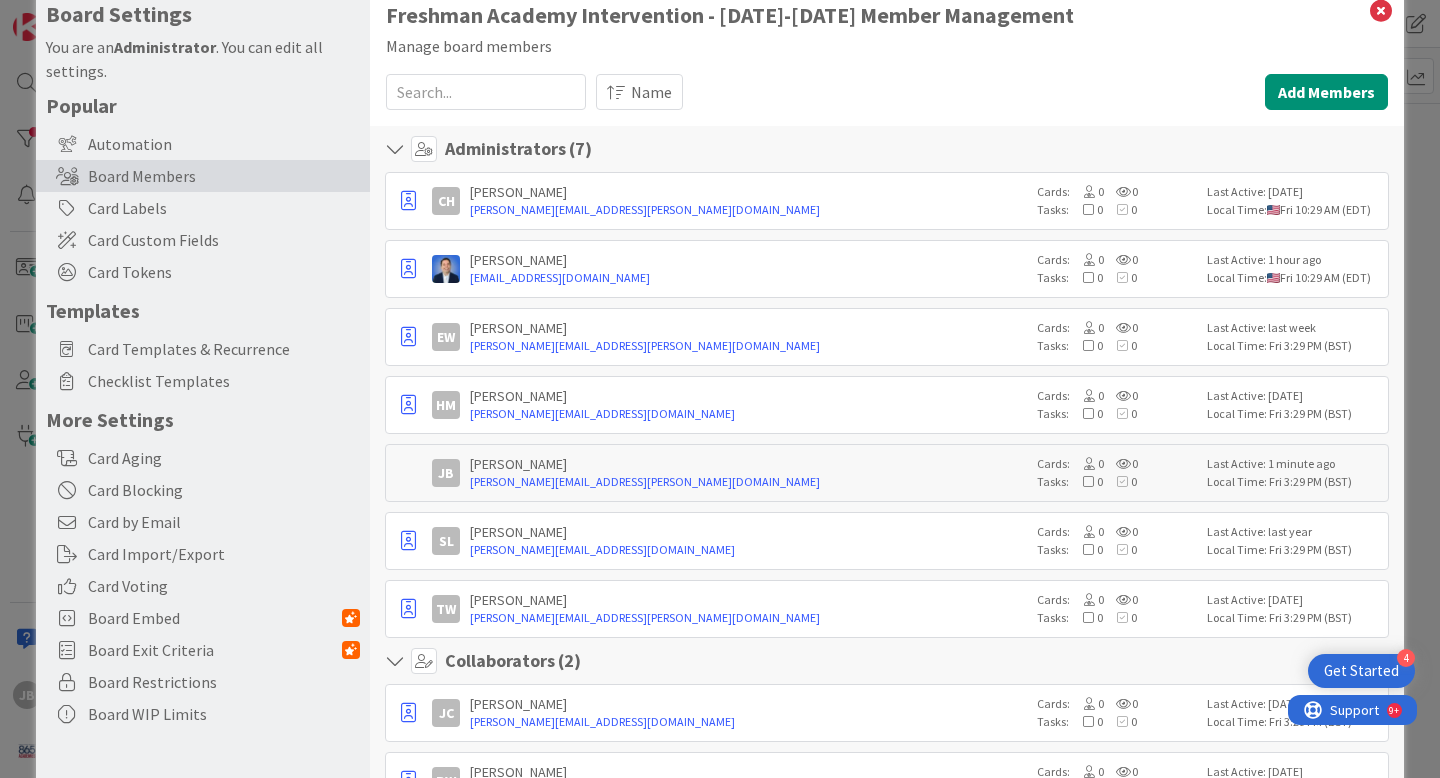 scroll, scrollTop: 42, scrollLeft: 0, axis: vertical 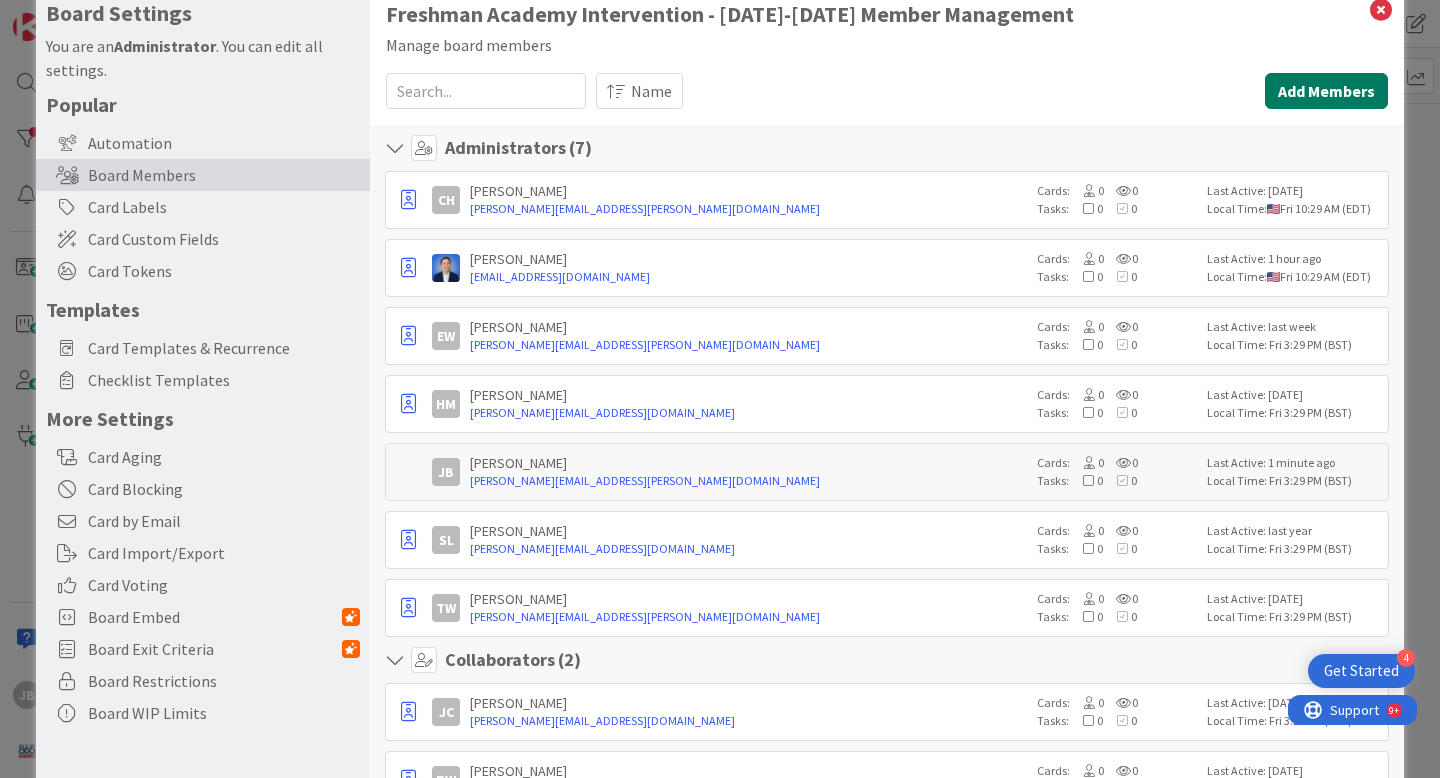 click on "Add Members" at bounding box center (1326, 91) 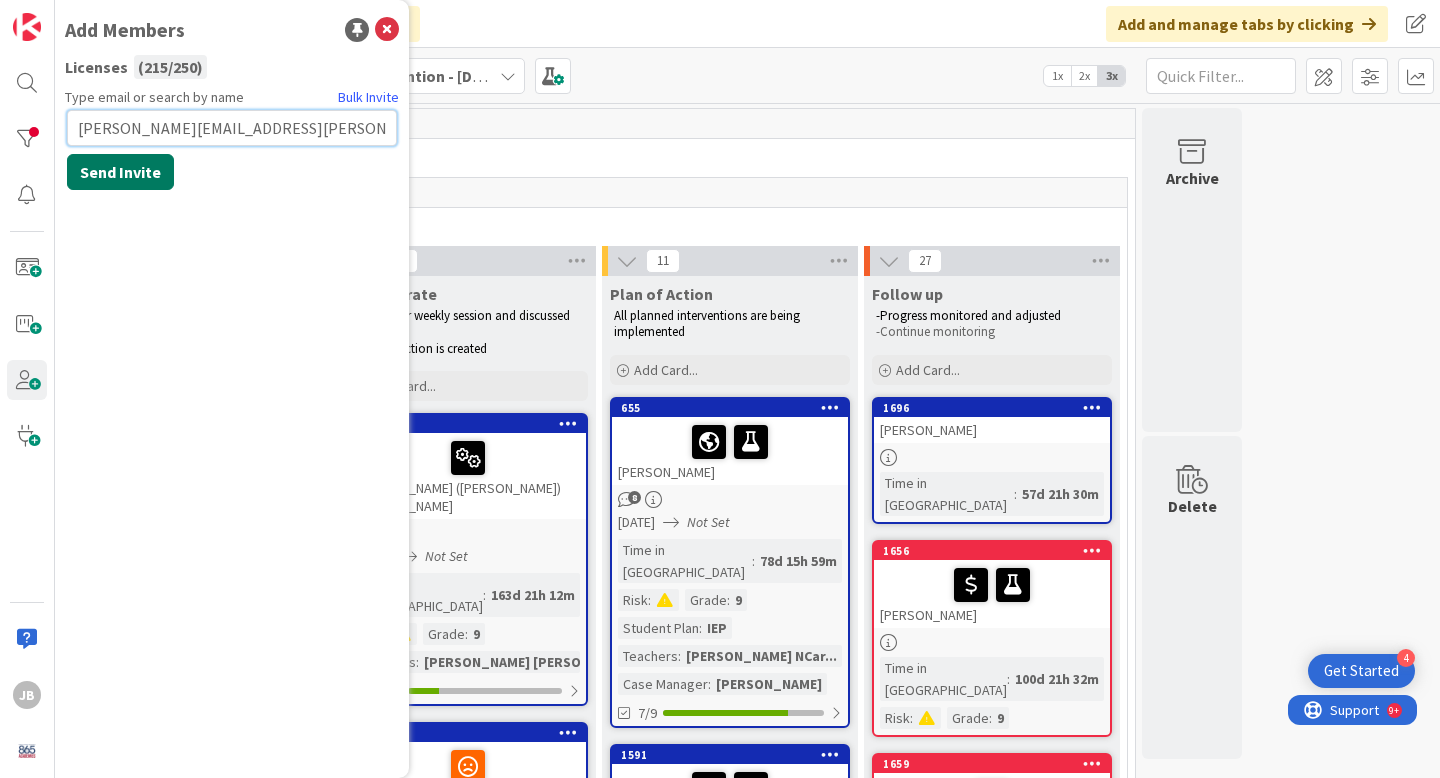 type on "[PERSON_NAME][EMAIL_ADDRESS][PERSON_NAME][DOMAIN_NAME]" 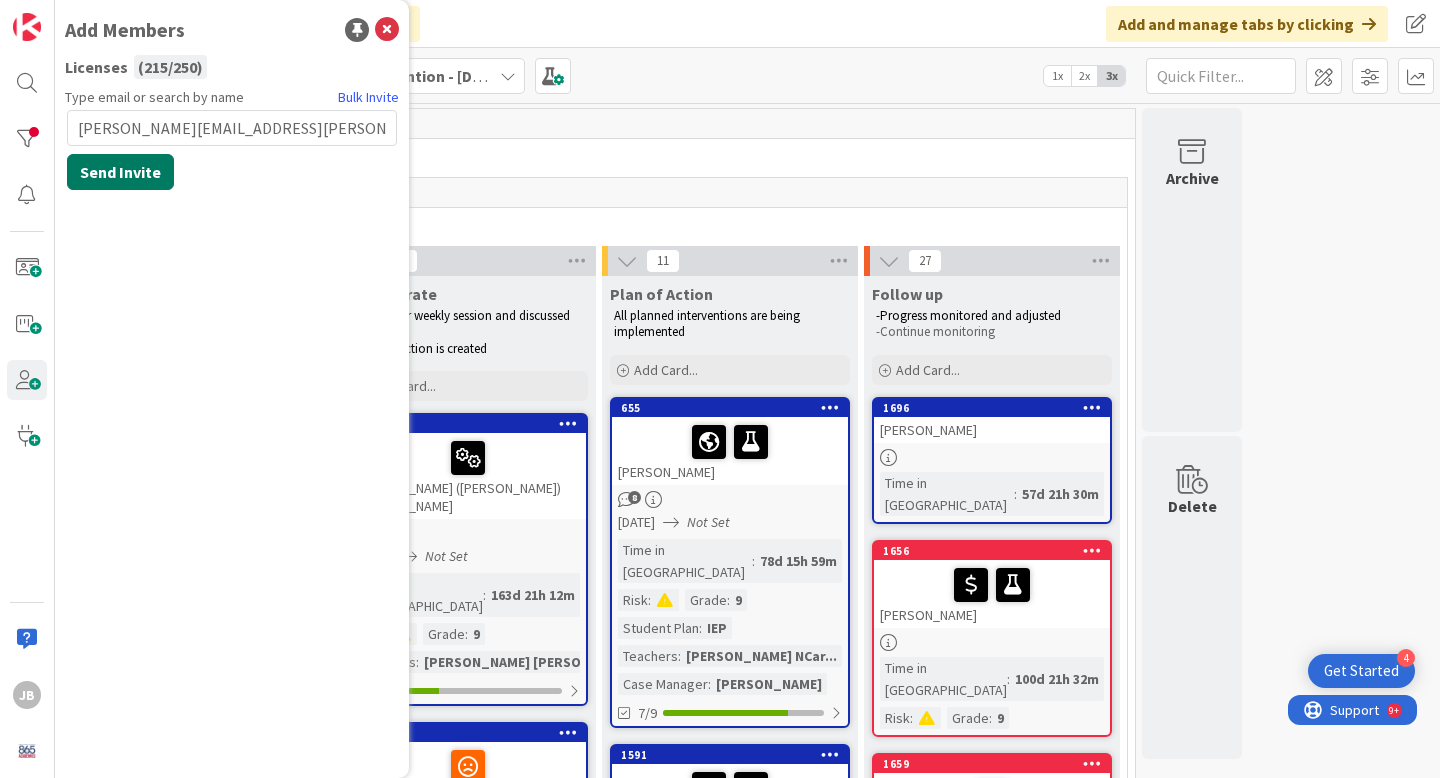 click on "Send Invite" at bounding box center (120, 172) 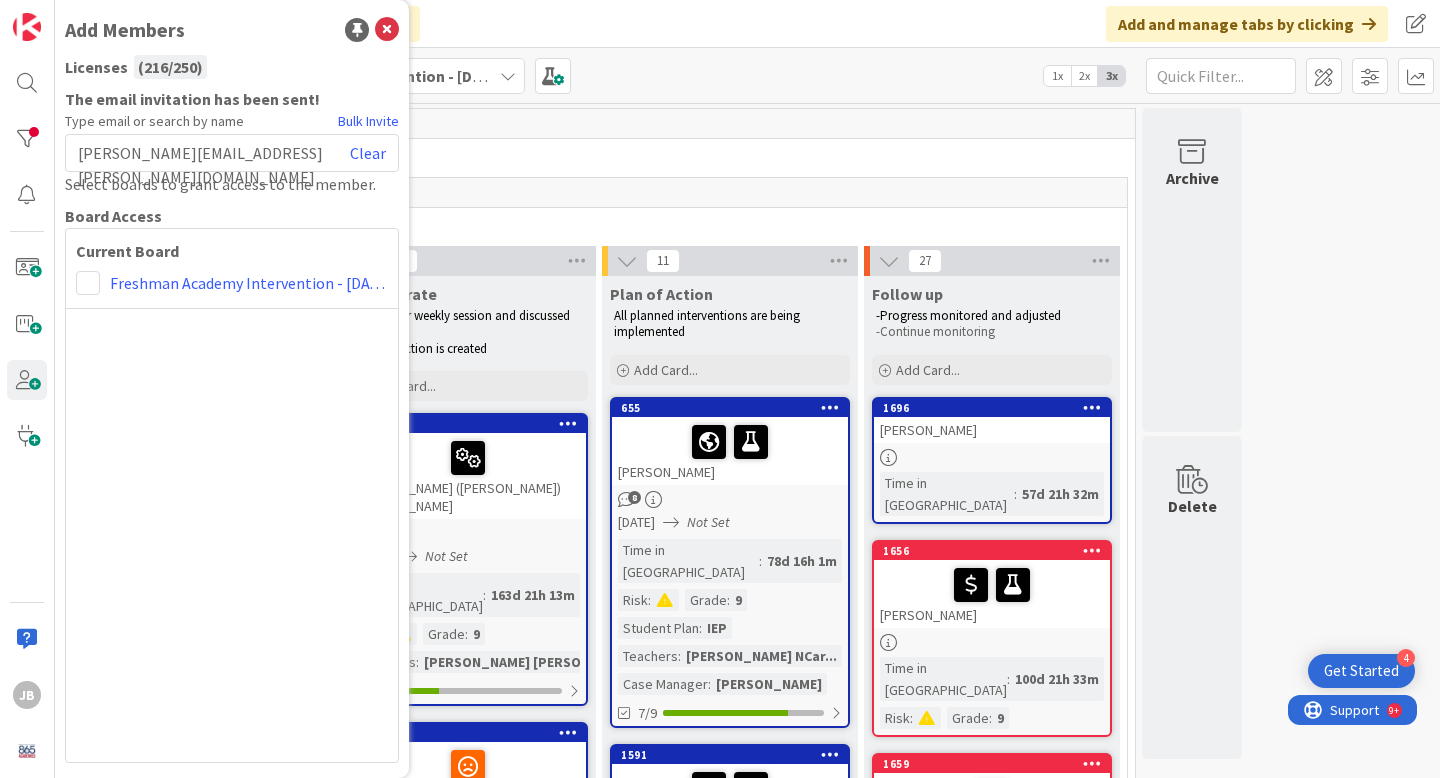 click on "Current Board Freshman Academy Intervention - [DATE]-[DATE]" at bounding box center (232, 495) 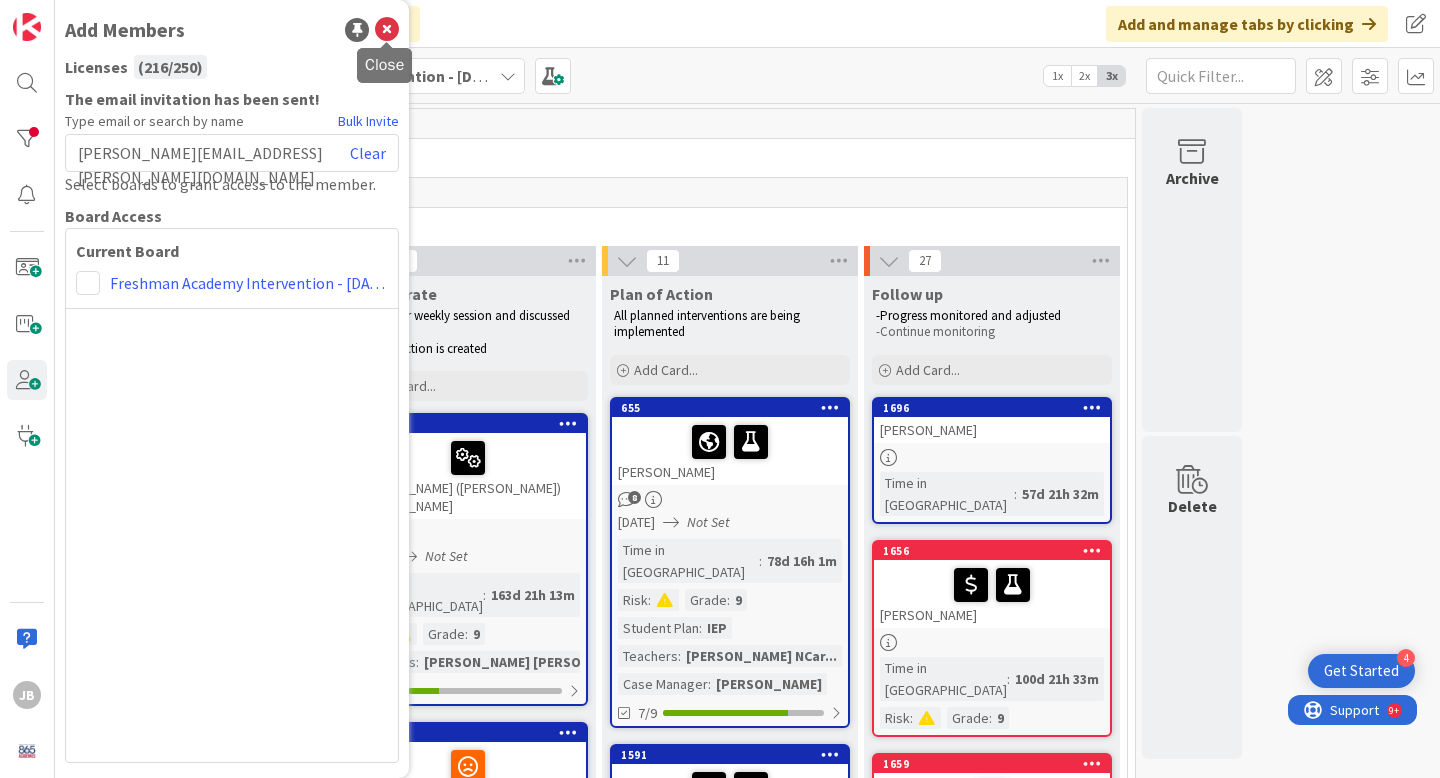 click at bounding box center (387, 30) 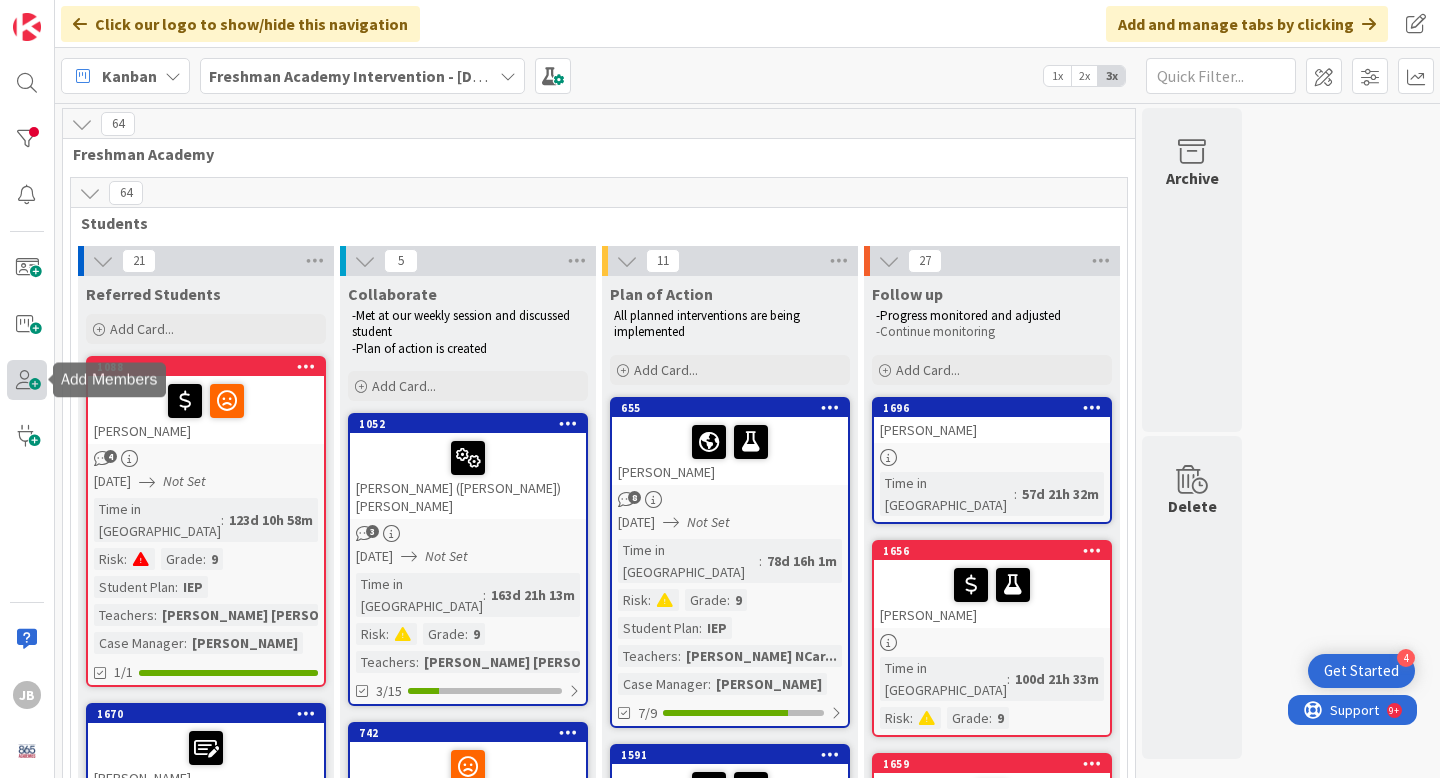click at bounding box center [27, 380] 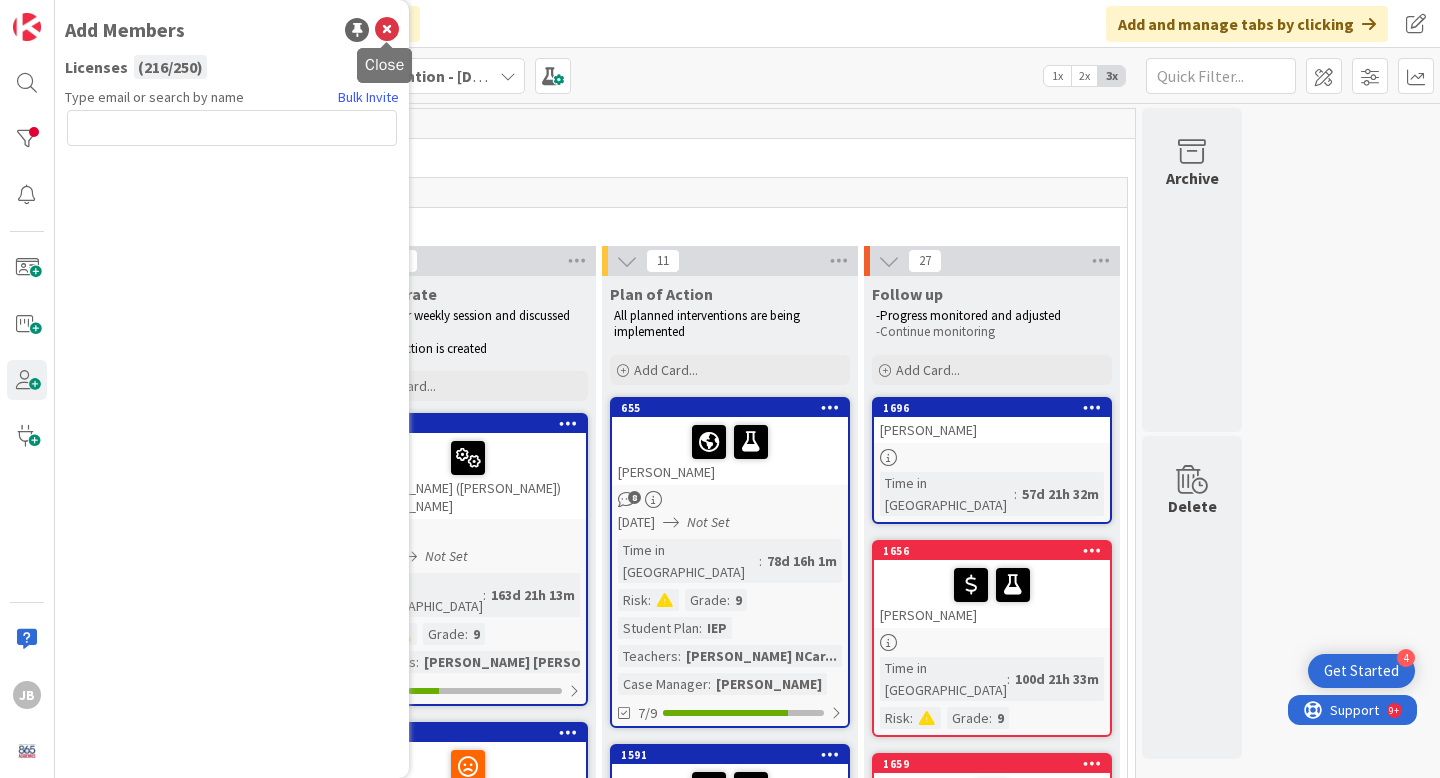 click at bounding box center [387, 30] 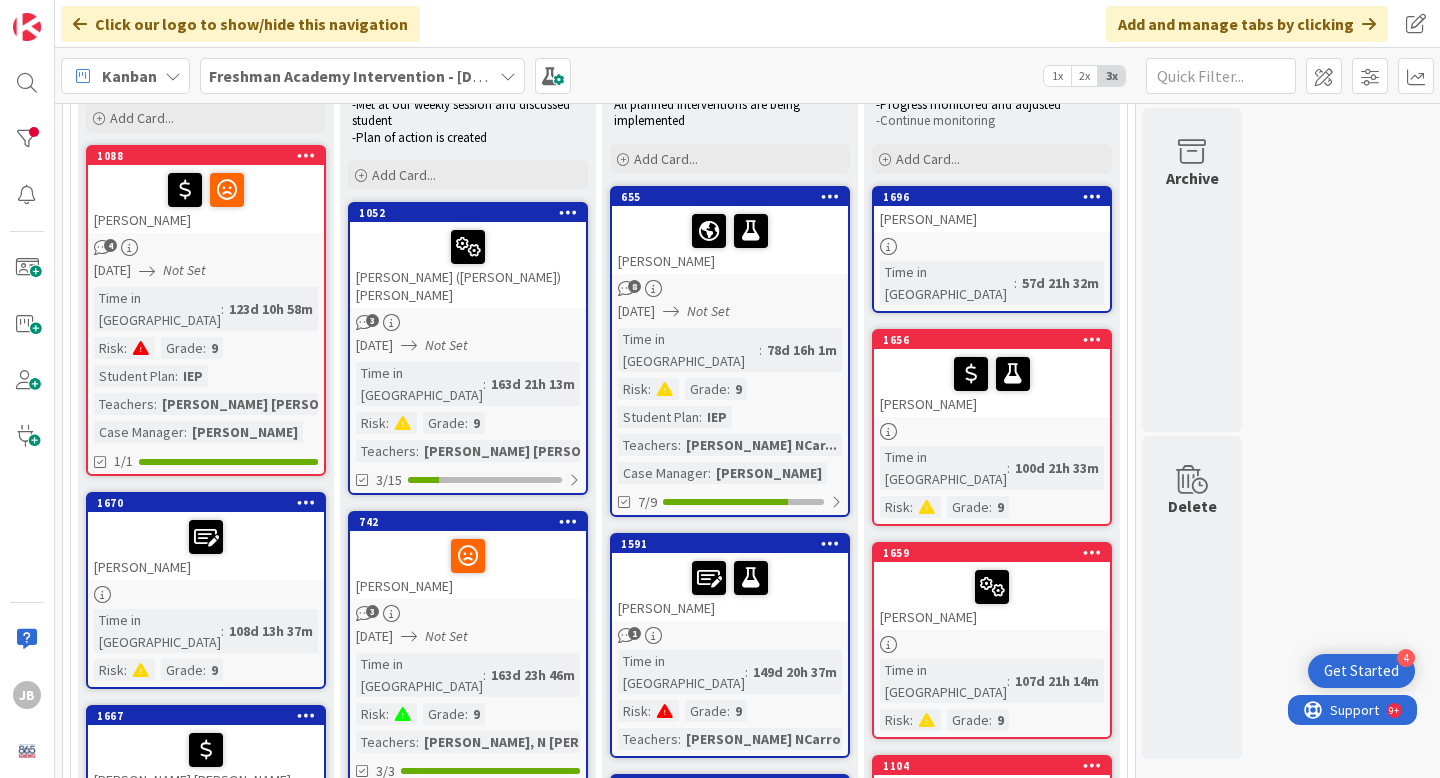 scroll, scrollTop: 0, scrollLeft: 0, axis: both 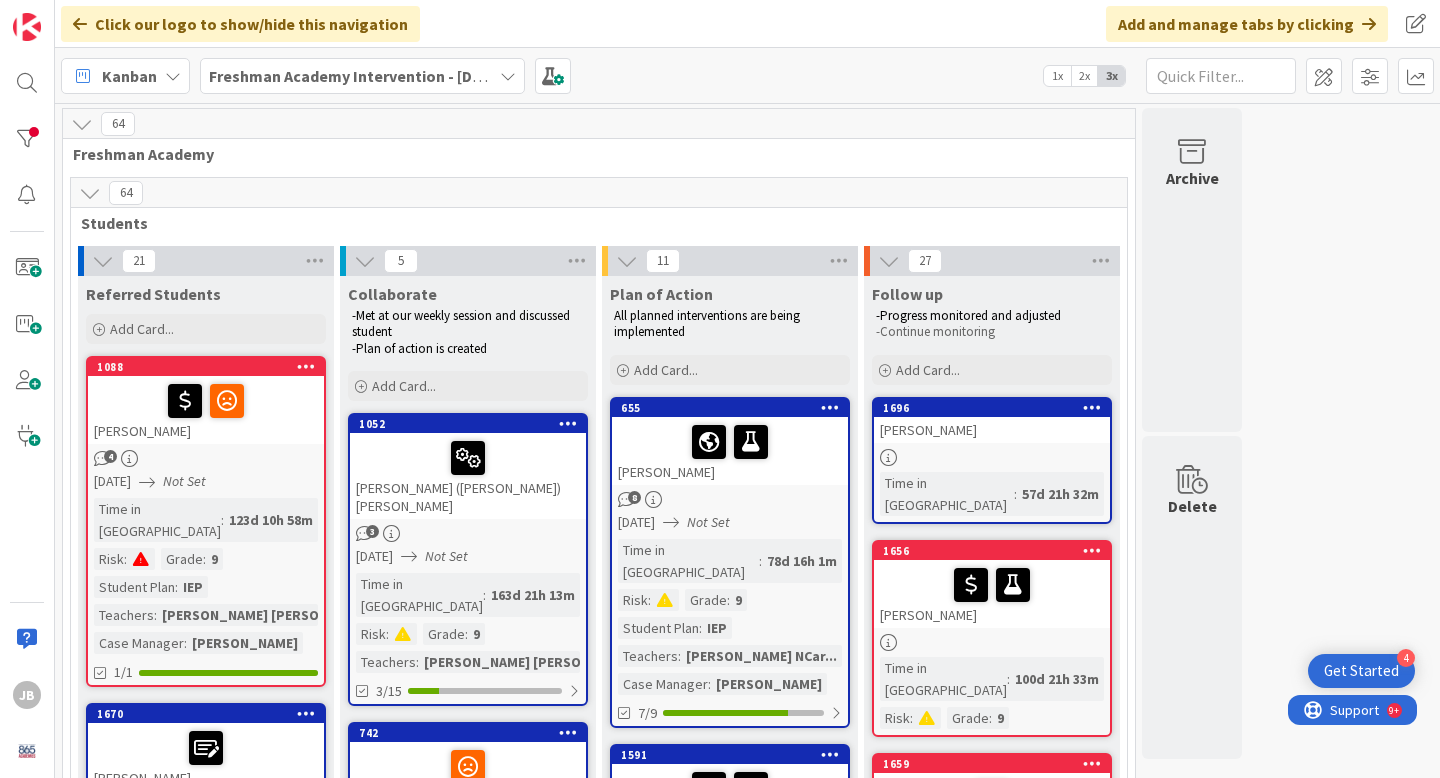 click on "[PERSON_NAME]" at bounding box center [730, 451] 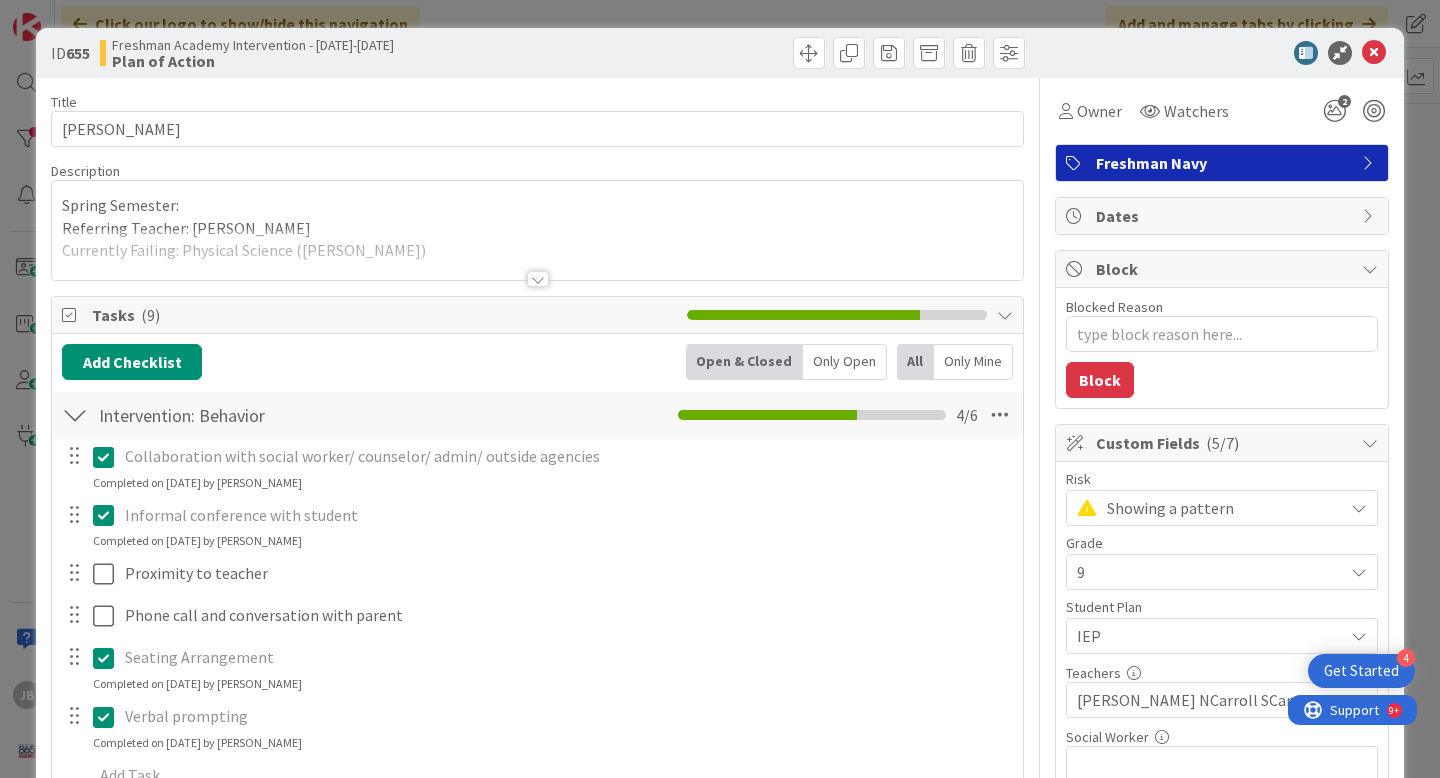 scroll, scrollTop: 0, scrollLeft: 0, axis: both 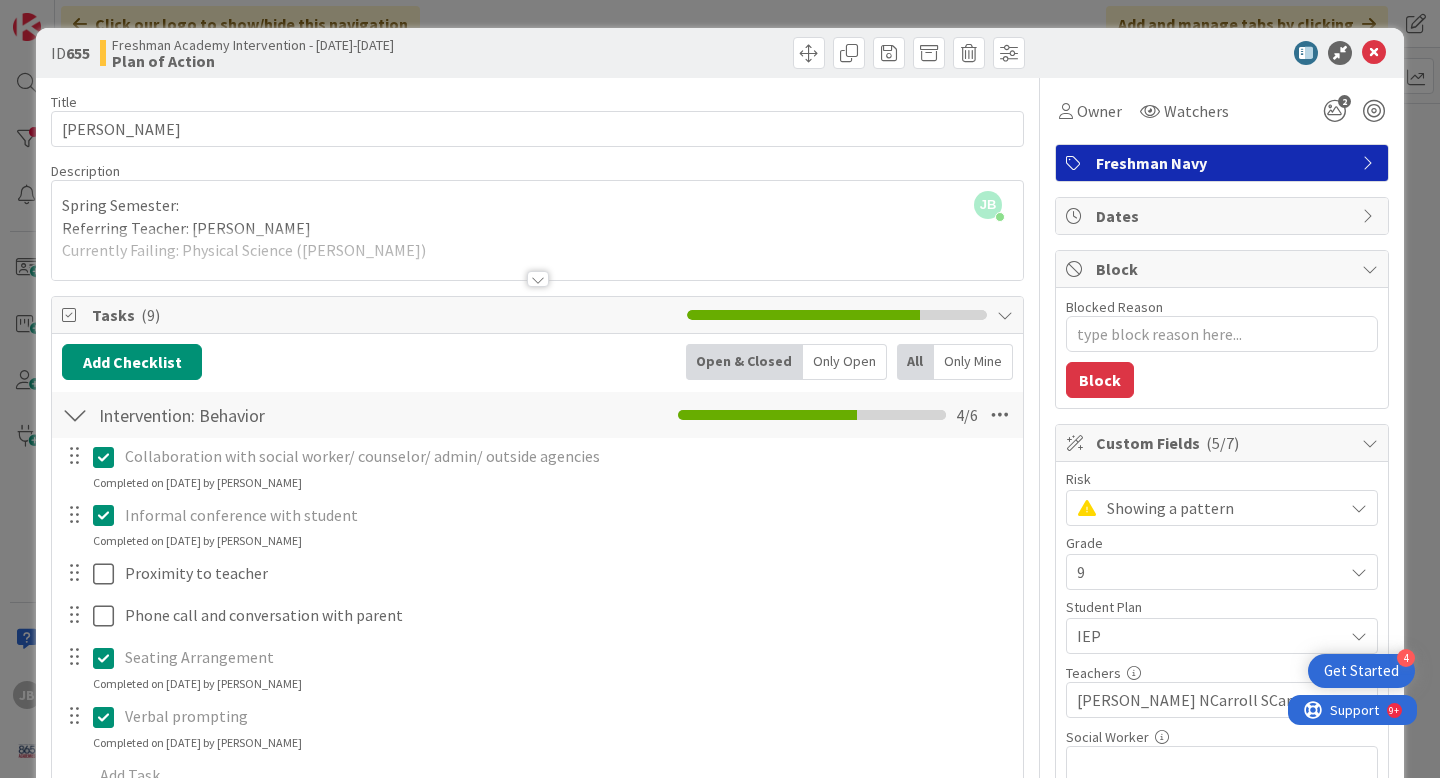 click on "Custom Fields ( 5/7 )" at bounding box center (1224, 443) 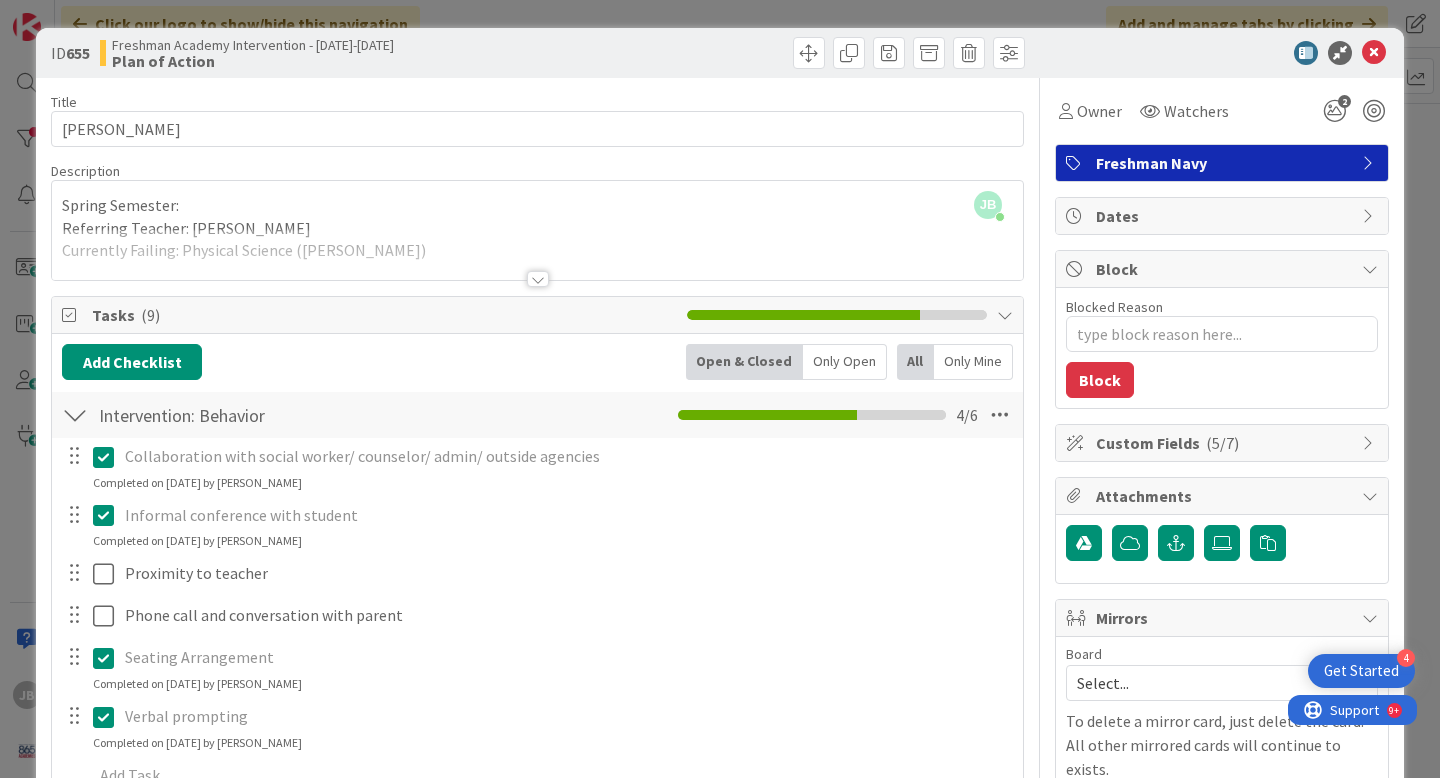 click on "Custom Fields ( 5/7 )" at bounding box center [1224, 443] 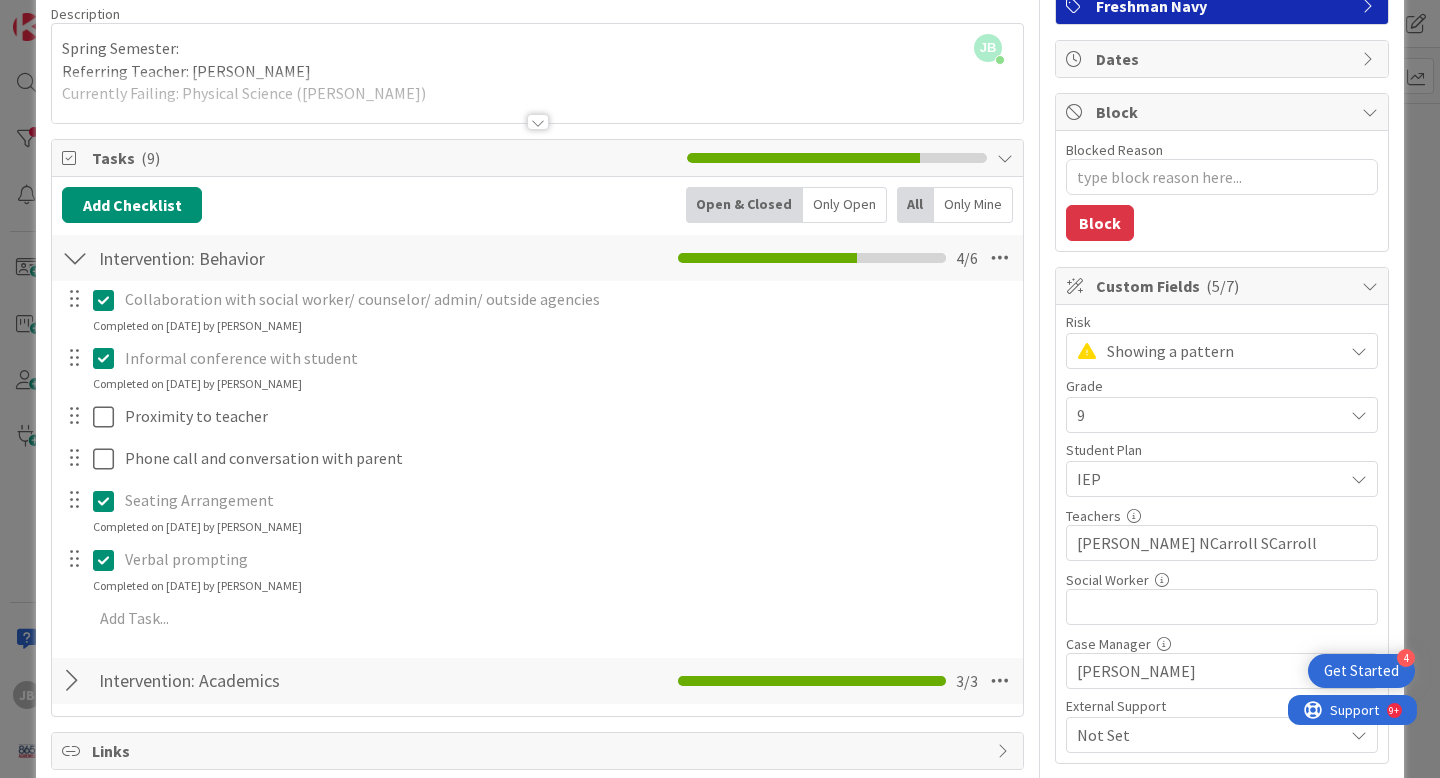 scroll, scrollTop: 198, scrollLeft: 0, axis: vertical 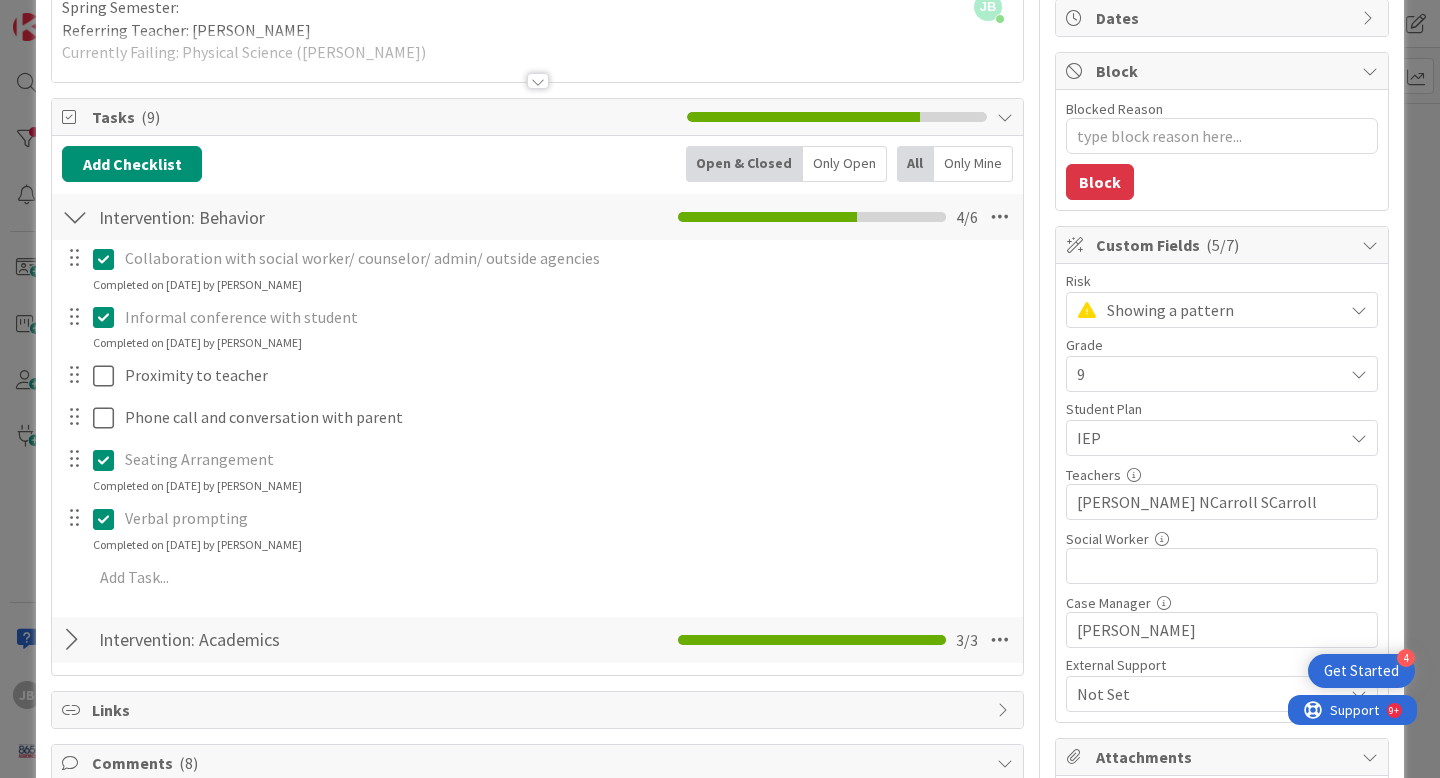 click on "Showing a pattern" at bounding box center [1222, 310] 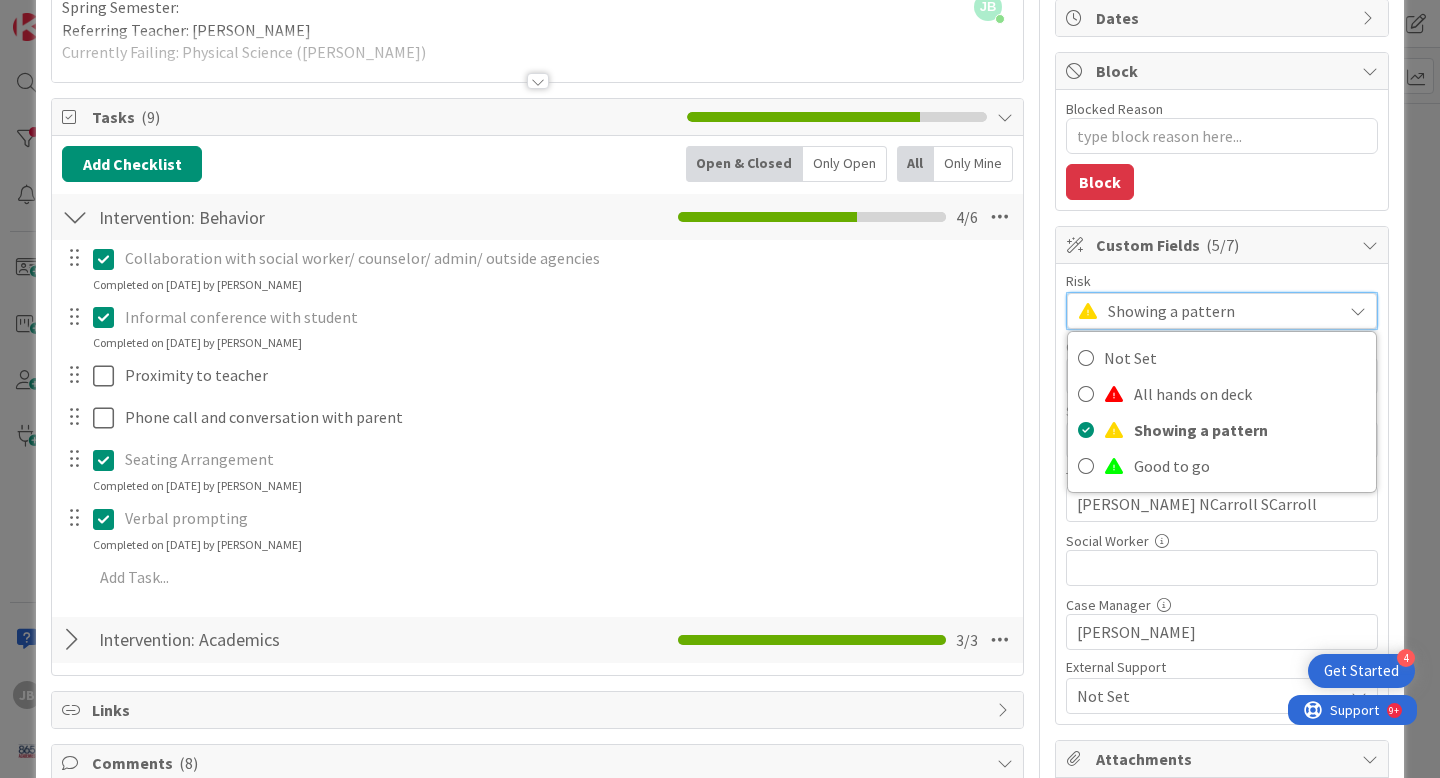 click at bounding box center [1358, 311] 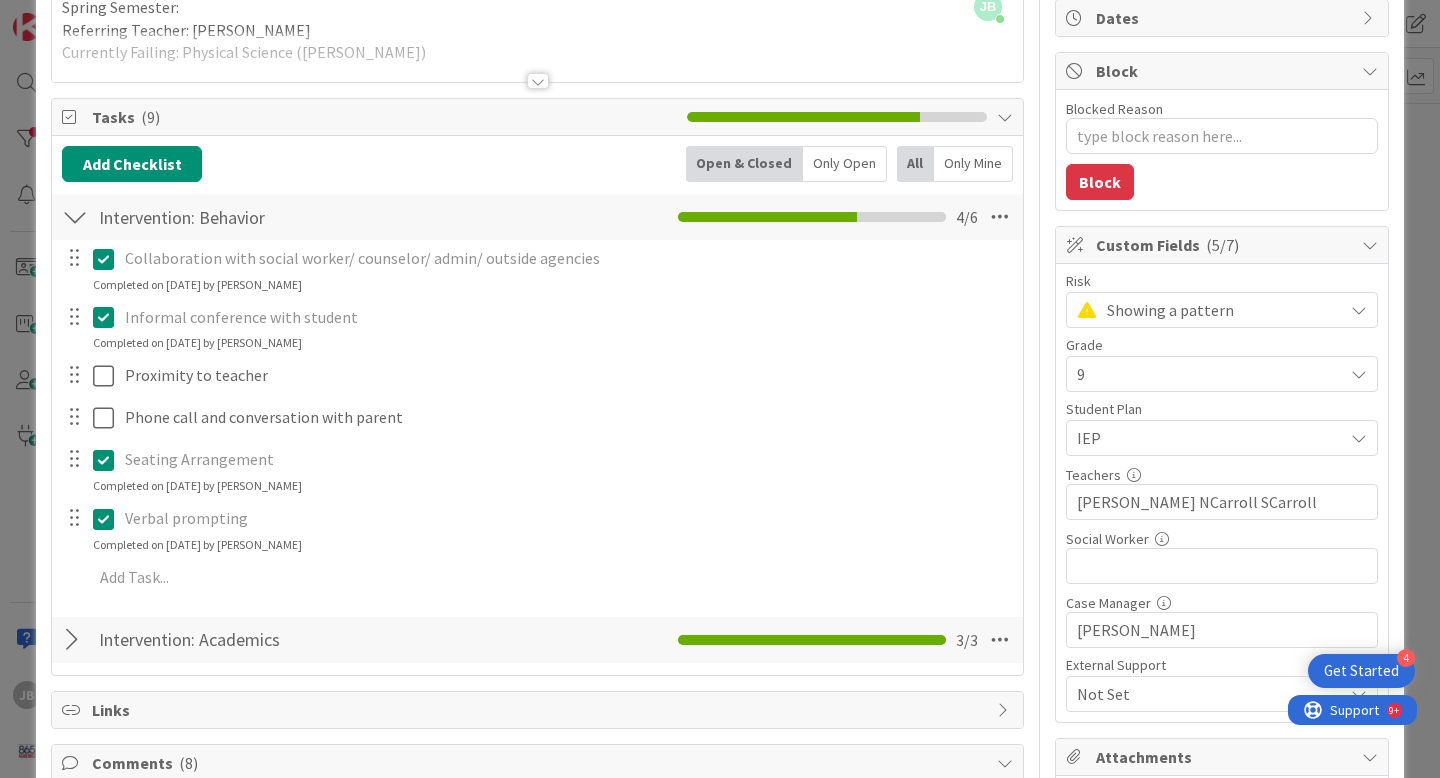 click on "9" at bounding box center (1222, 374) 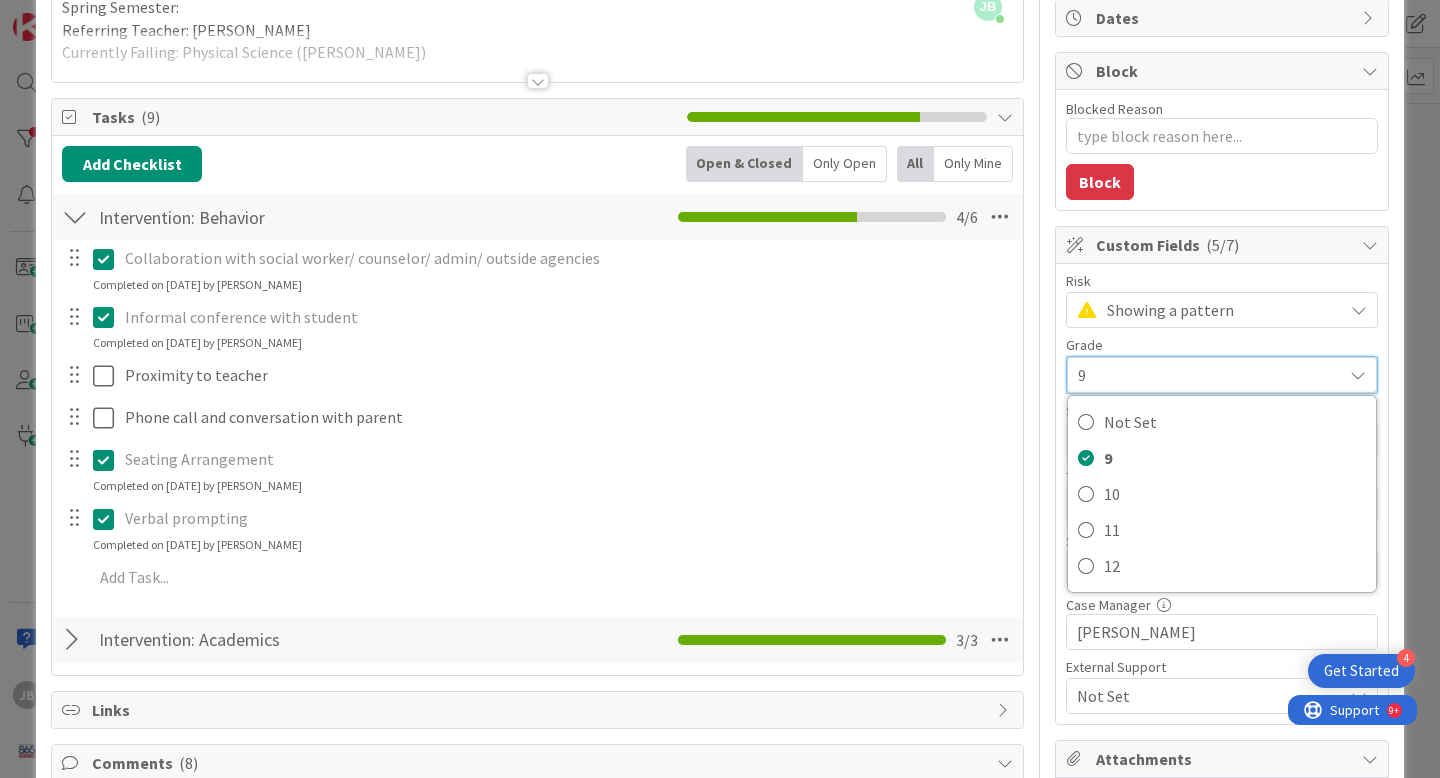 click at bounding box center [1358, 375] 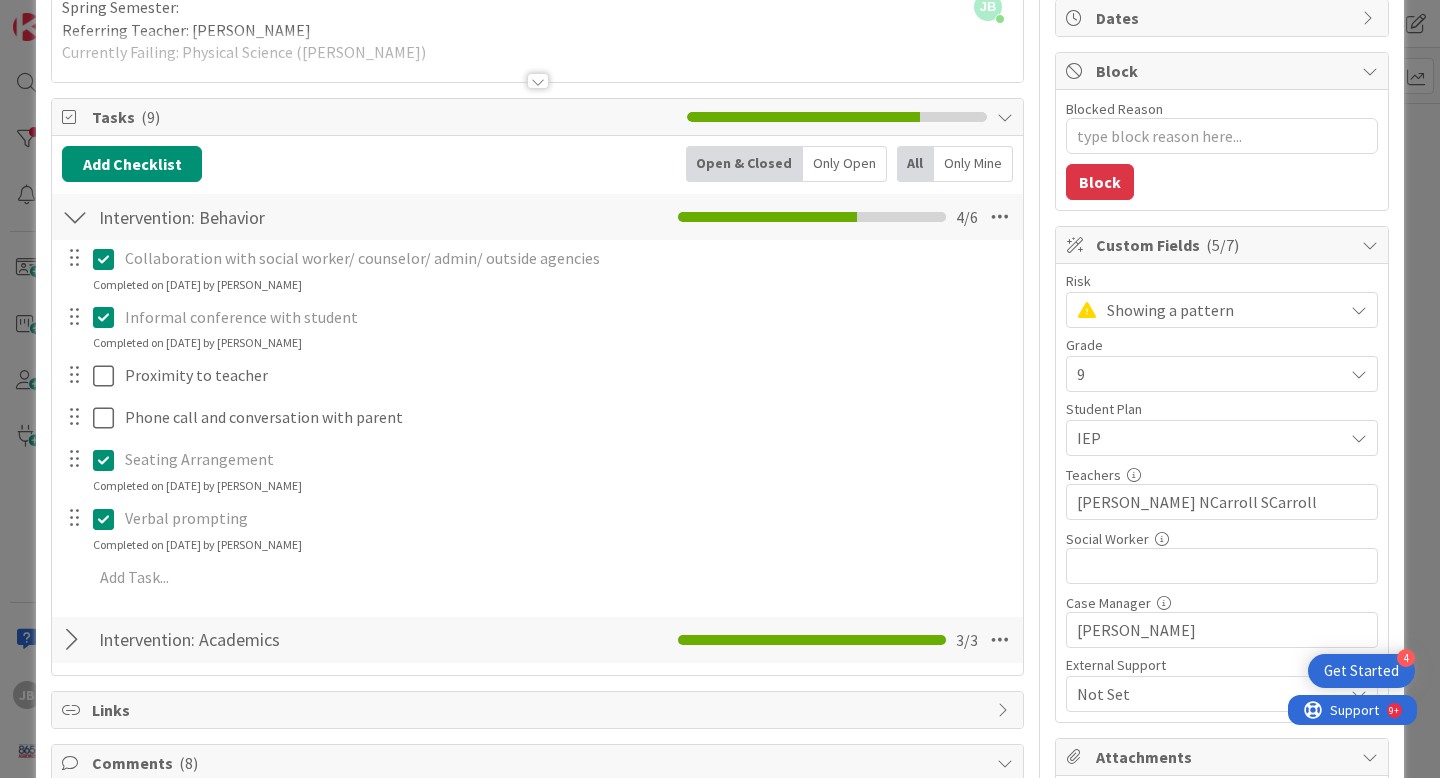 click at bounding box center [1359, 438] 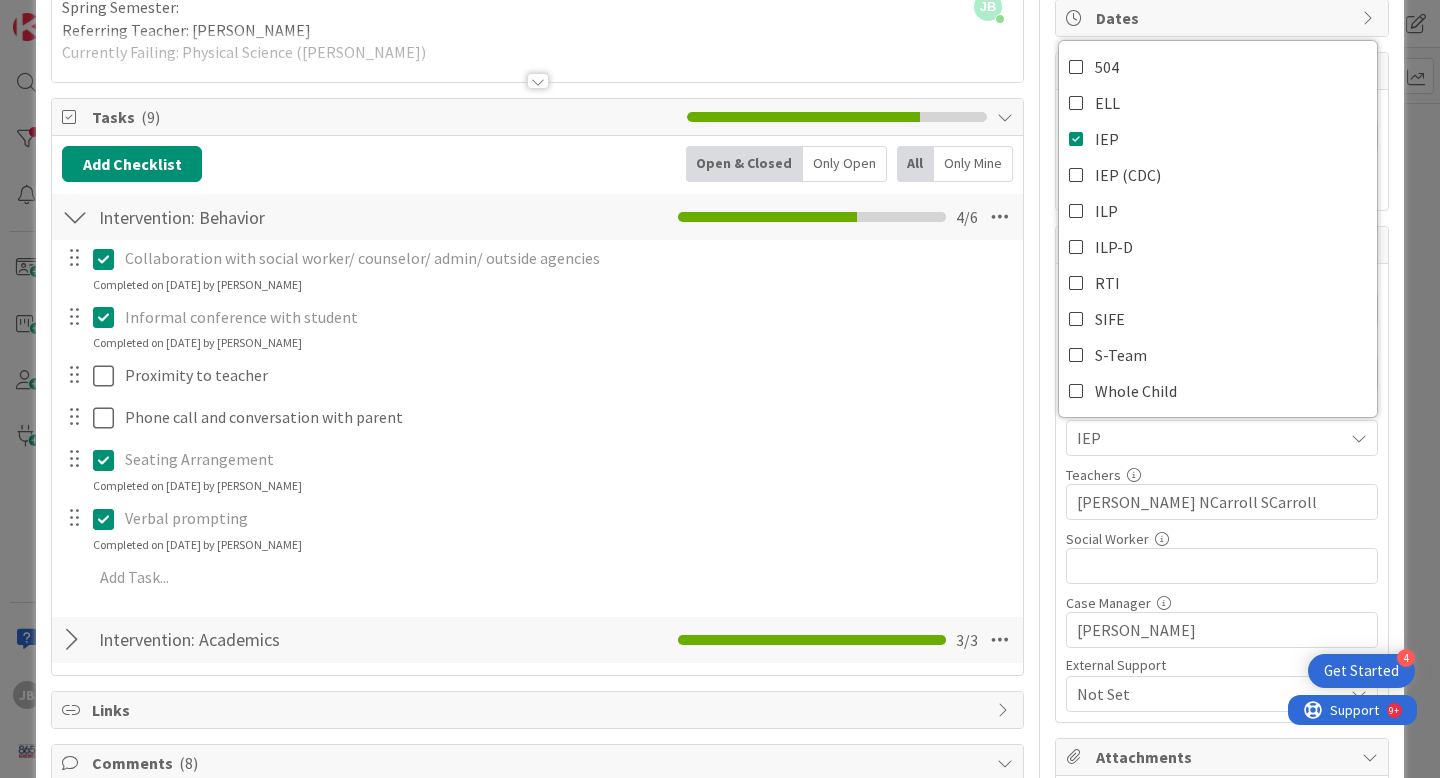click at bounding box center (1359, 438) 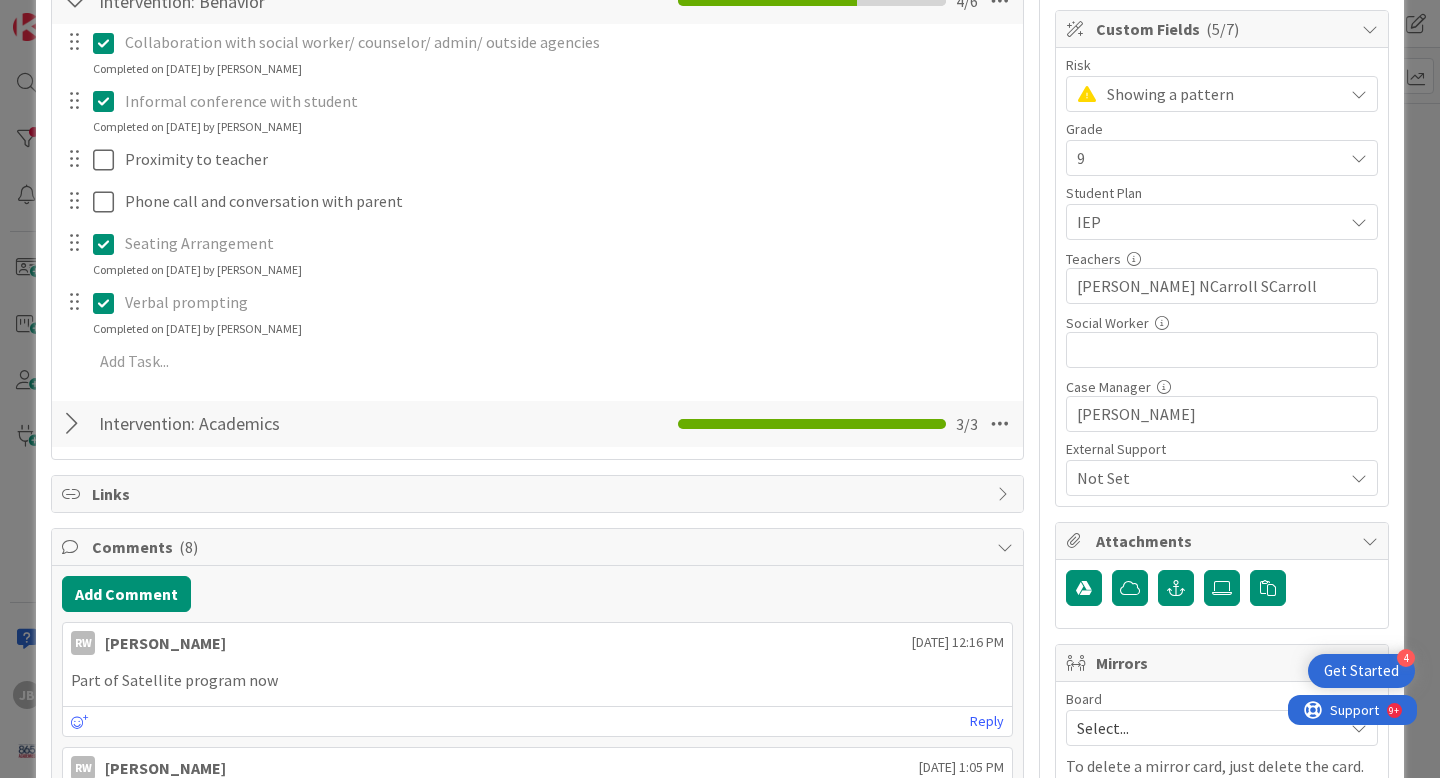 scroll, scrollTop: 418, scrollLeft: 0, axis: vertical 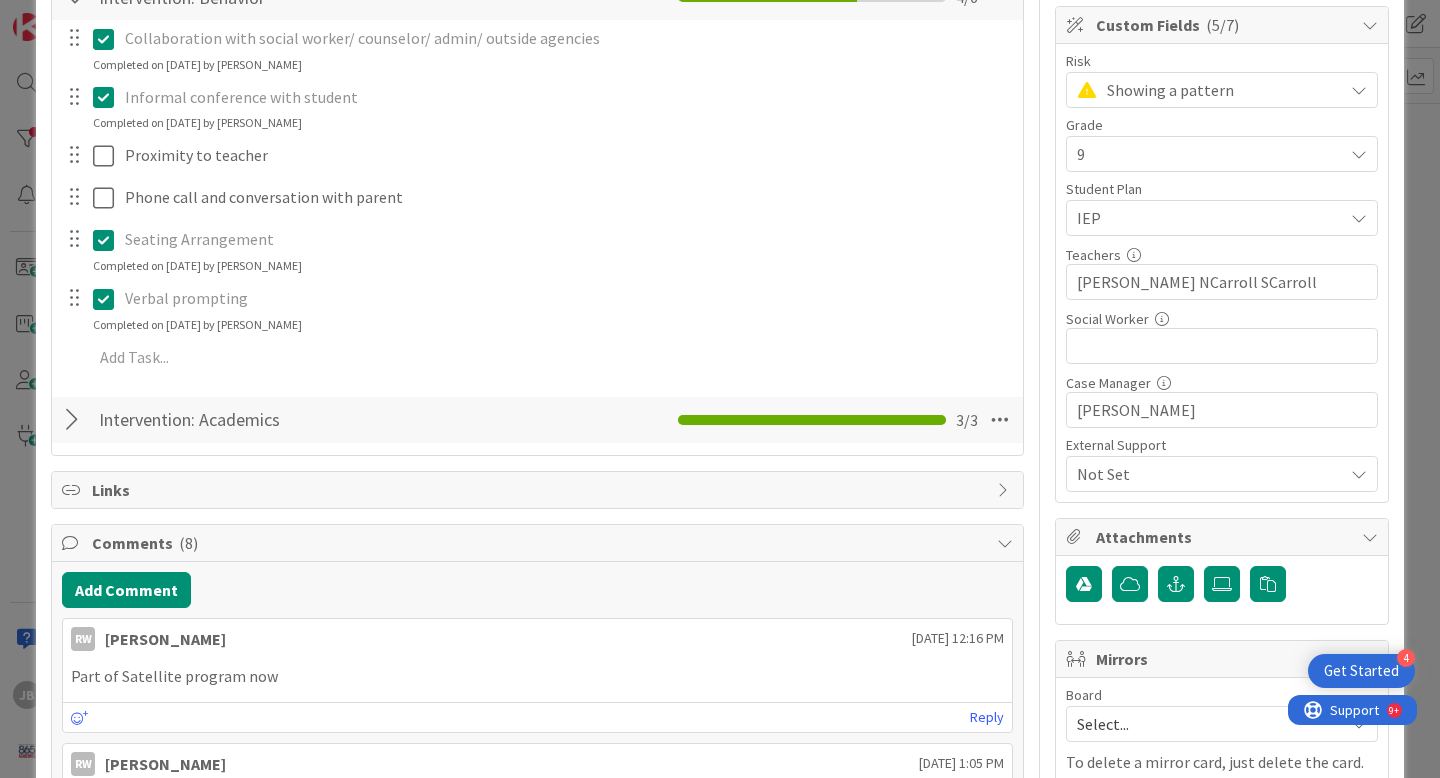 click on "Attachments" at bounding box center (1224, 537) 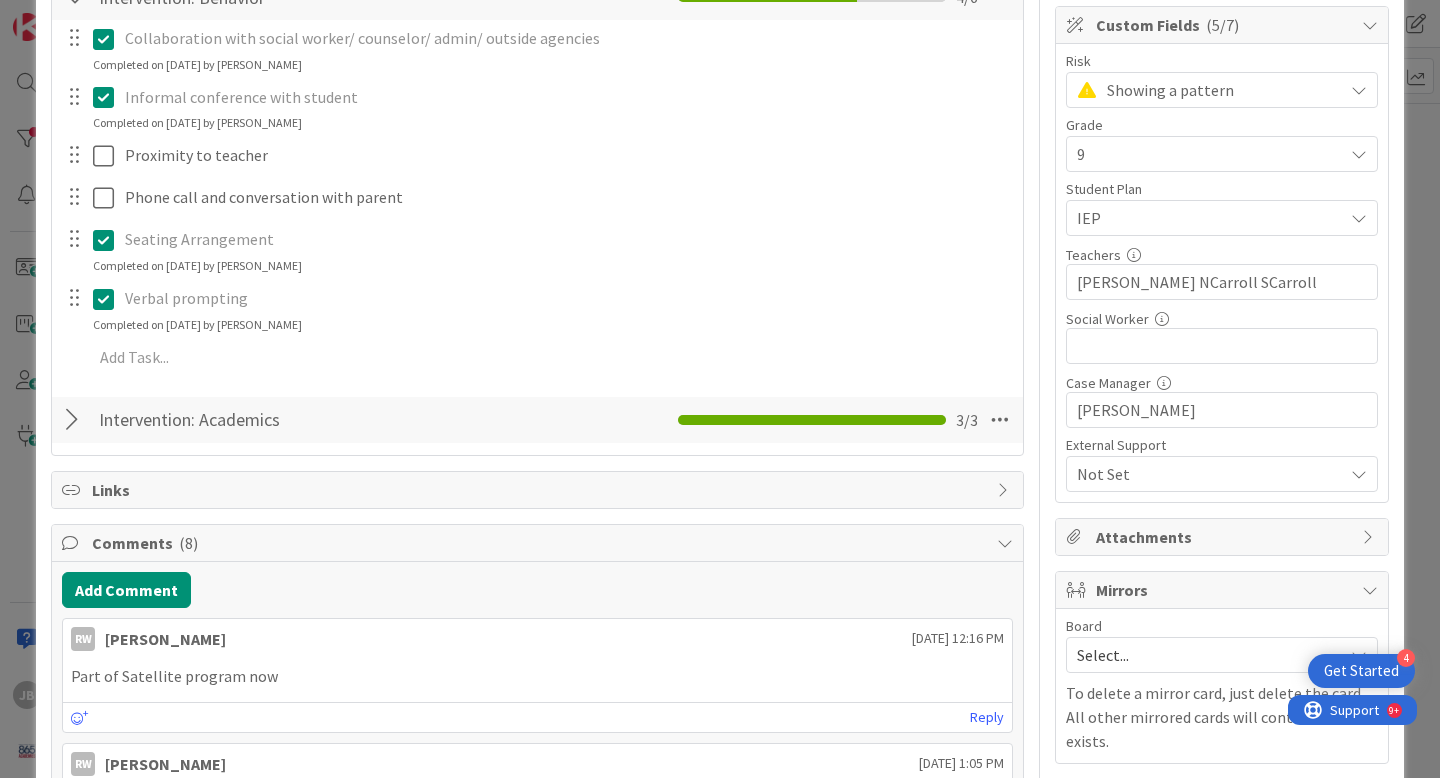 click on "Attachments" at bounding box center [1224, 537] 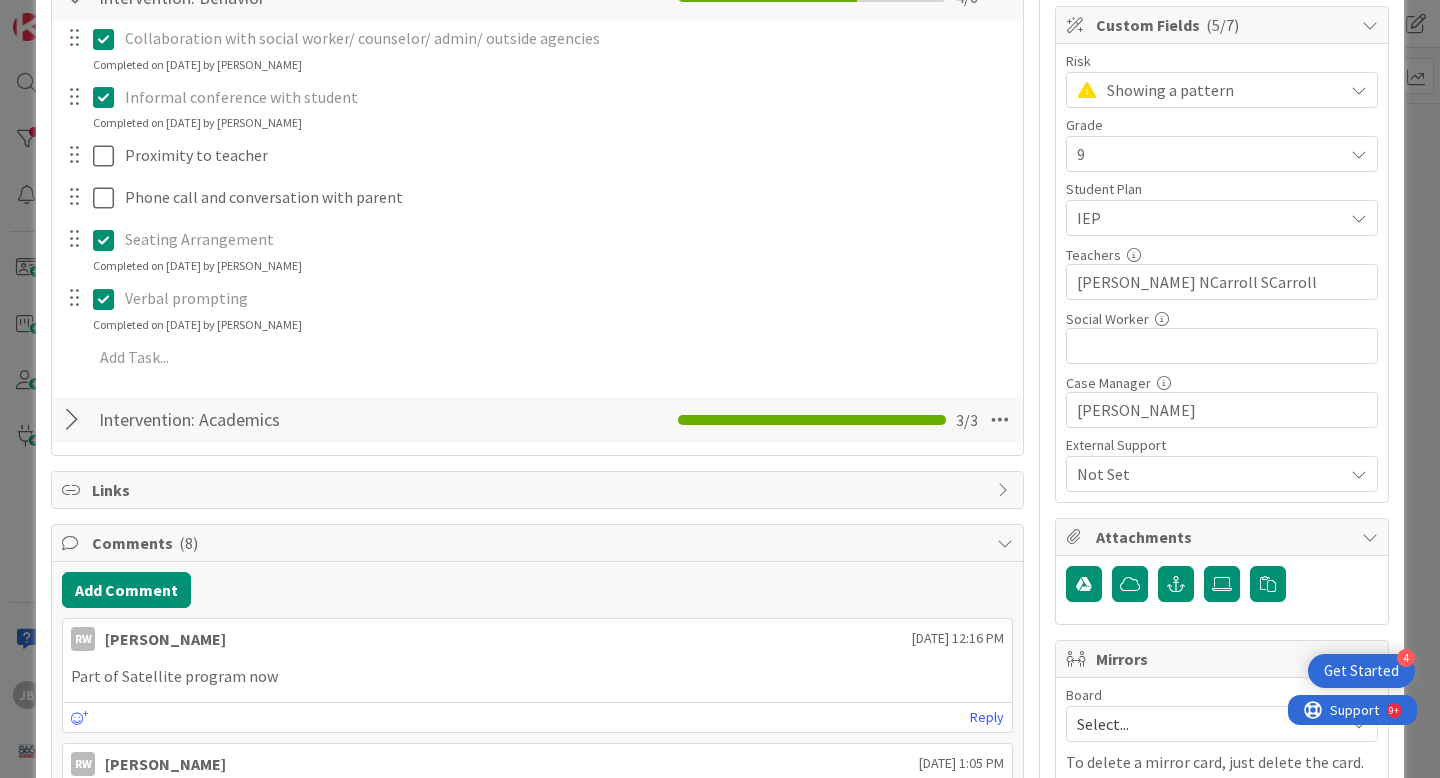 click on "Attachments" at bounding box center [1224, 537] 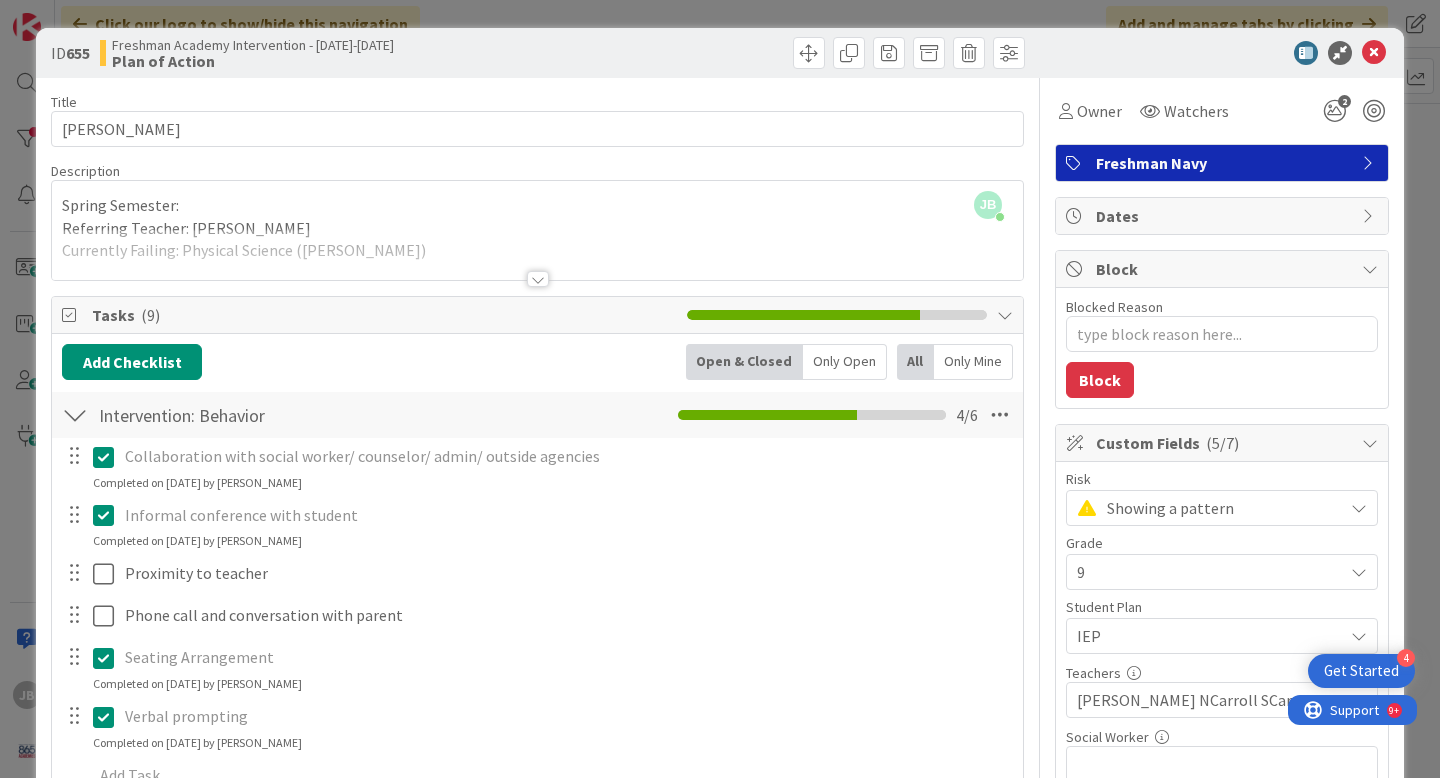 scroll, scrollTop: 3, scrollLeft: 0, axis: vertical 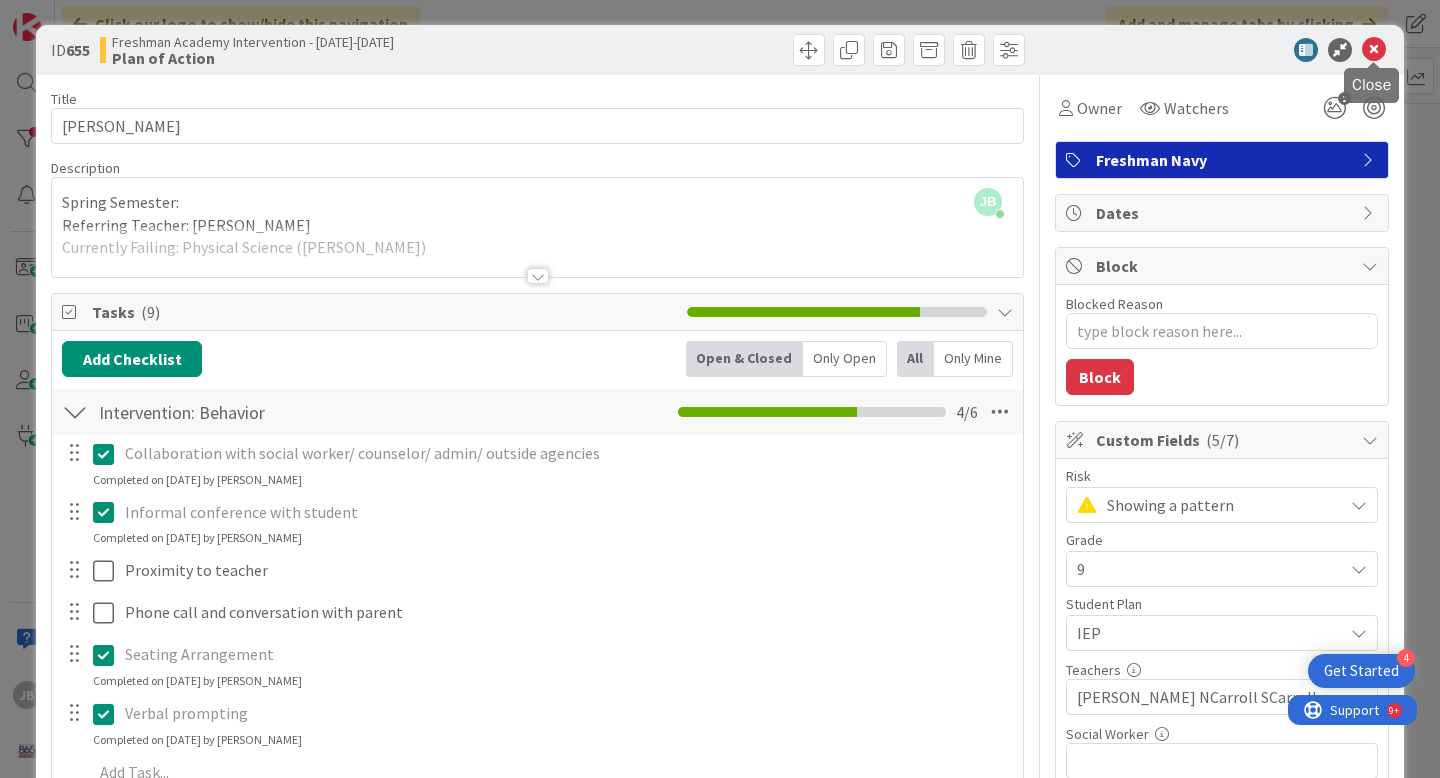 click at bounding box center (1374, 50) 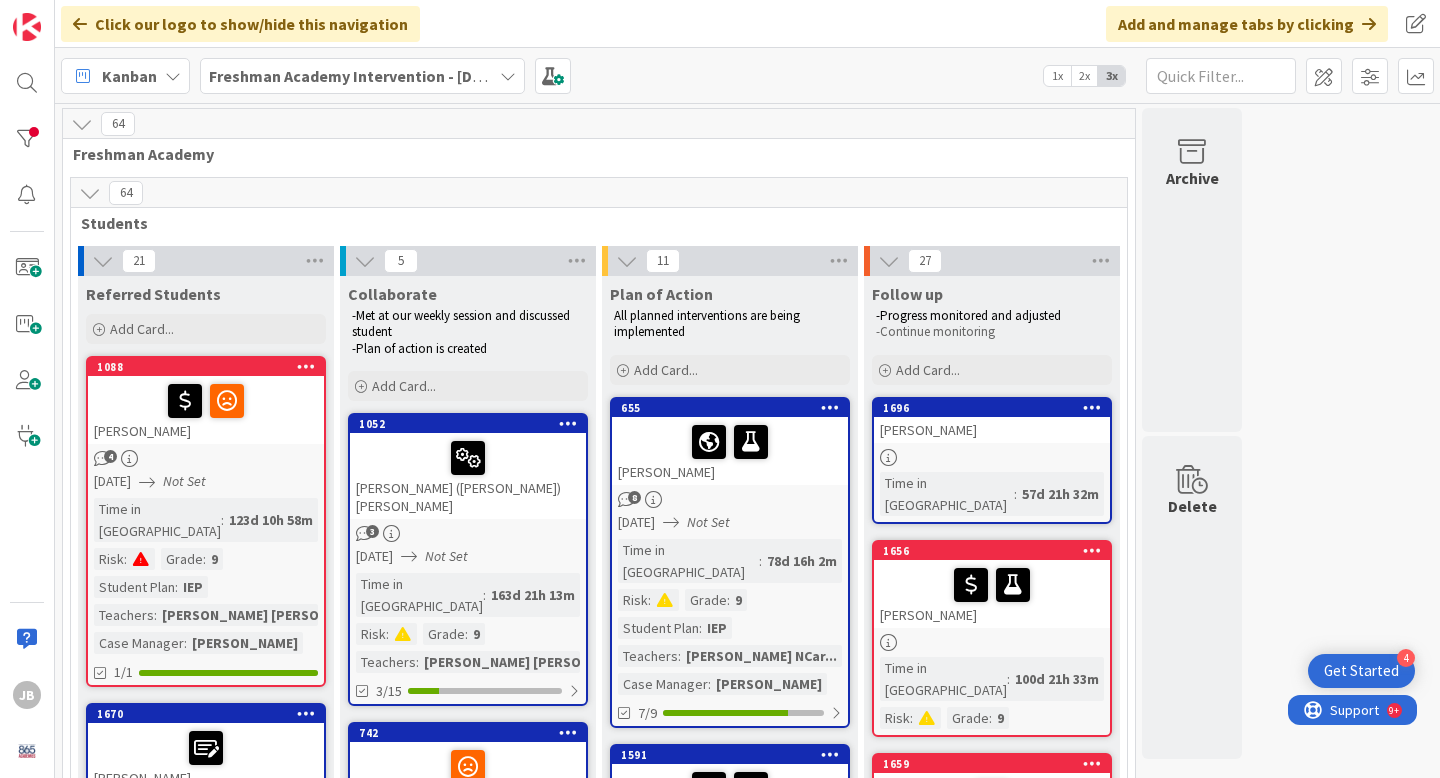 scroll, scrollTop: 0, scrollLeft: 0, axis: both 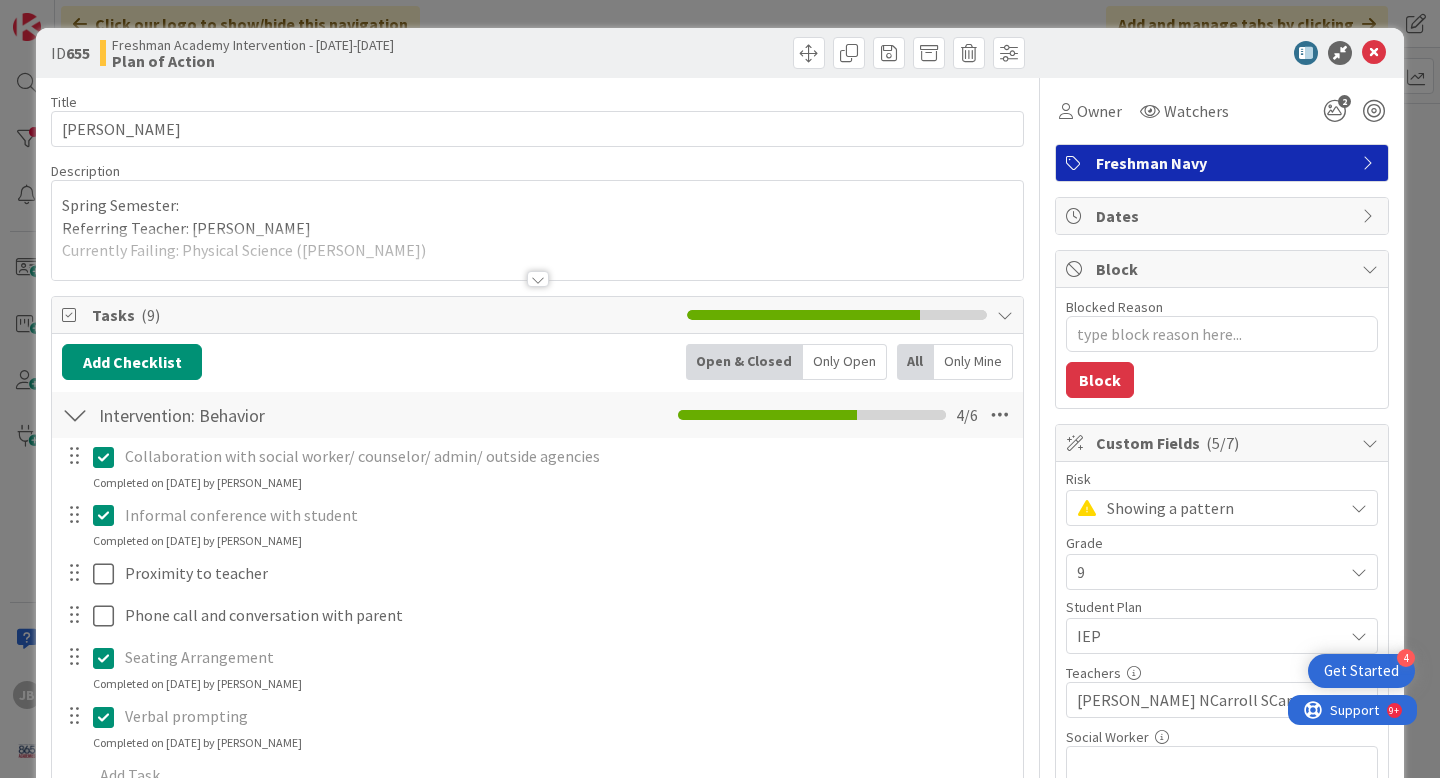 type on "x" 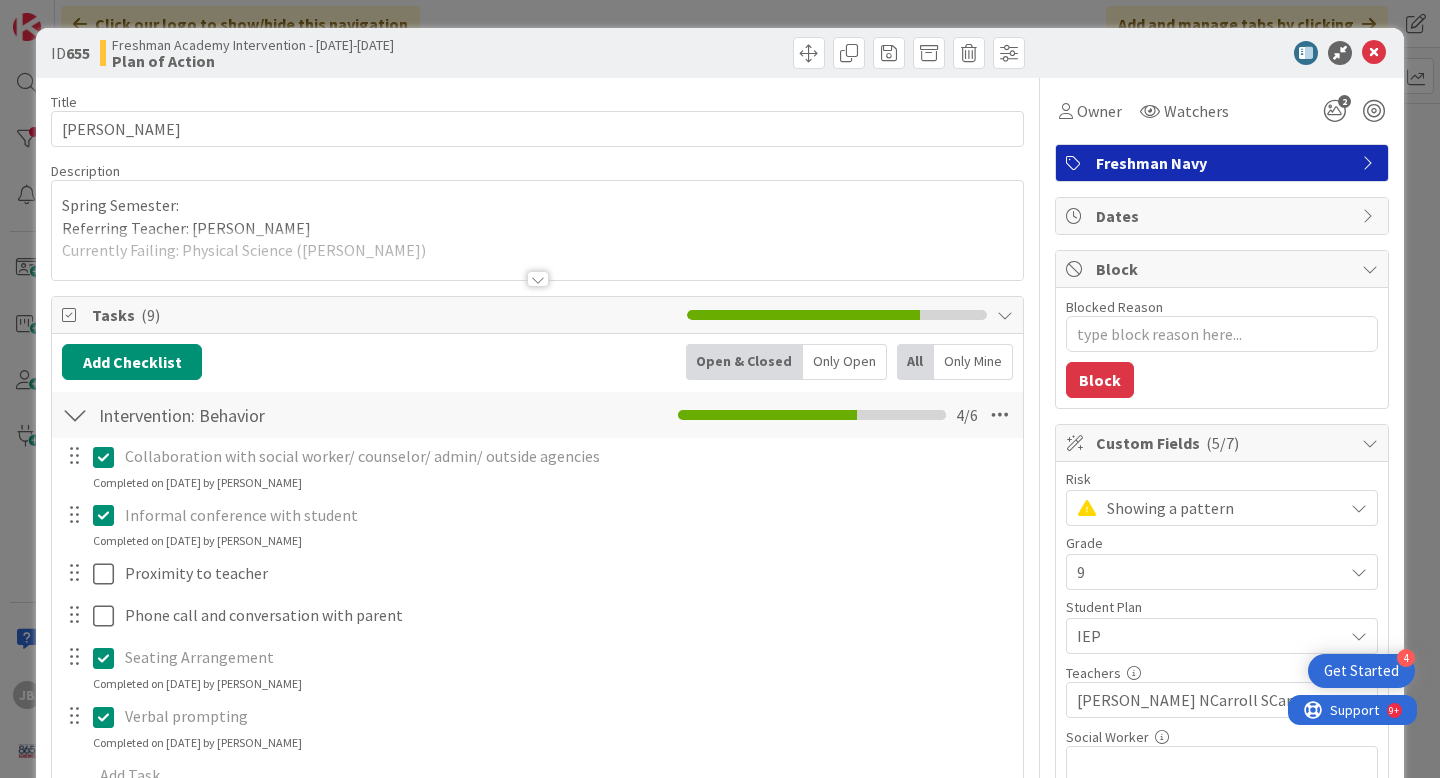scroll, scrollTop: 0, scrollLeft: 0, axis: both 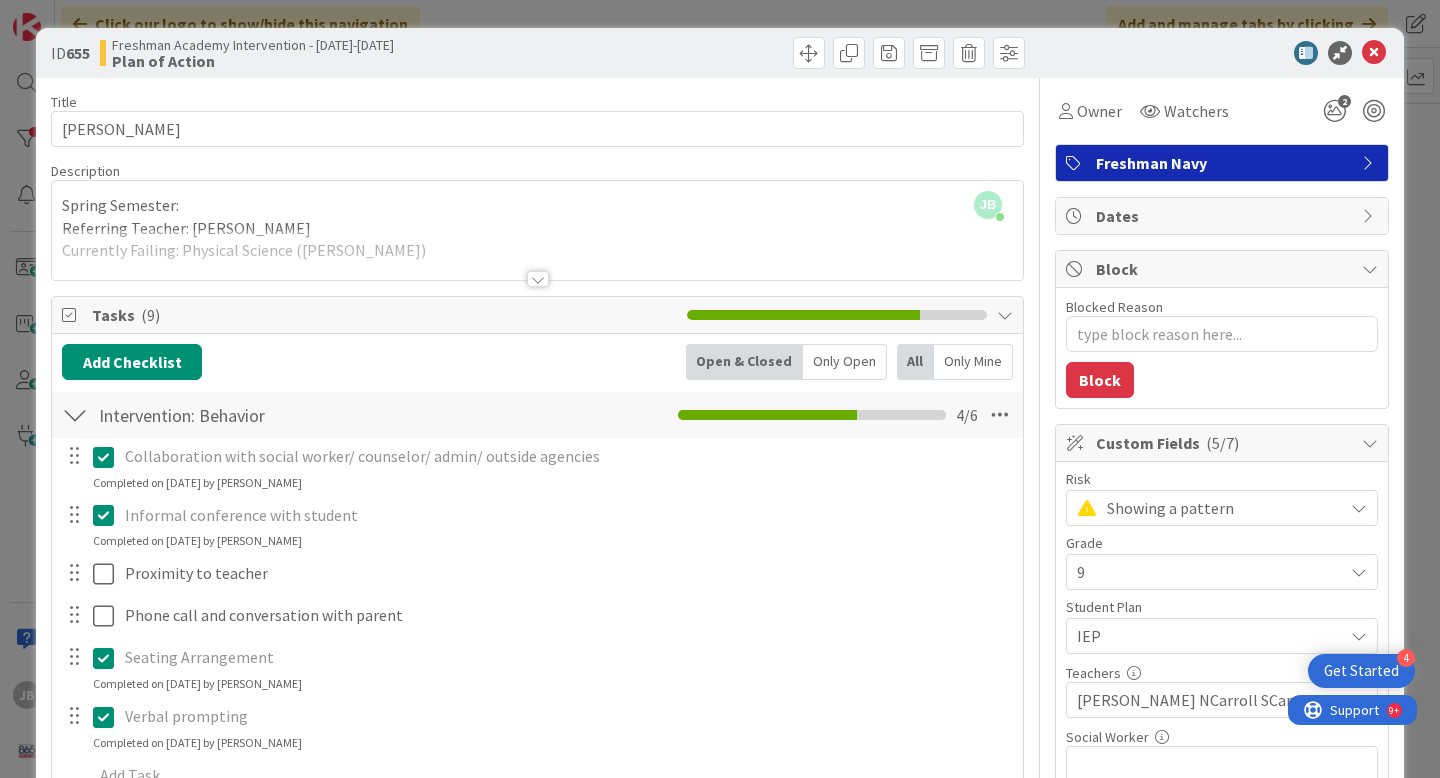 click at bounding box center (538, 279) 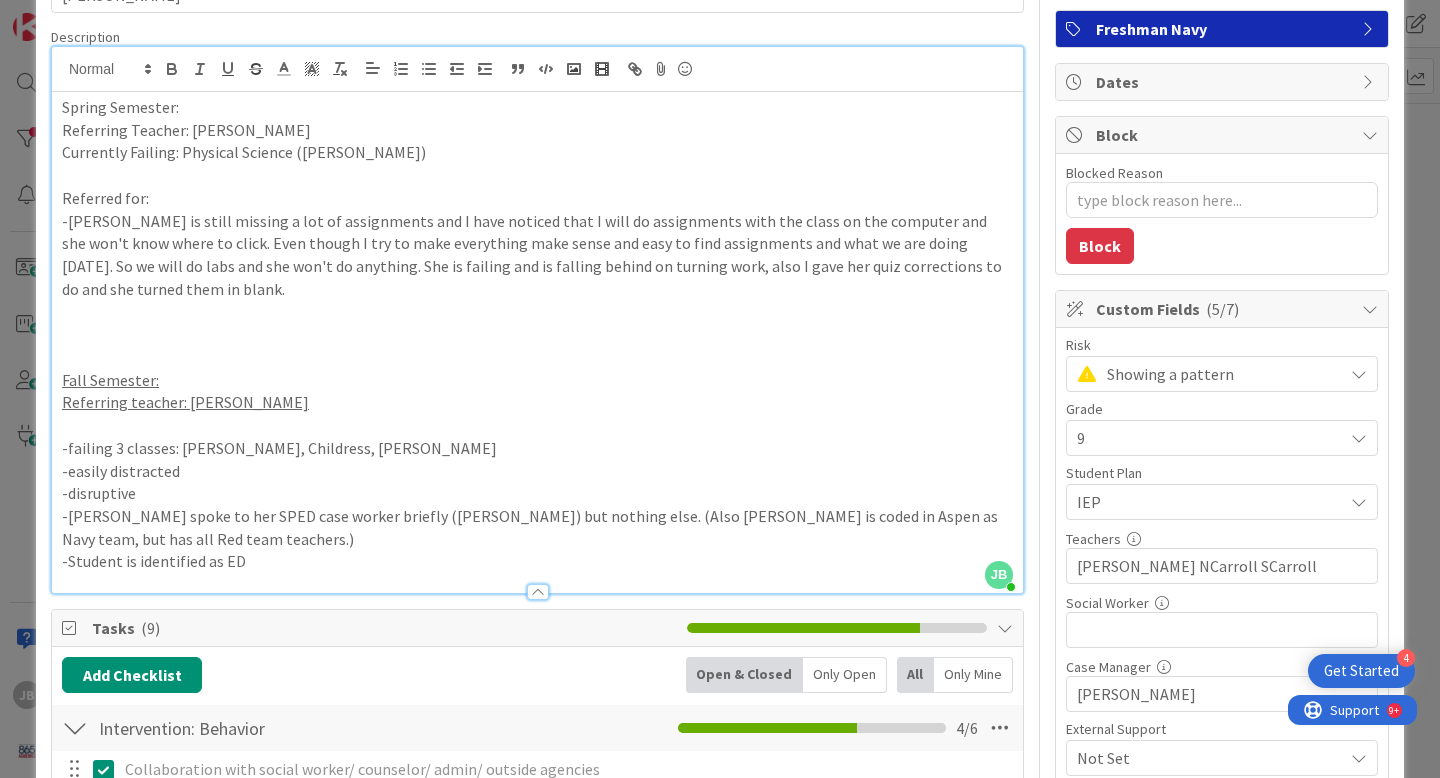scroll, scrollTop: 132, scrollLeft: 0, axis: vertical 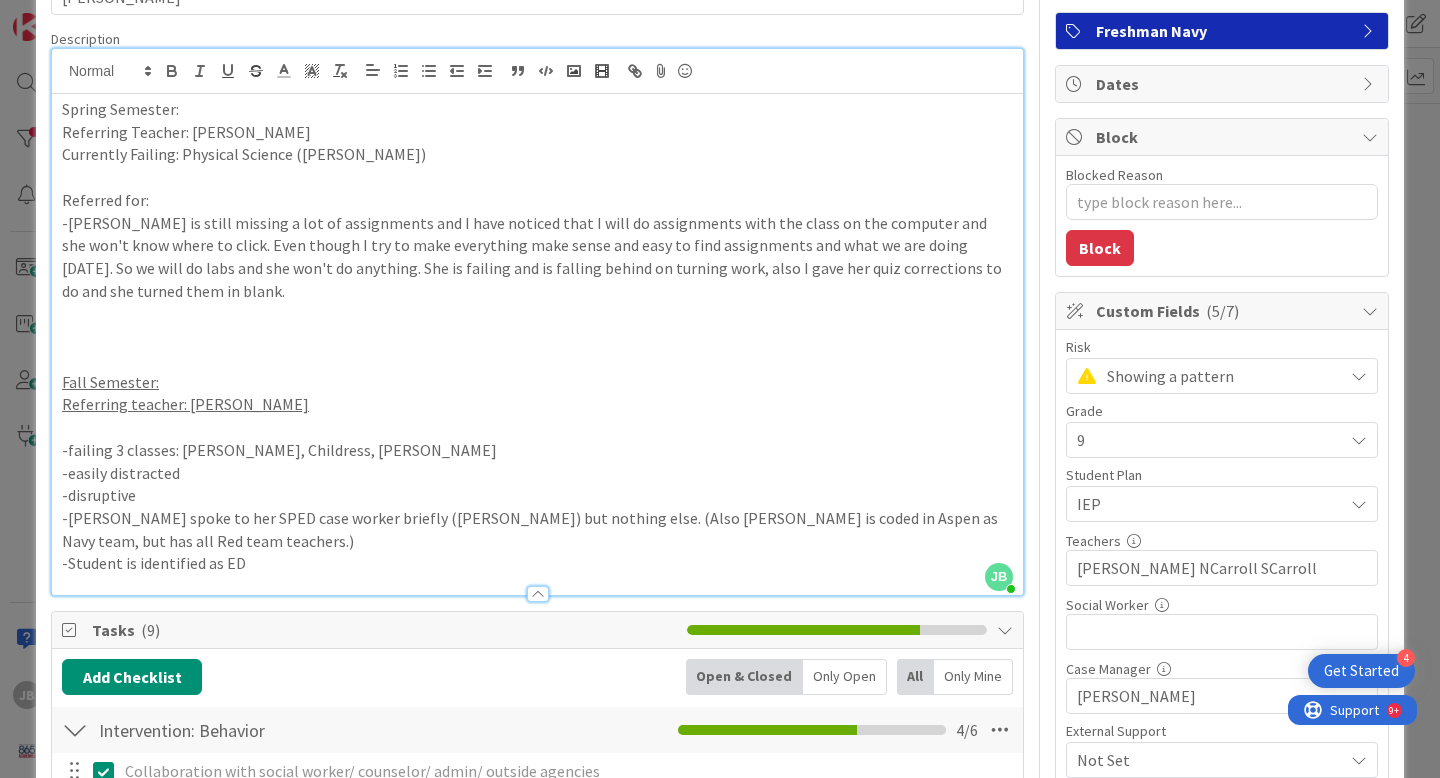 click on "Block" at bounding box center (1224, 137) 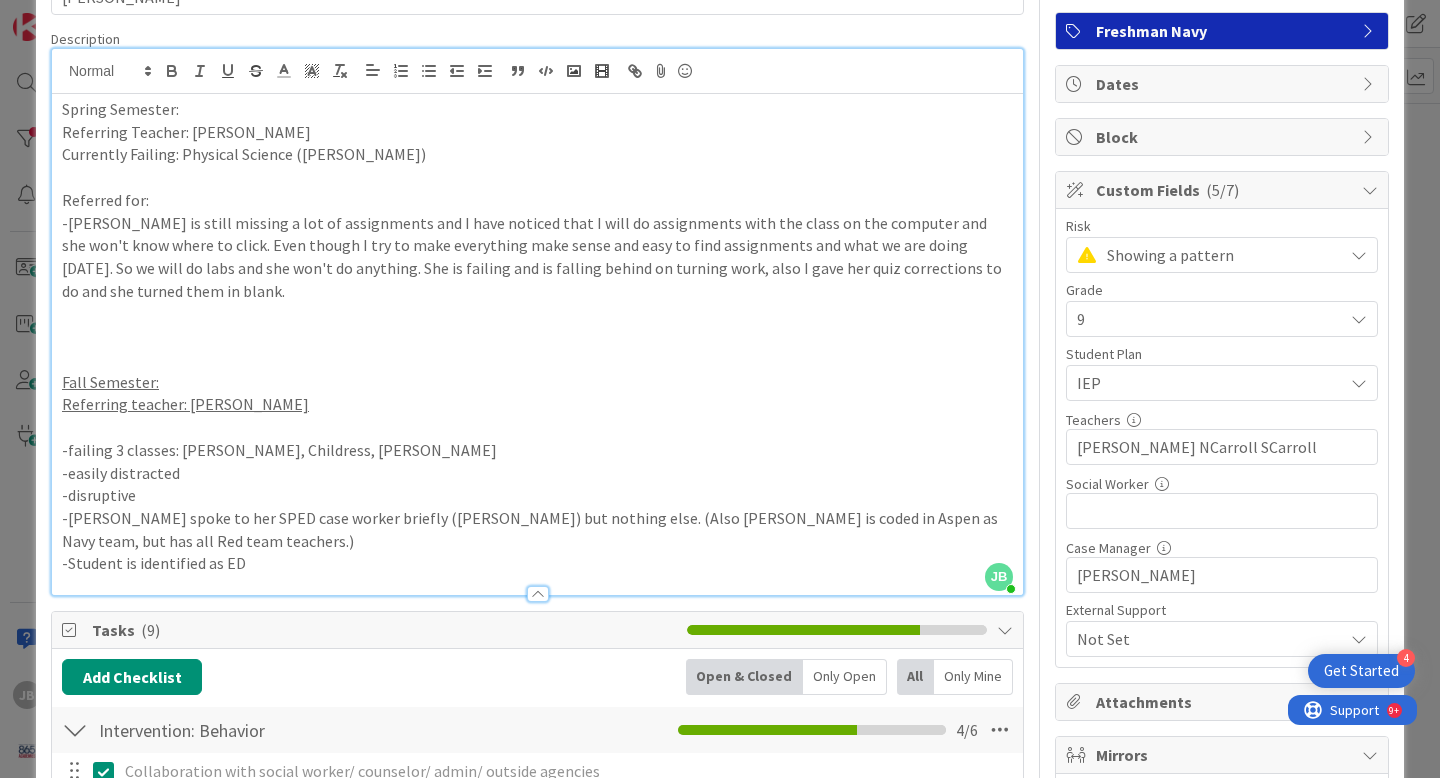 click on "Dates" at bounding box center [1224, 84] 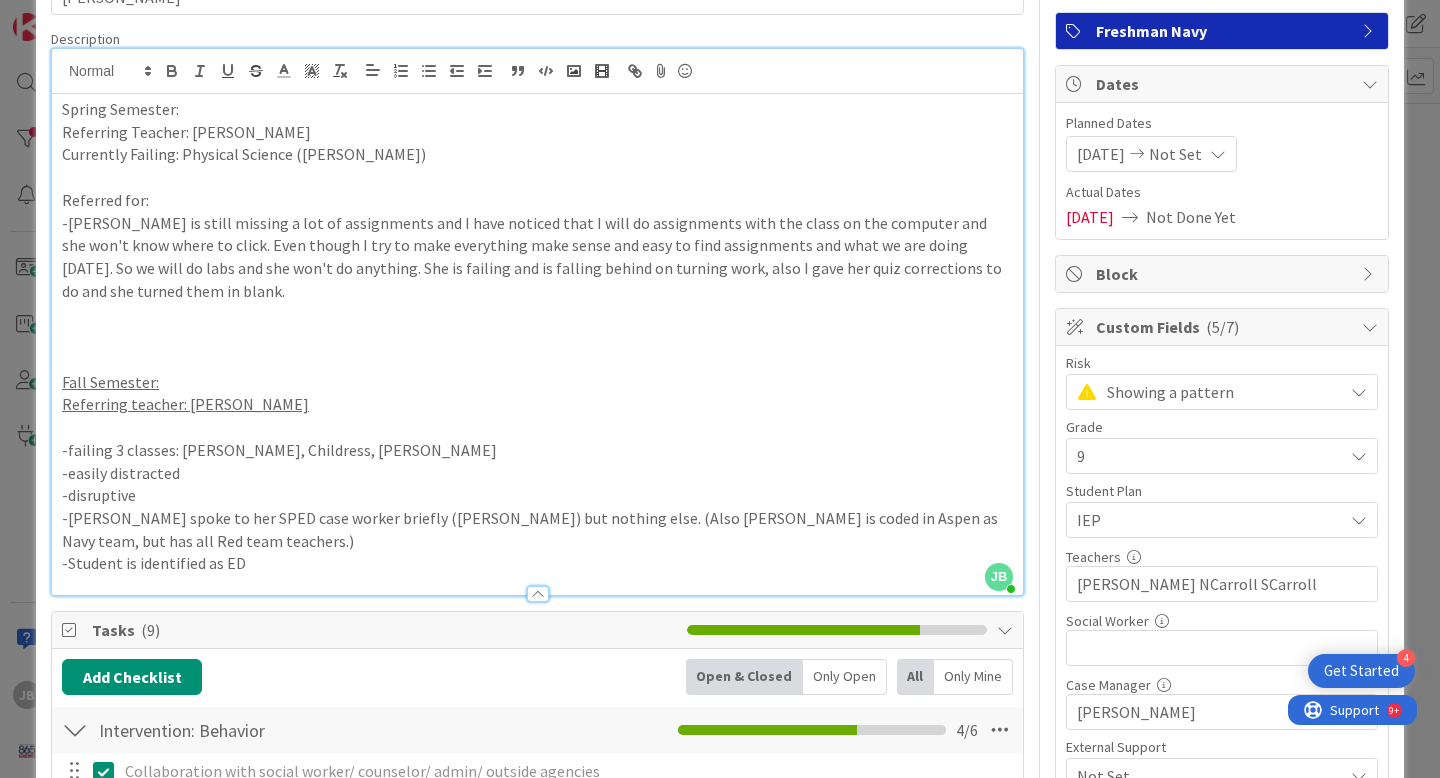 click on "Dates" at bounding box center [1224, 84] 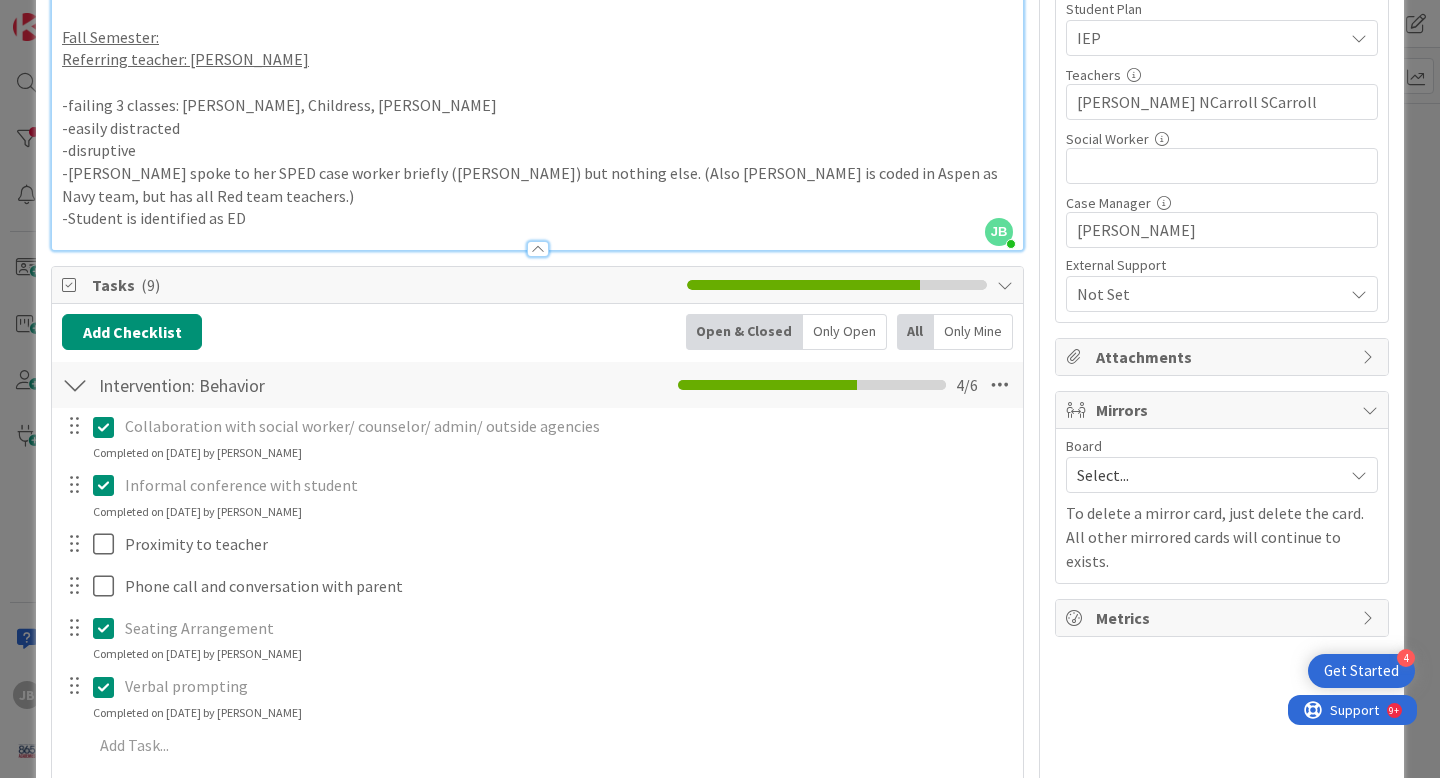 scroll, scrollTop: 480, scrollLeft: 0, axis: vertical 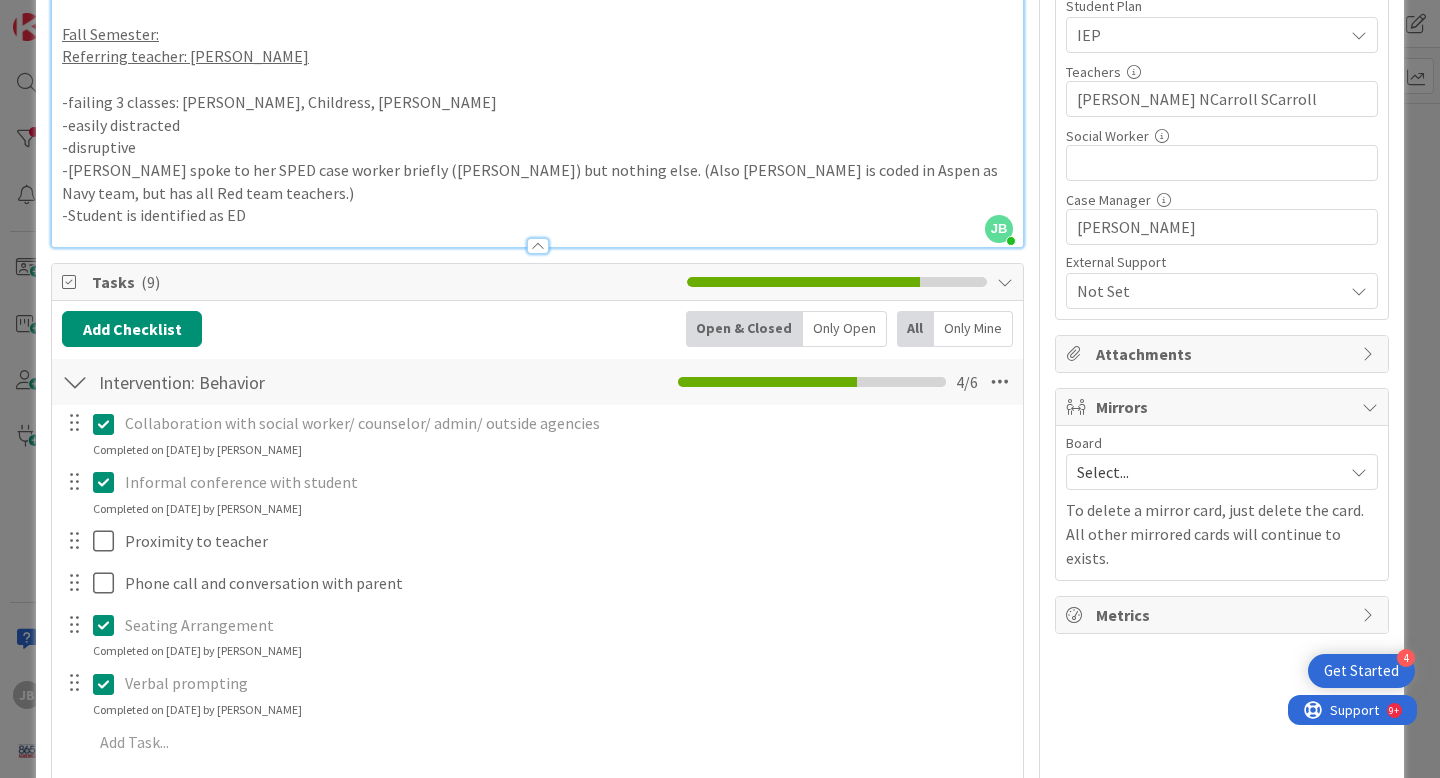 click on "Attachments" at bounding box center (1224, 354) 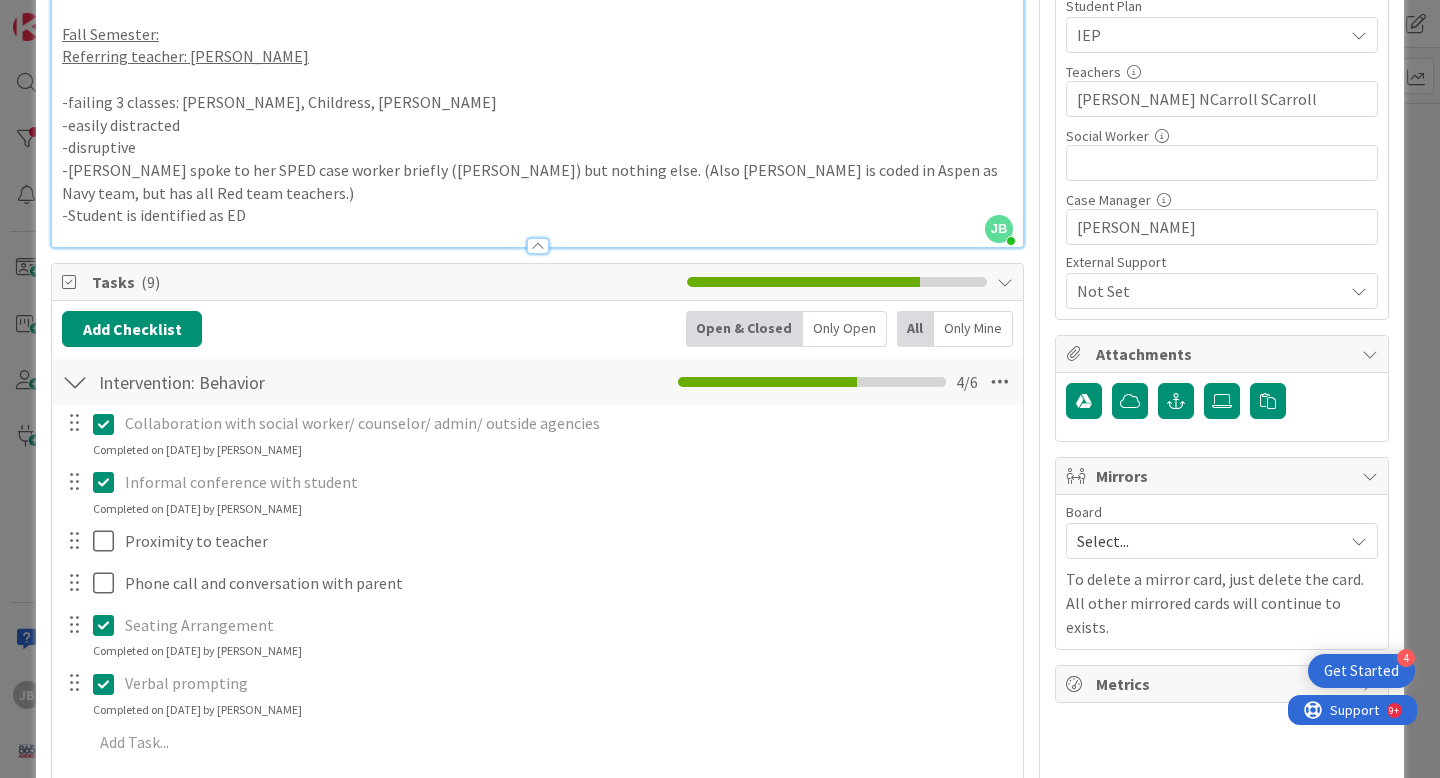 click on "Attachments" at bounding box center [1224, 354] 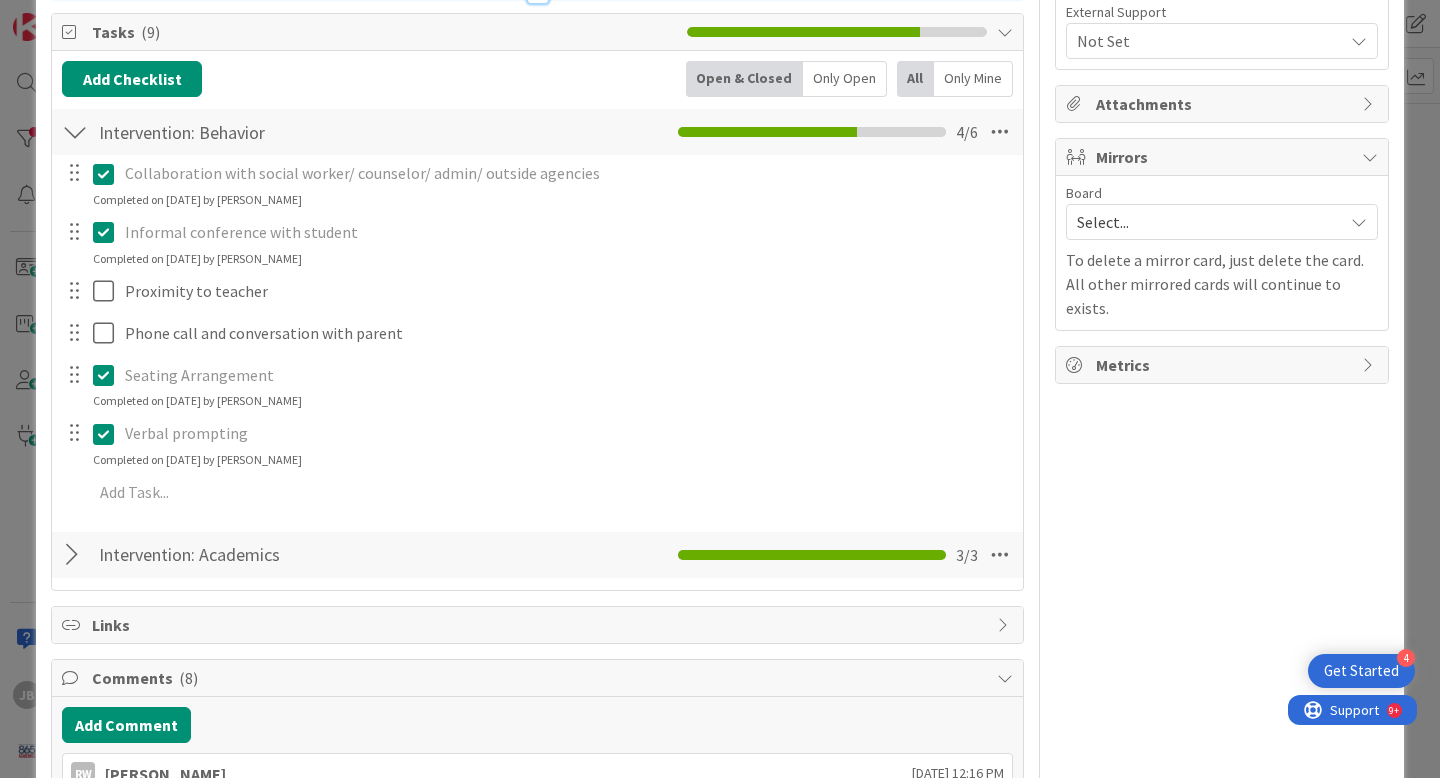 scroll, scrollTop: 739, scrollLeft: 0, axis: vertical 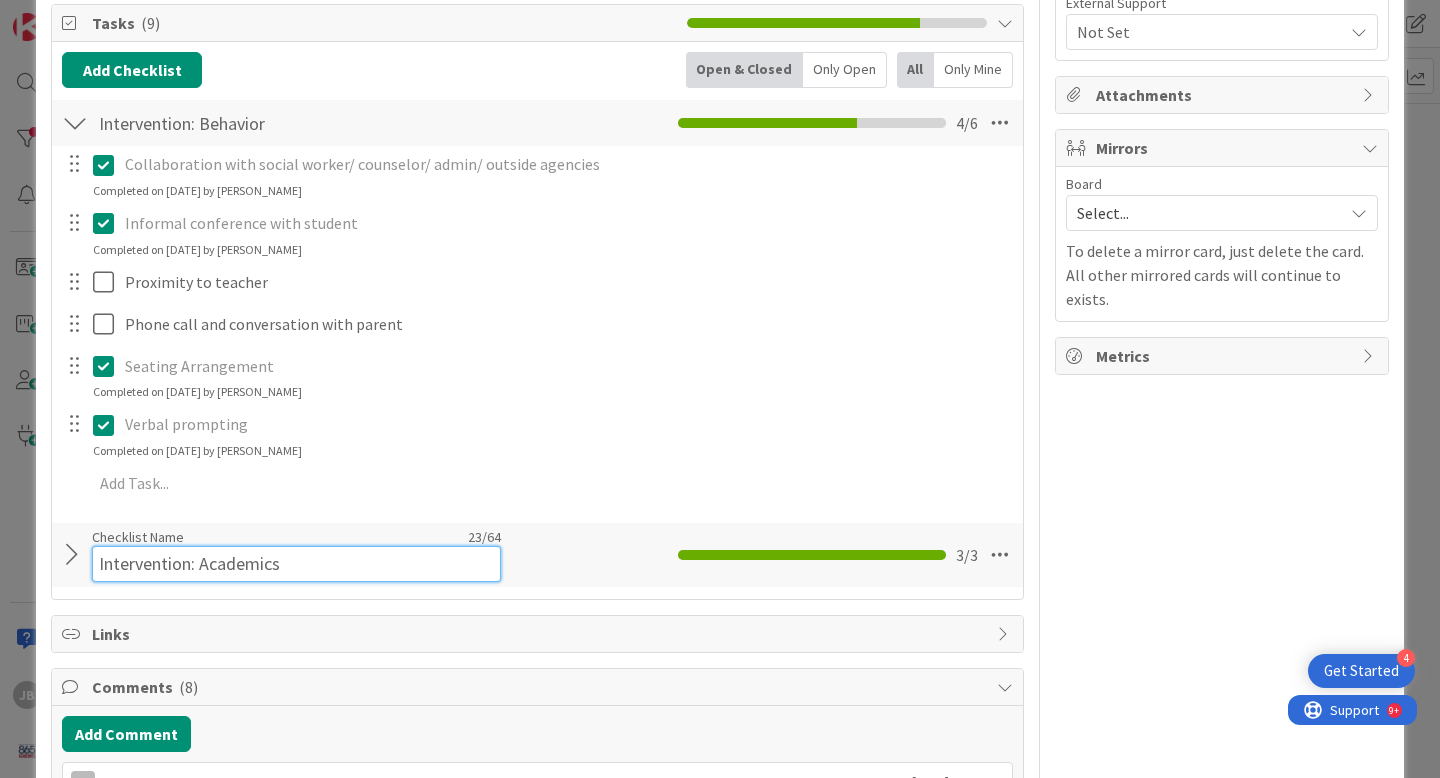 click on "Intervention: Academics" at bounding box center [296, 564] 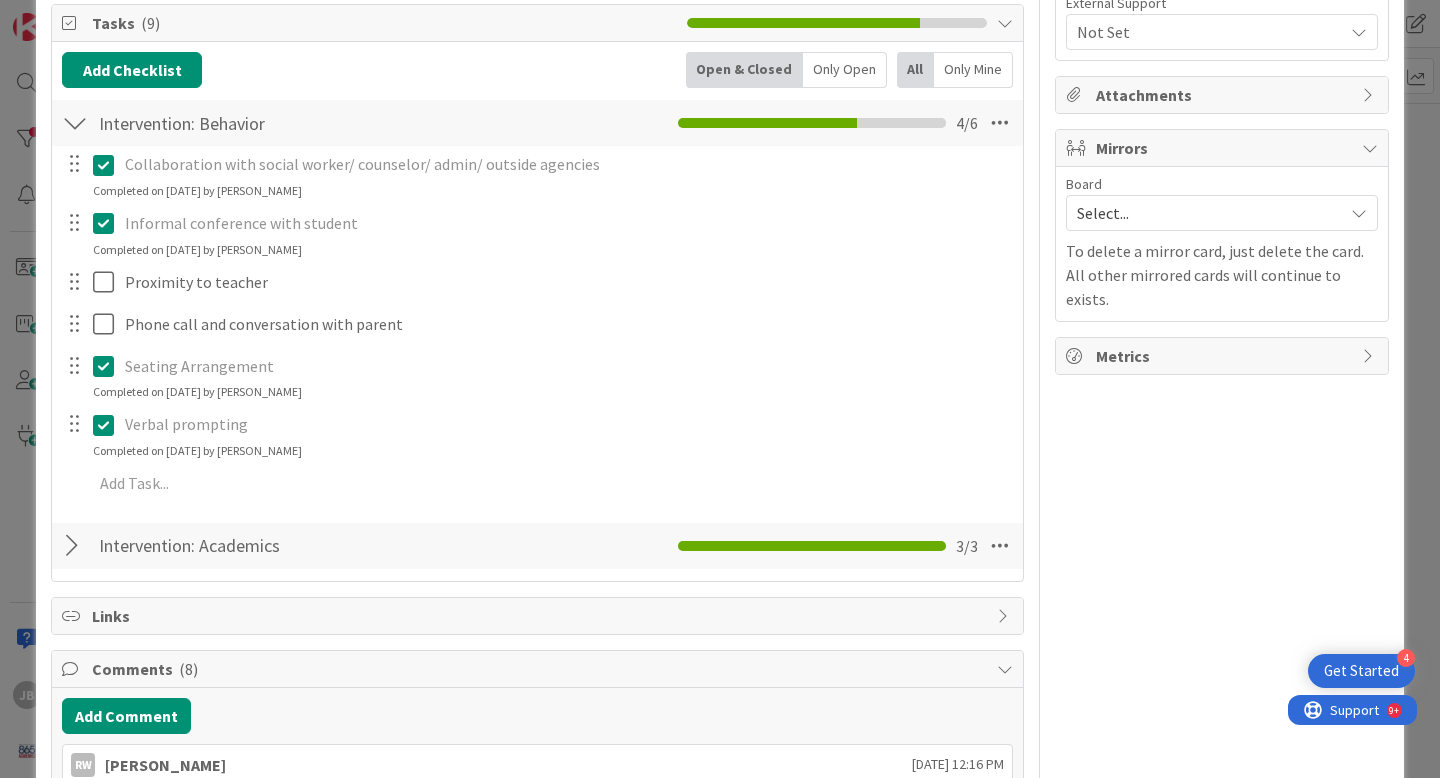 click at bounding box center [75, 546] 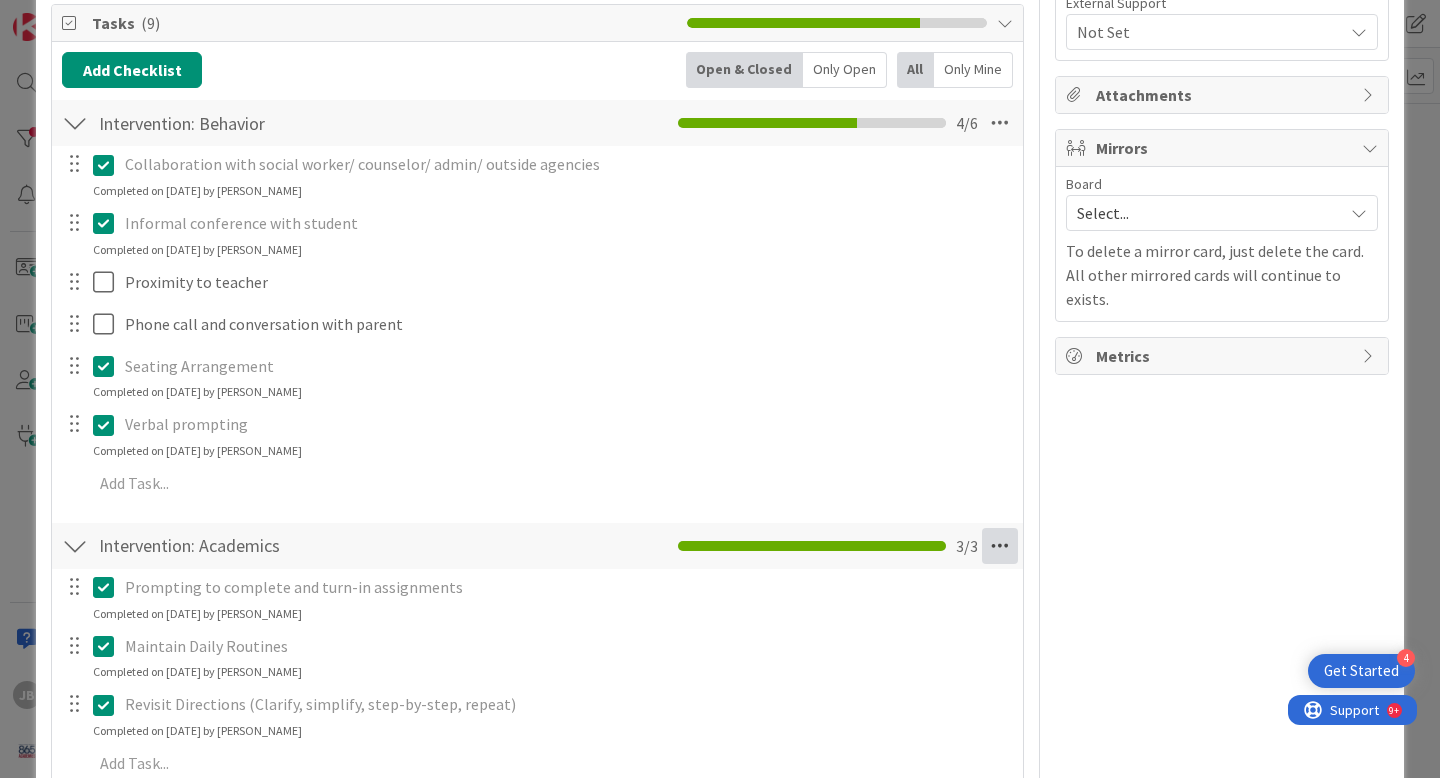click at bounding box center (1000, 546) 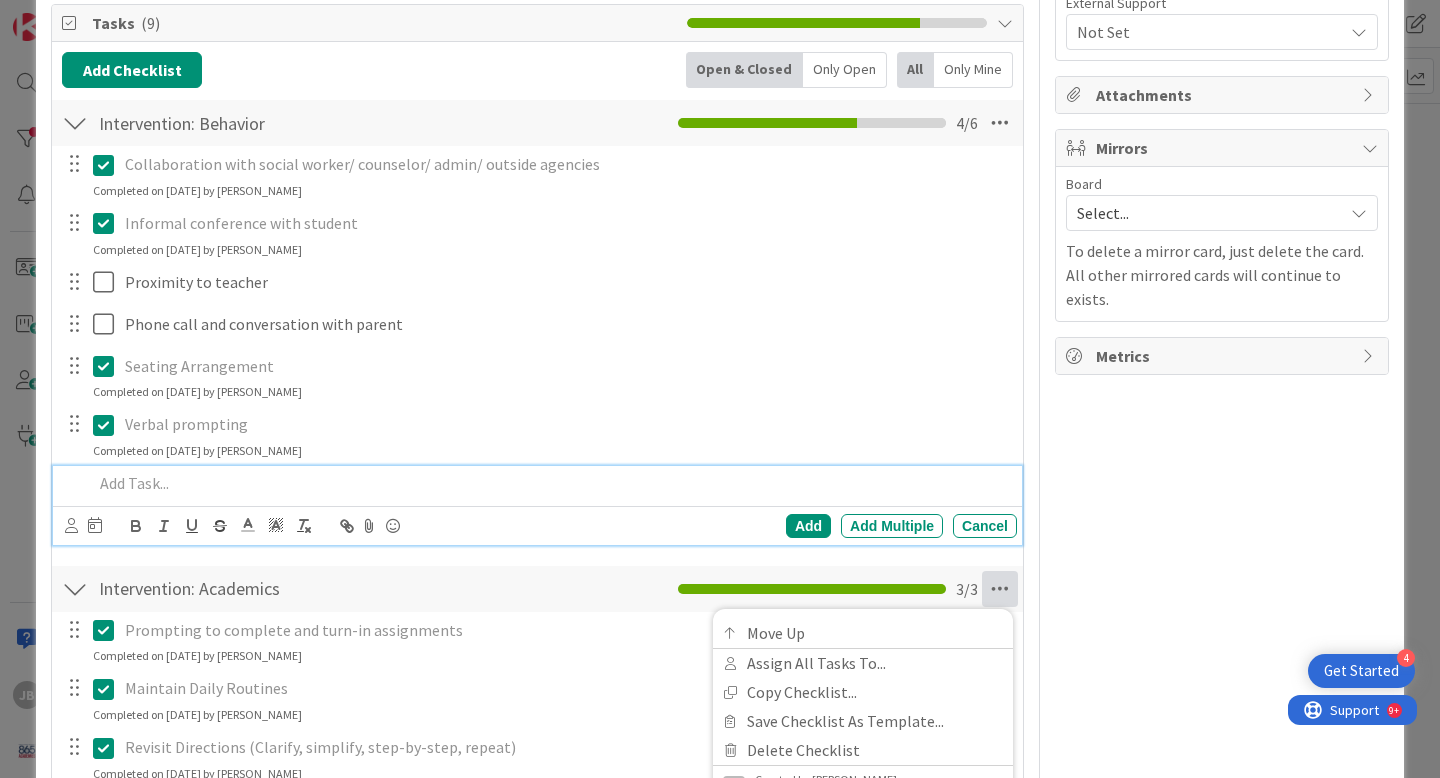 click at bounding box center [551, 483] 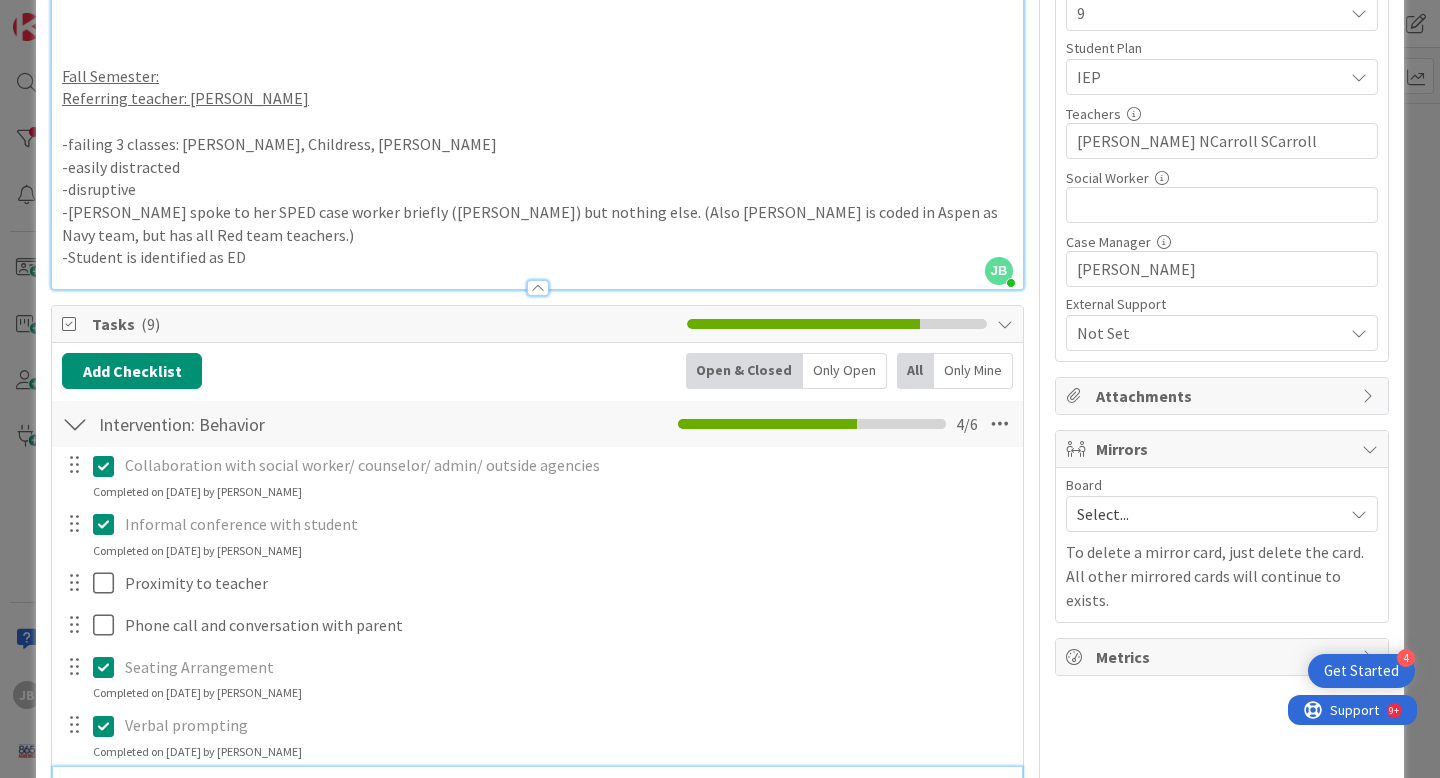 scroll, scrollTop: 0, scrollLeft: 0, axis: both 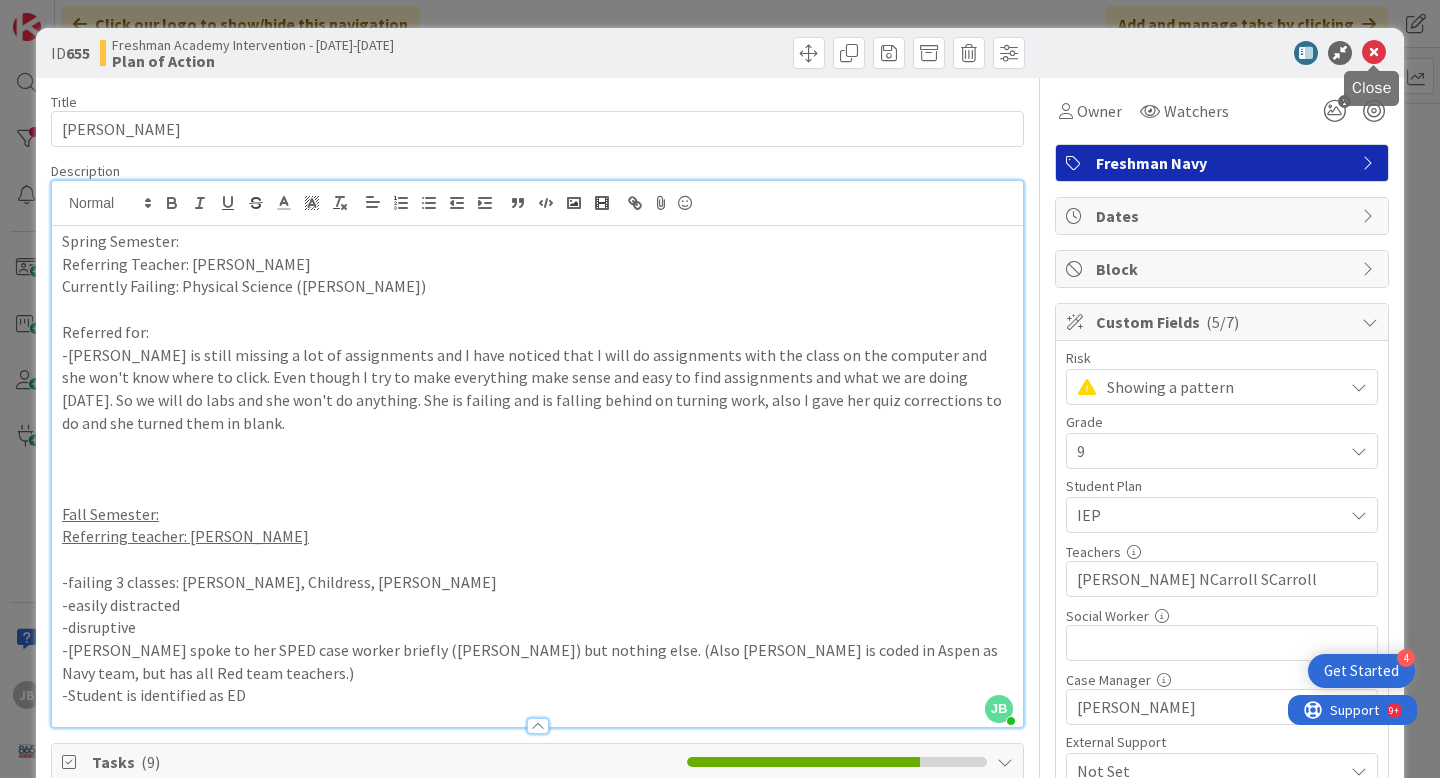 click at bounding box center [1374, 53] 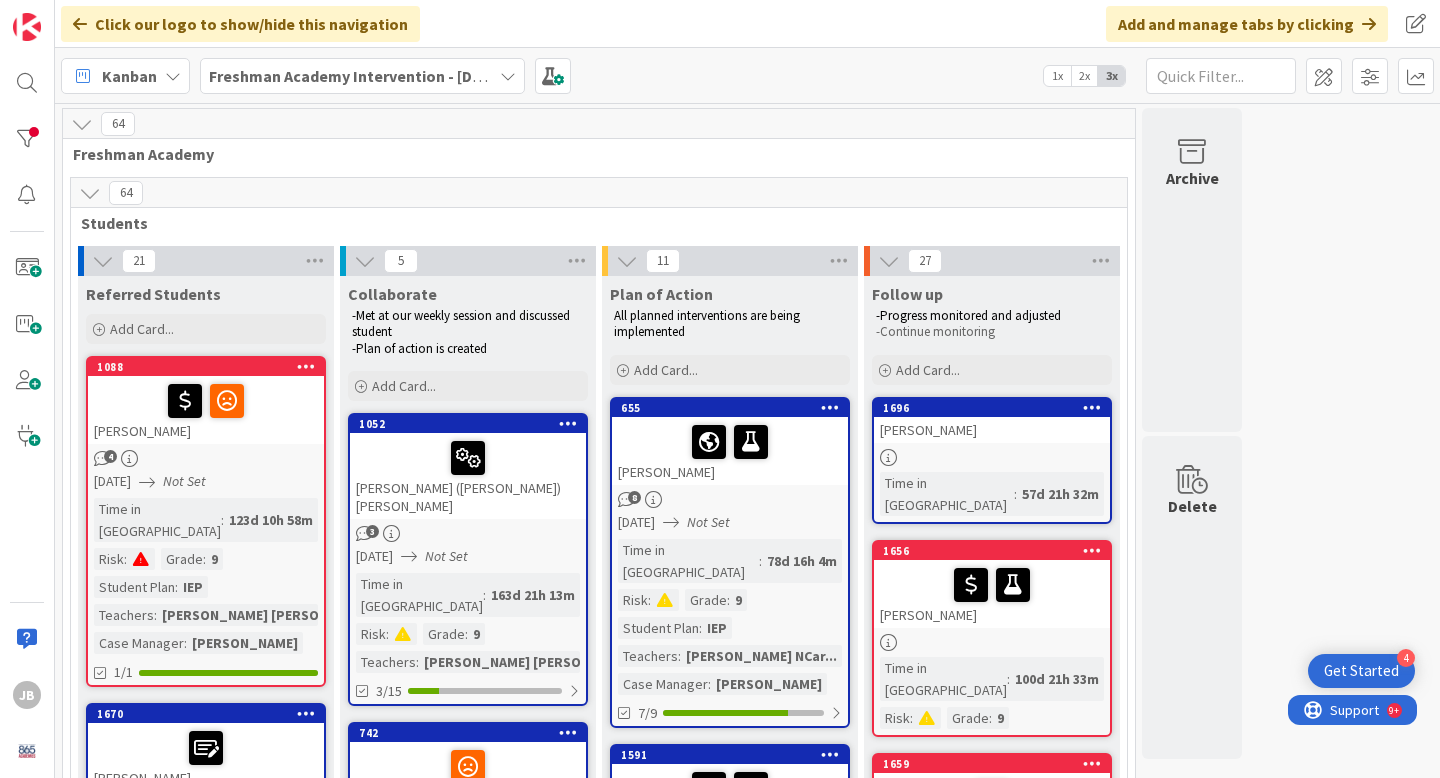 scroll, scrollTop: 0, scrollLeft: 0, axis: both 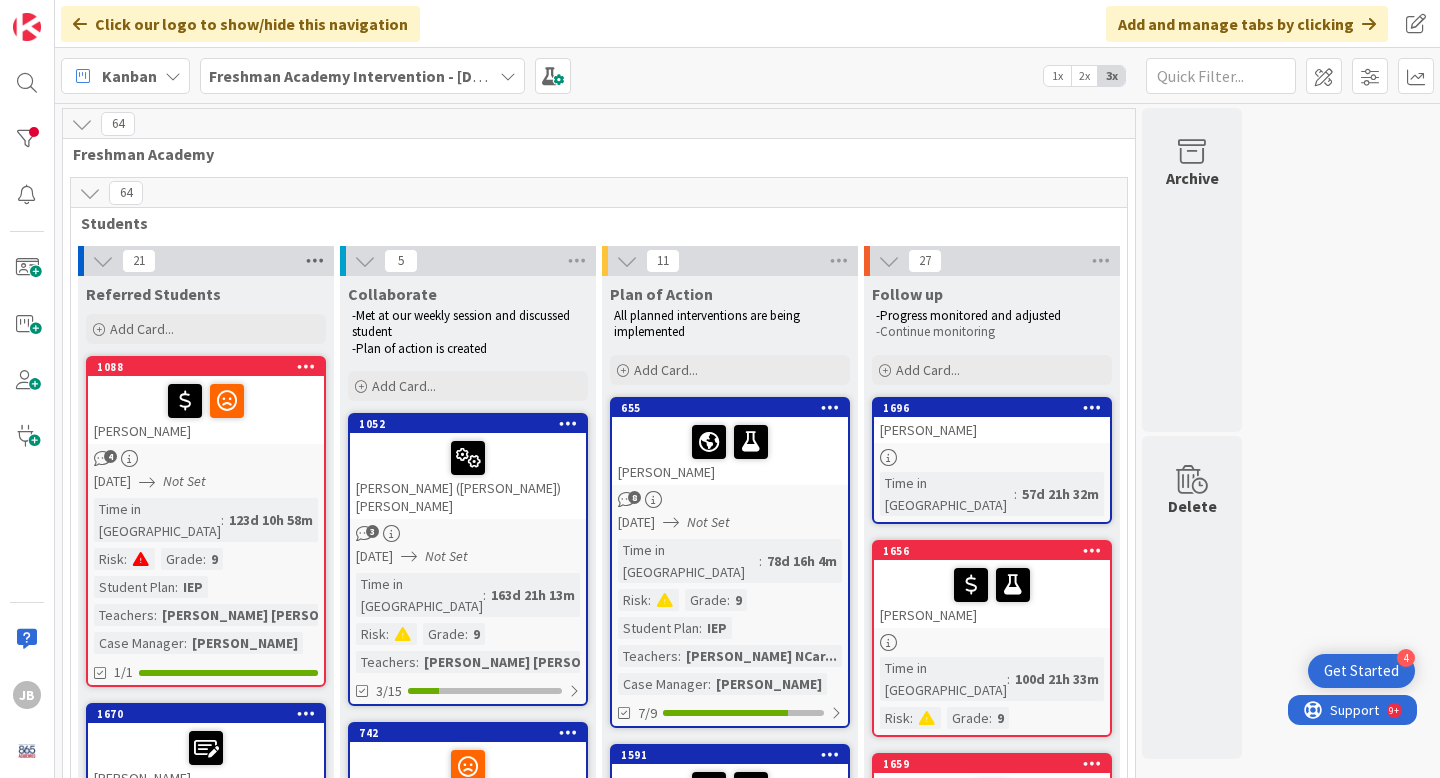 click at bounding box center (315, 261) 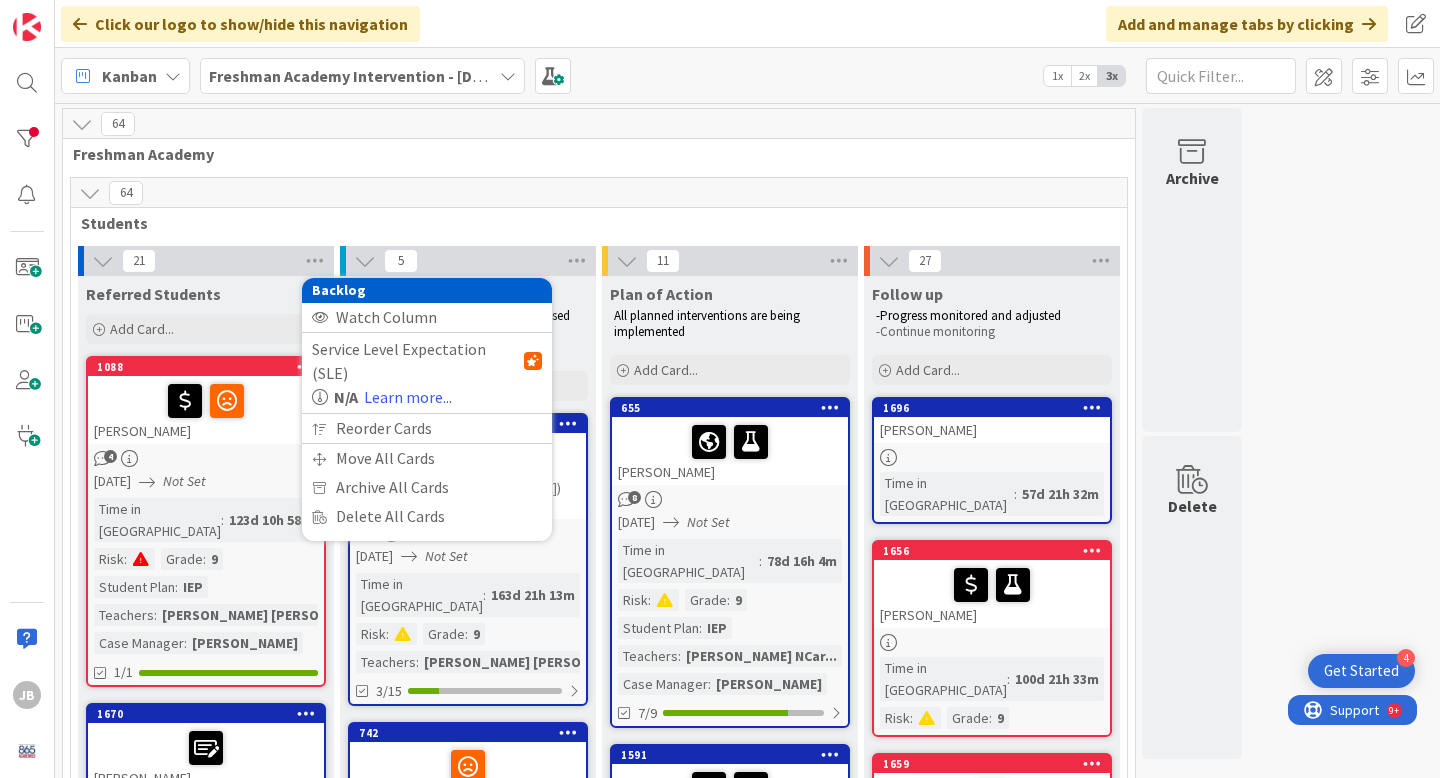 click on "Students" at bounding box center (591, 223) 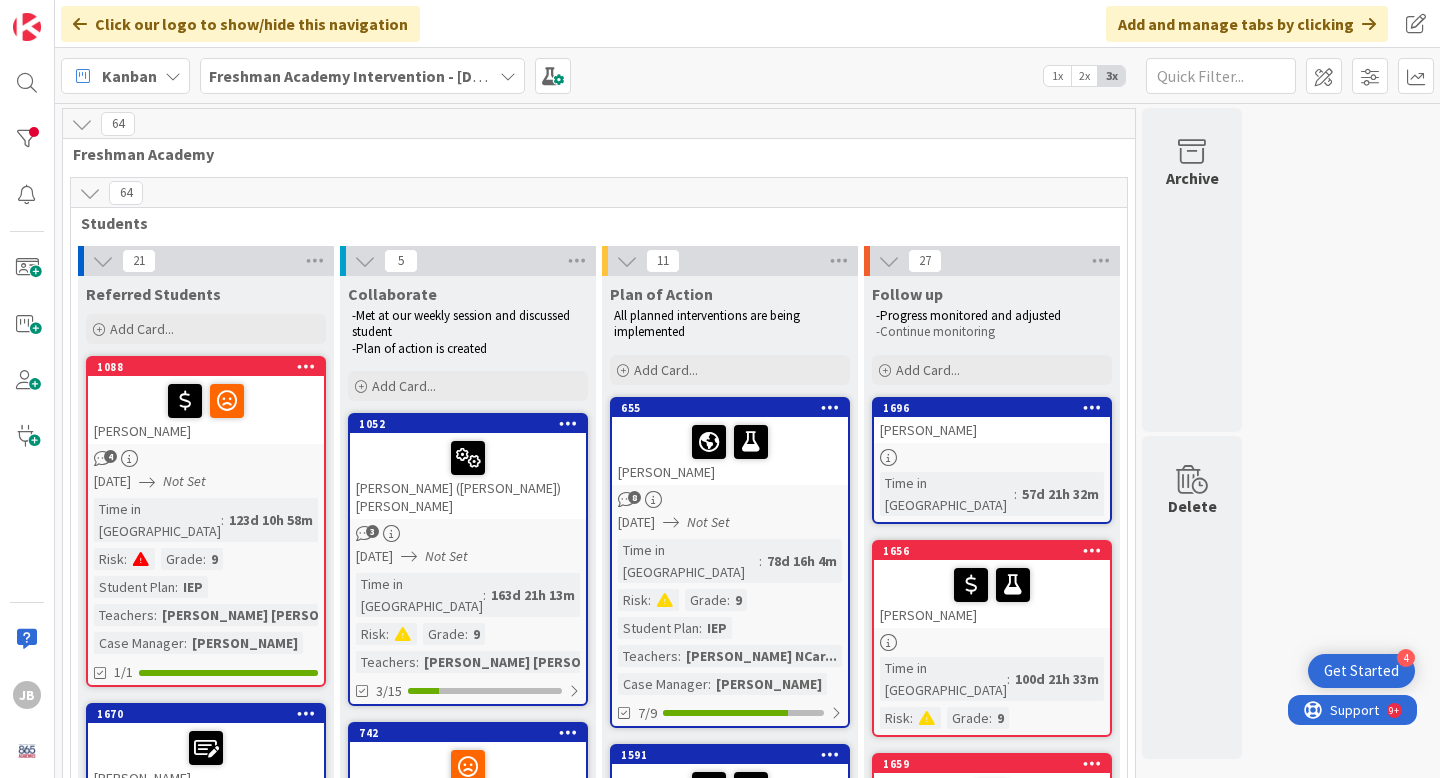 click at bounding box center (103, 261) 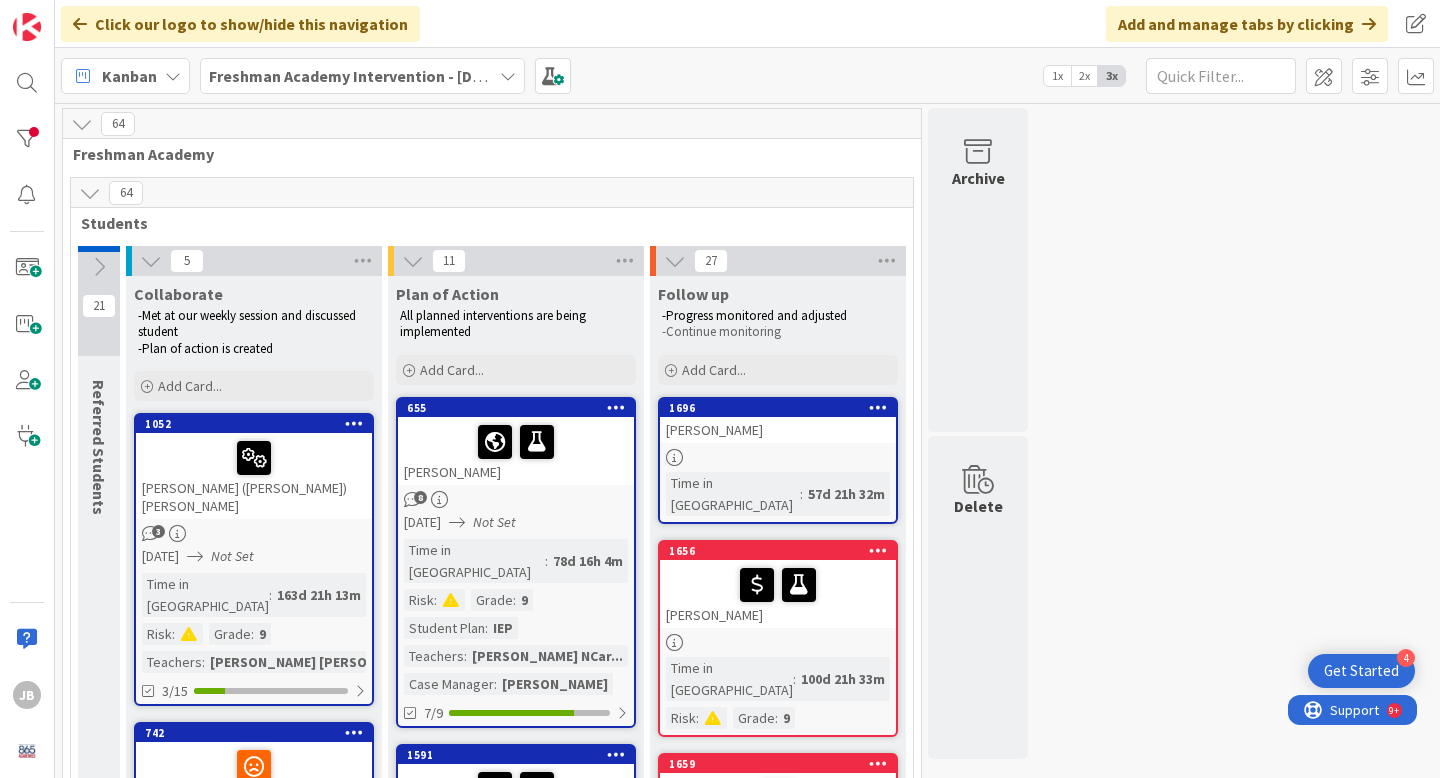 click at bounding box center [99, 267] 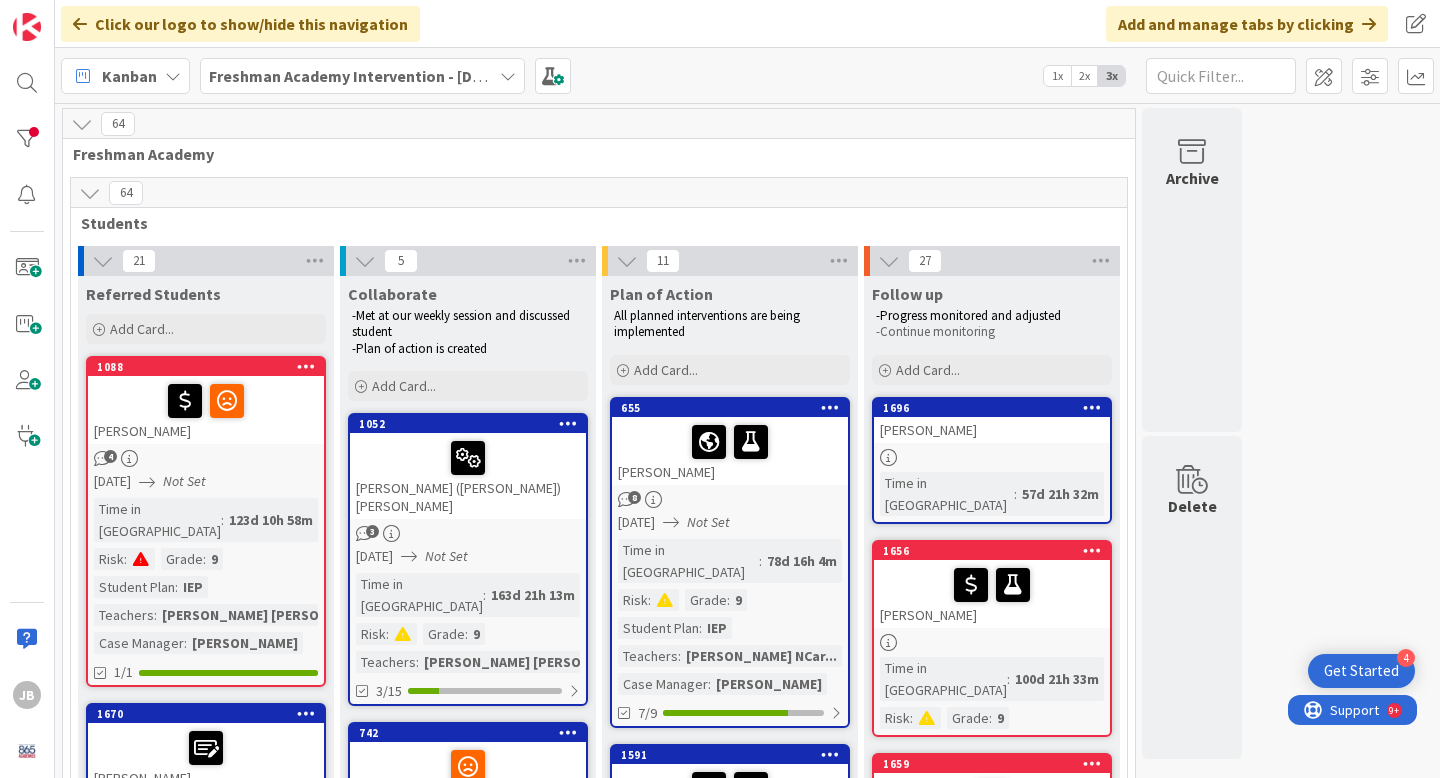 scroll, scrollTop: 8, scrollLeft: 0, axis: vertical 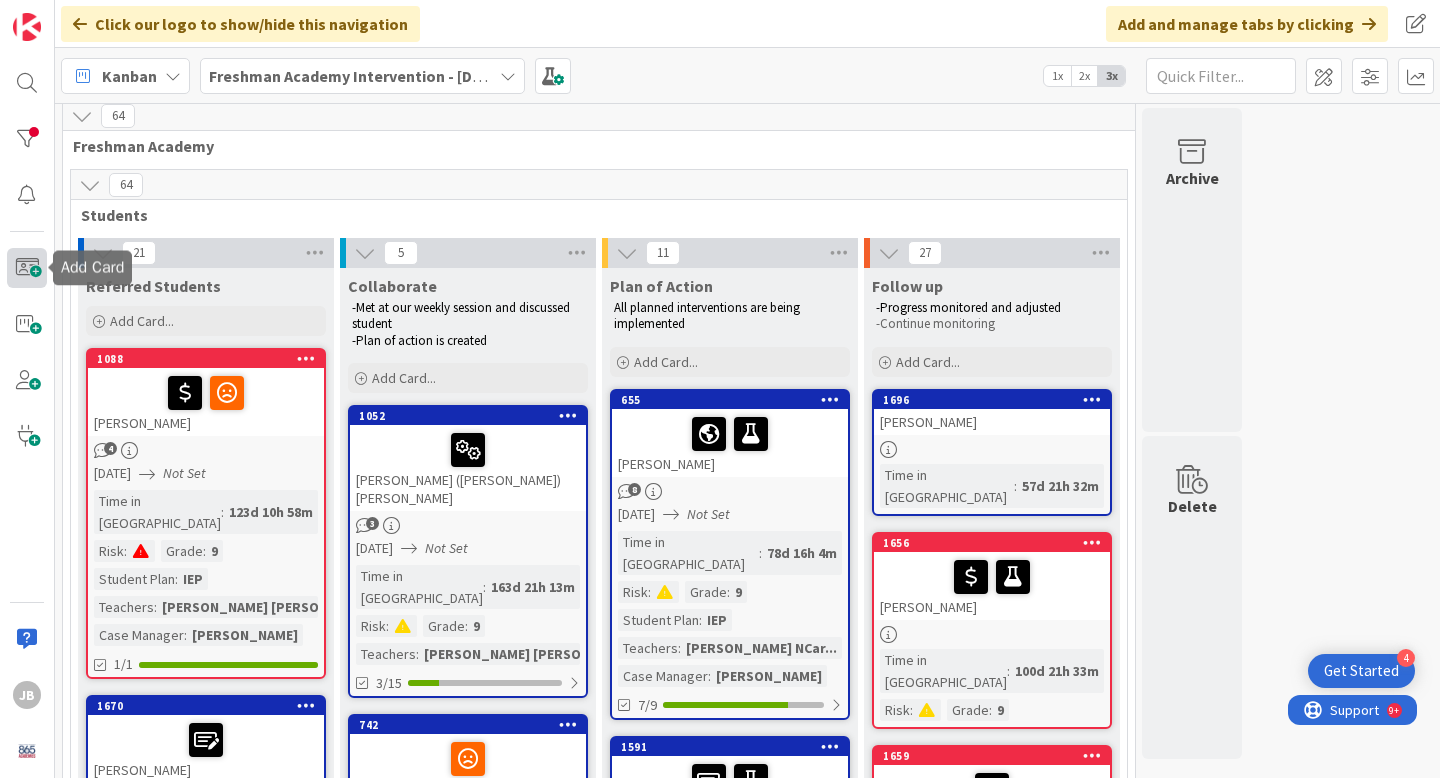 click at bounding box center [27, 268] 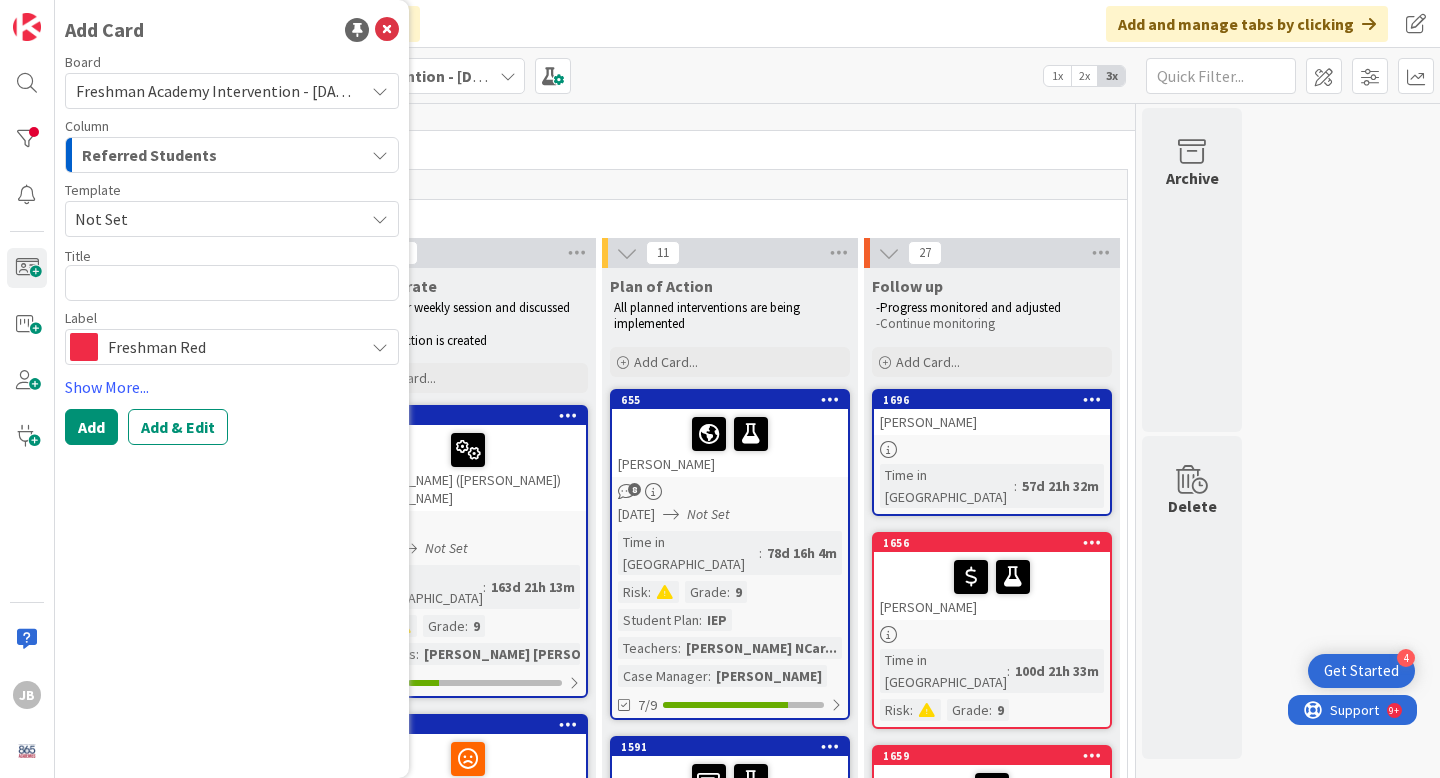 click on "Not Set" at bounding box center (212, 219) 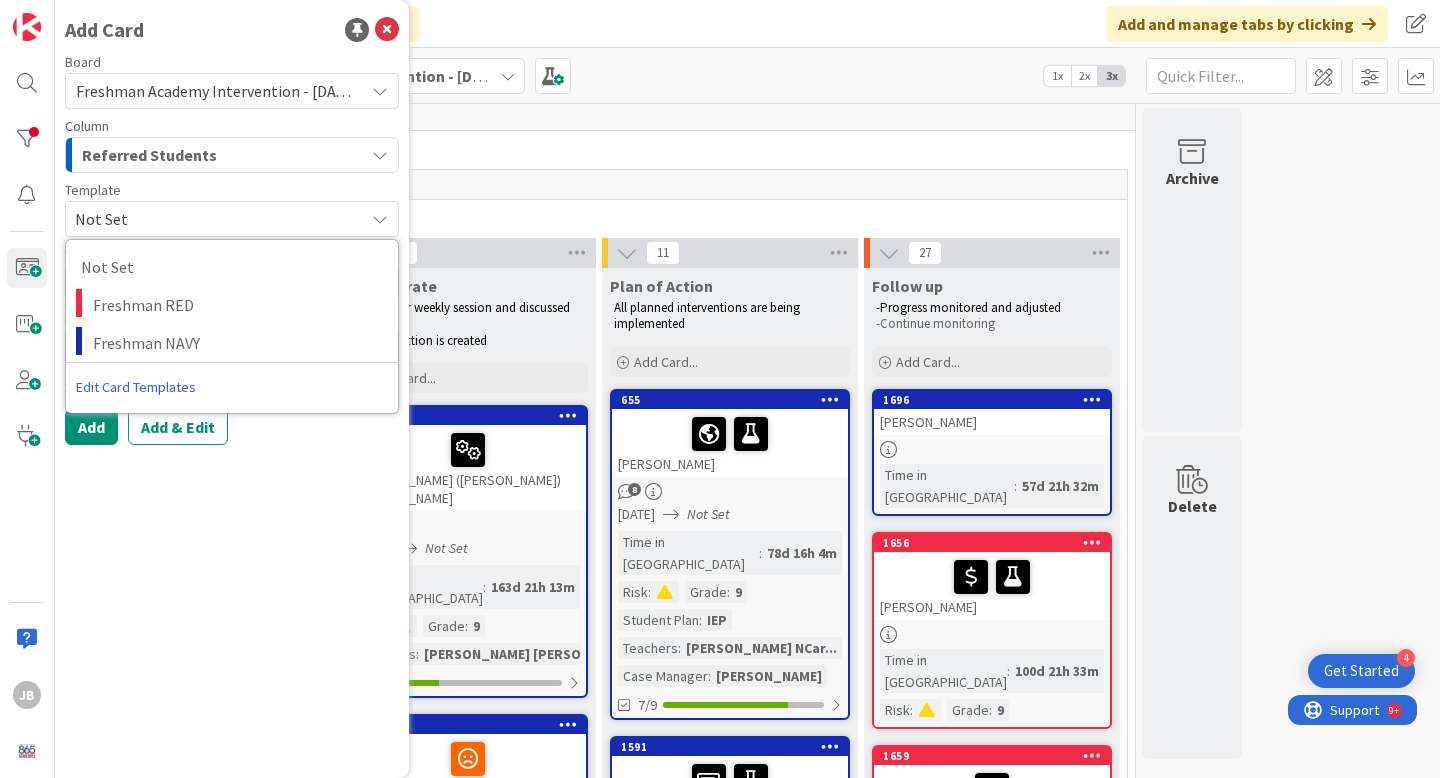 click on "Not Set" at bounding box center [212, 219] 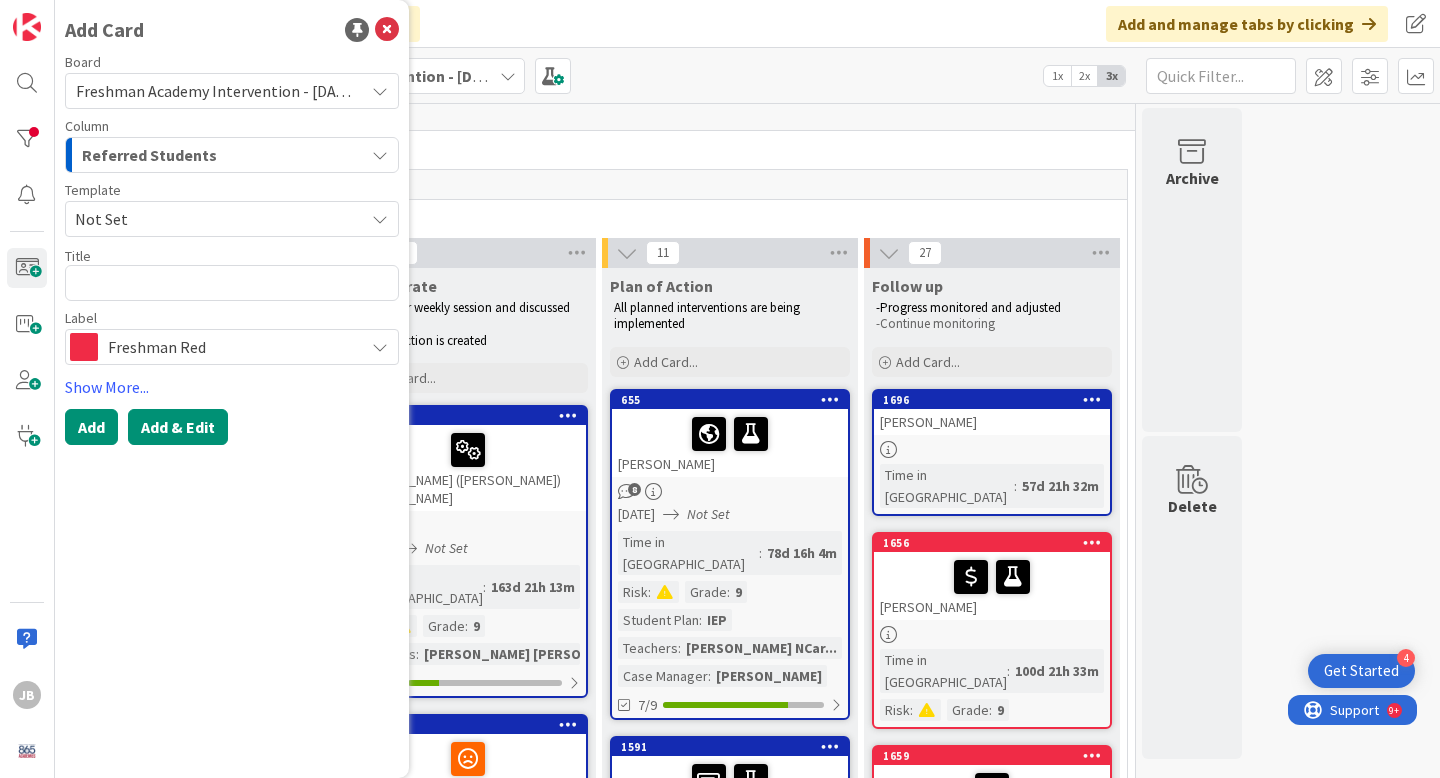 click on "Add & Edit" at bounding box center [178, 427] 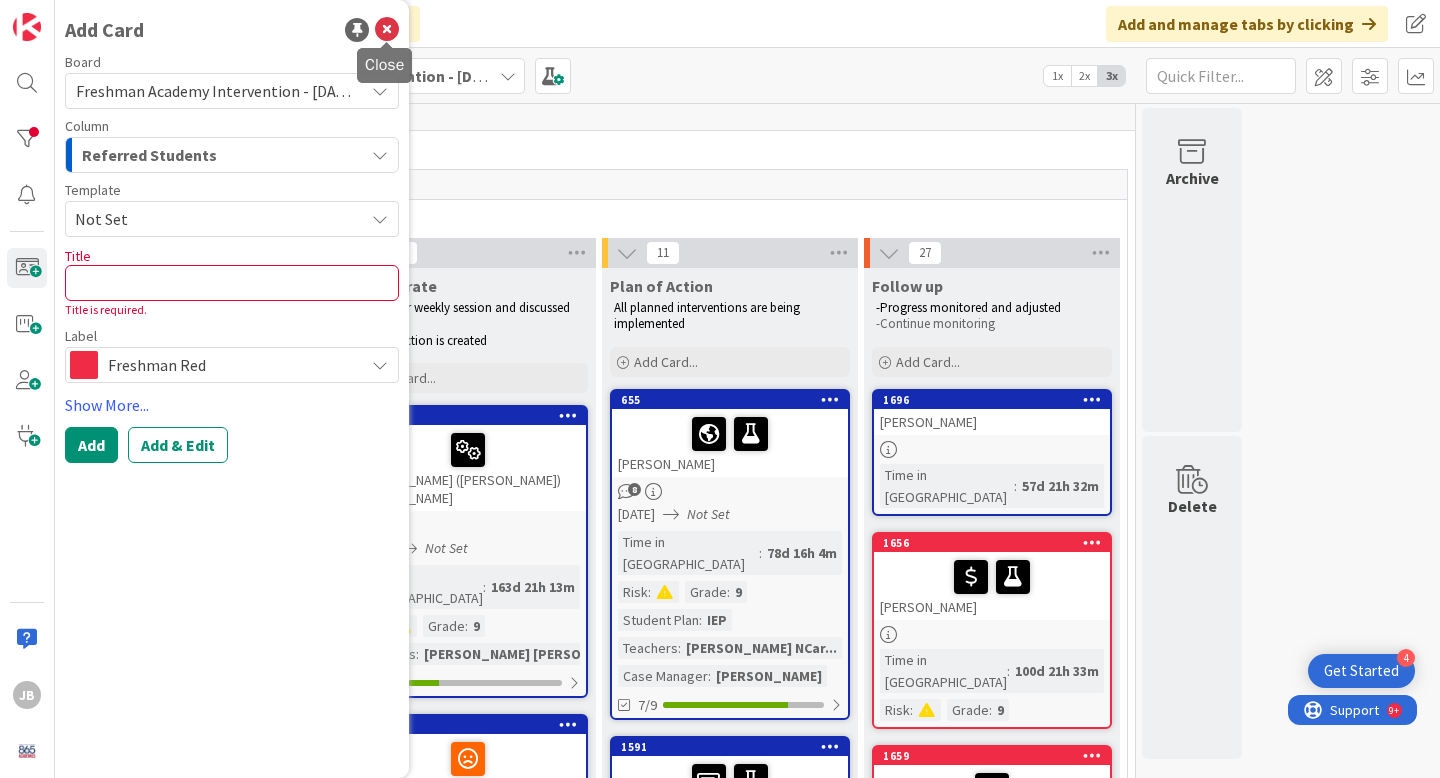 click at bounding box center (387, 30) 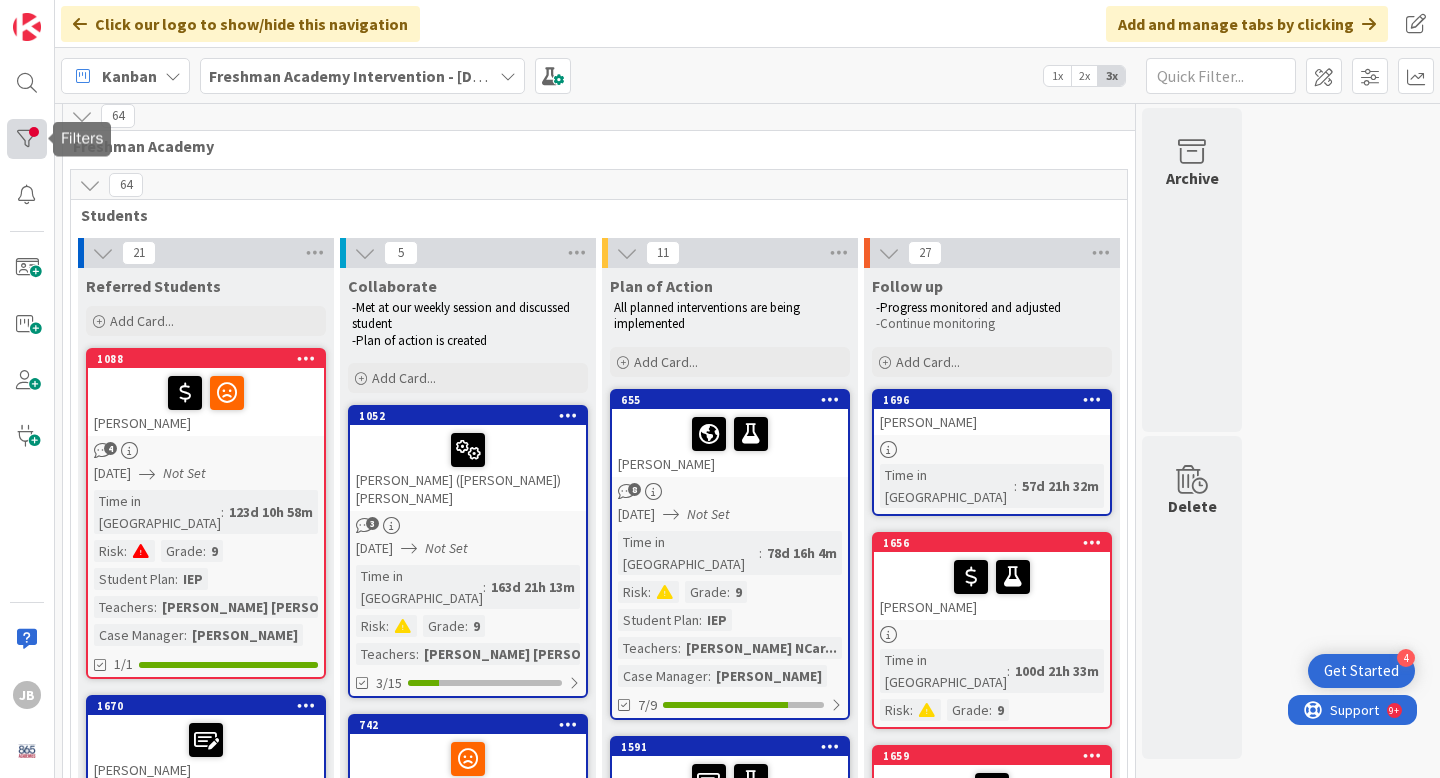 click at bounding box center [27, 139] 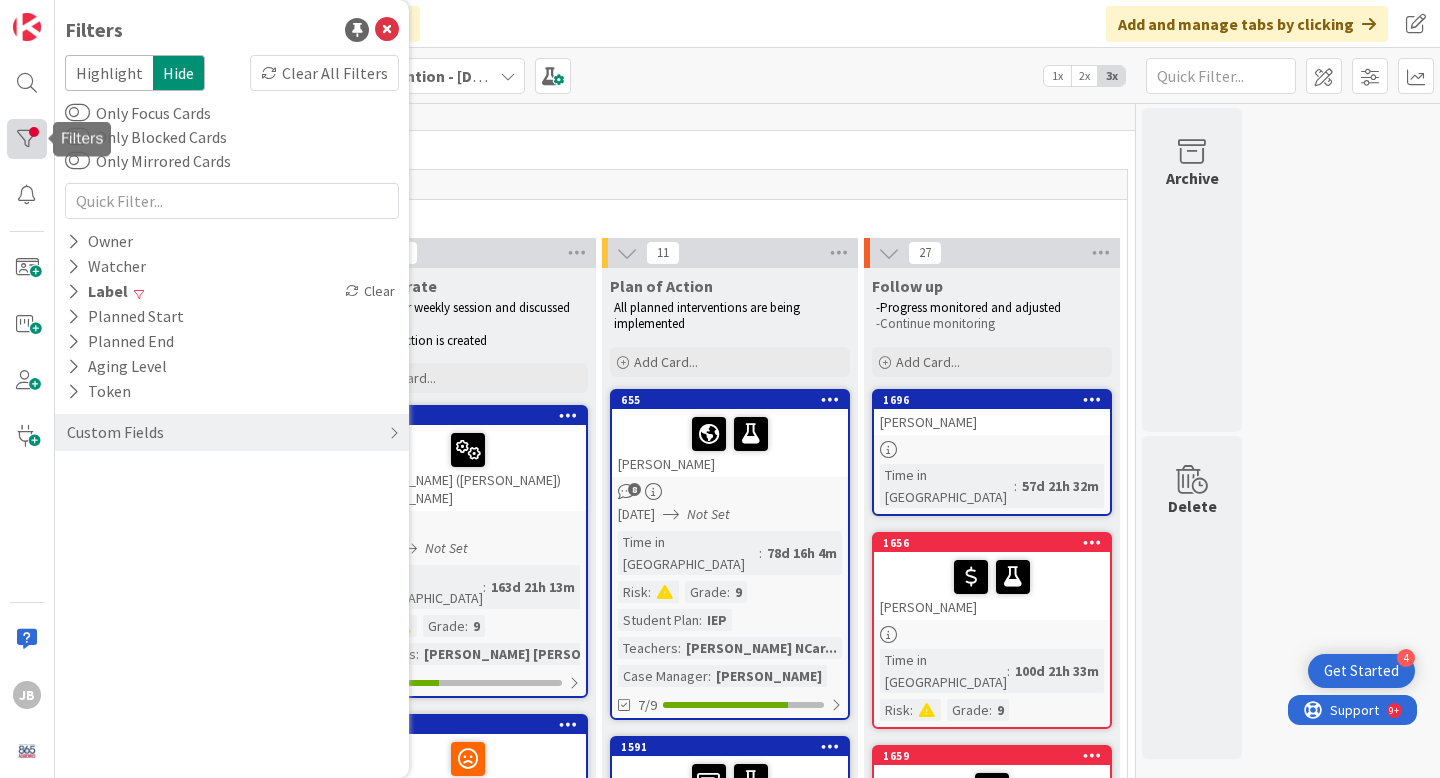 click at bounding box center [27, 139] 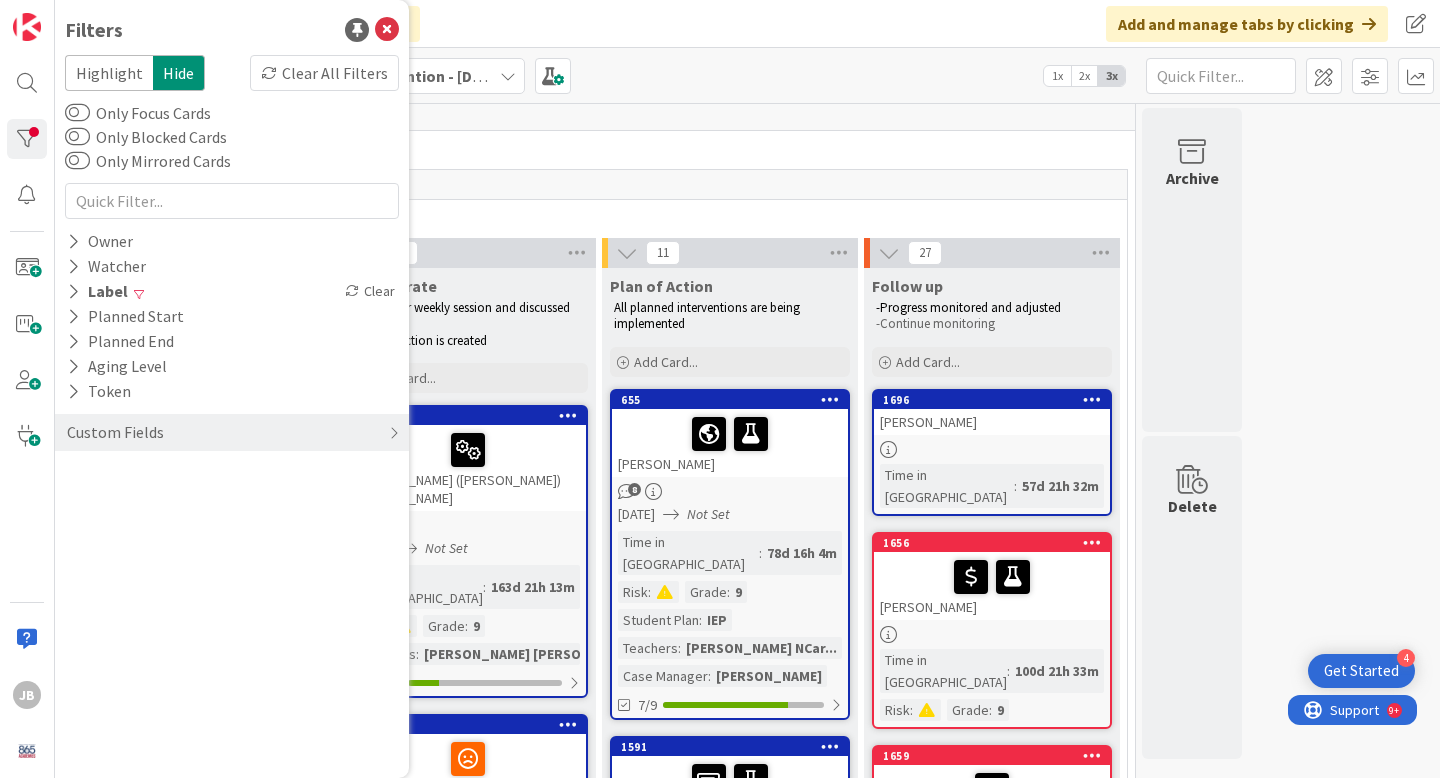 click on "64" at bounding box center [599, 116] 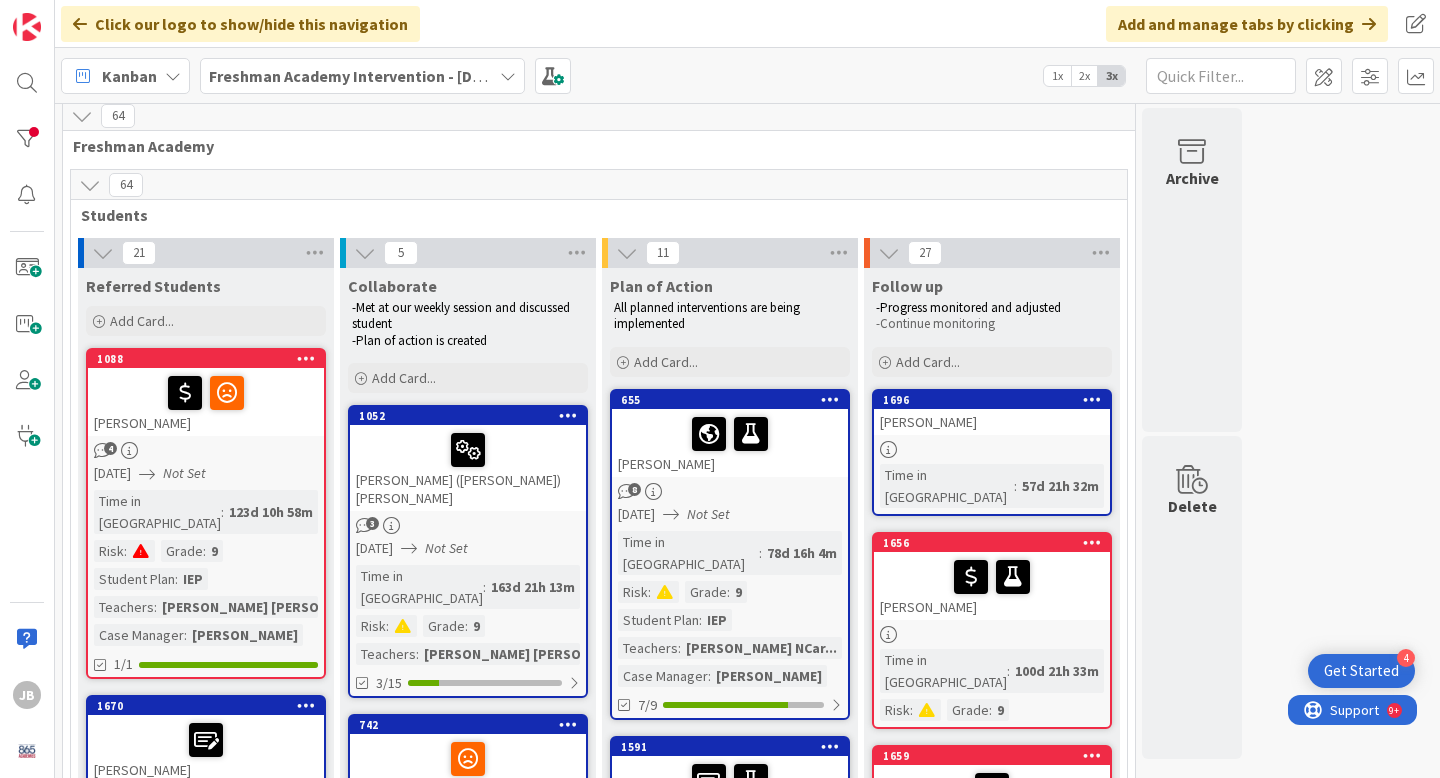 click at bounding box center [468, 450] 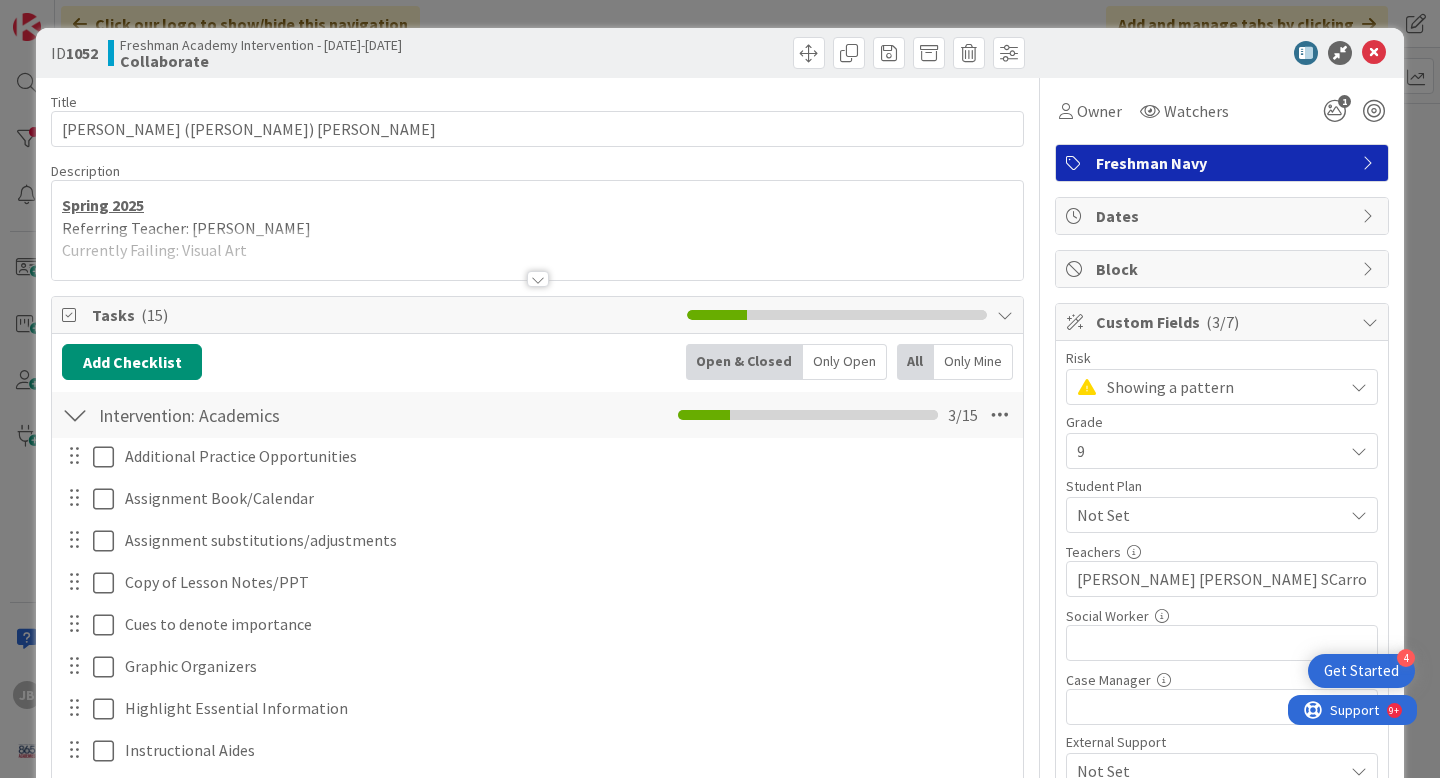 scroll, scrollTop: 0, scrollLeft: 0, axis: both 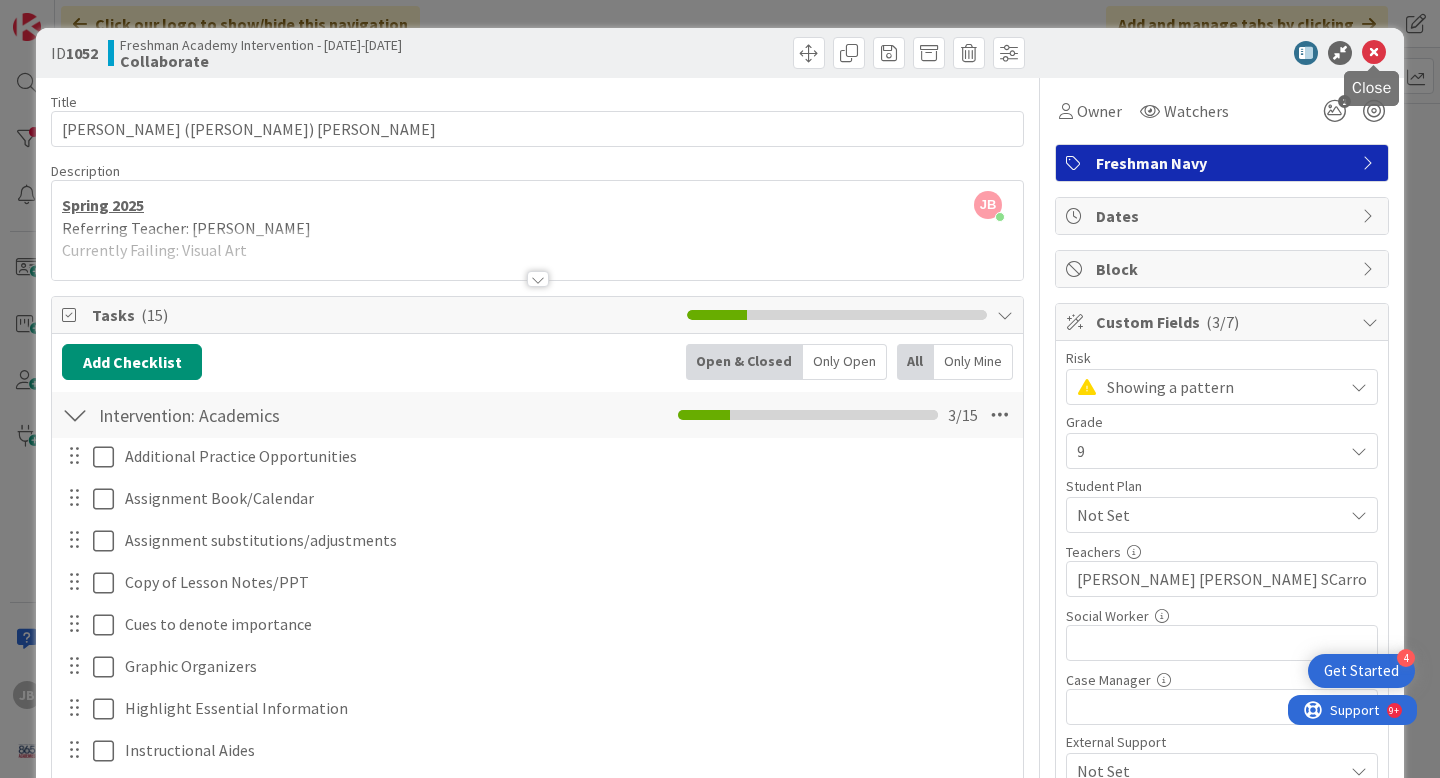 click at bounding box center [1374, 53] 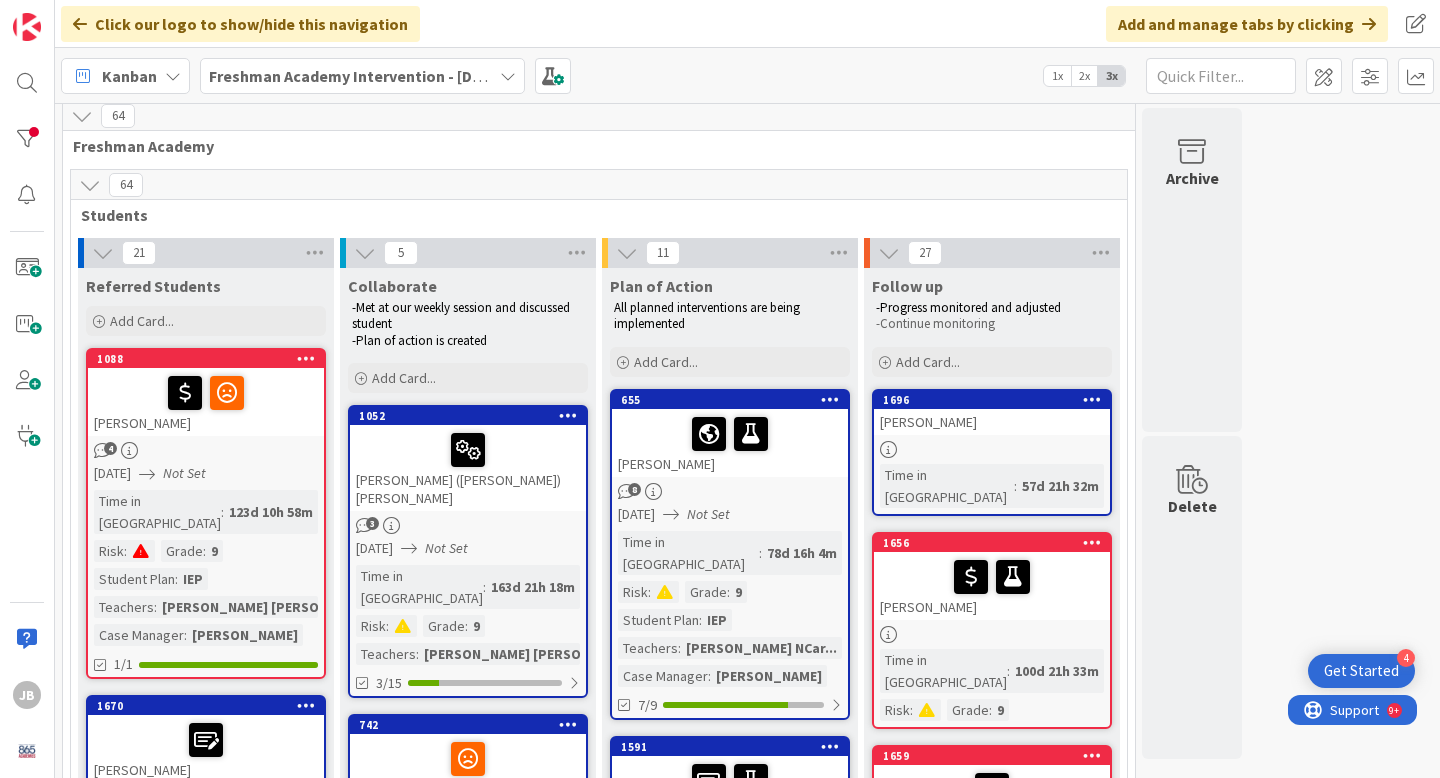 scroll, scrollTop: 0, scrollLeft: 0, axis: both 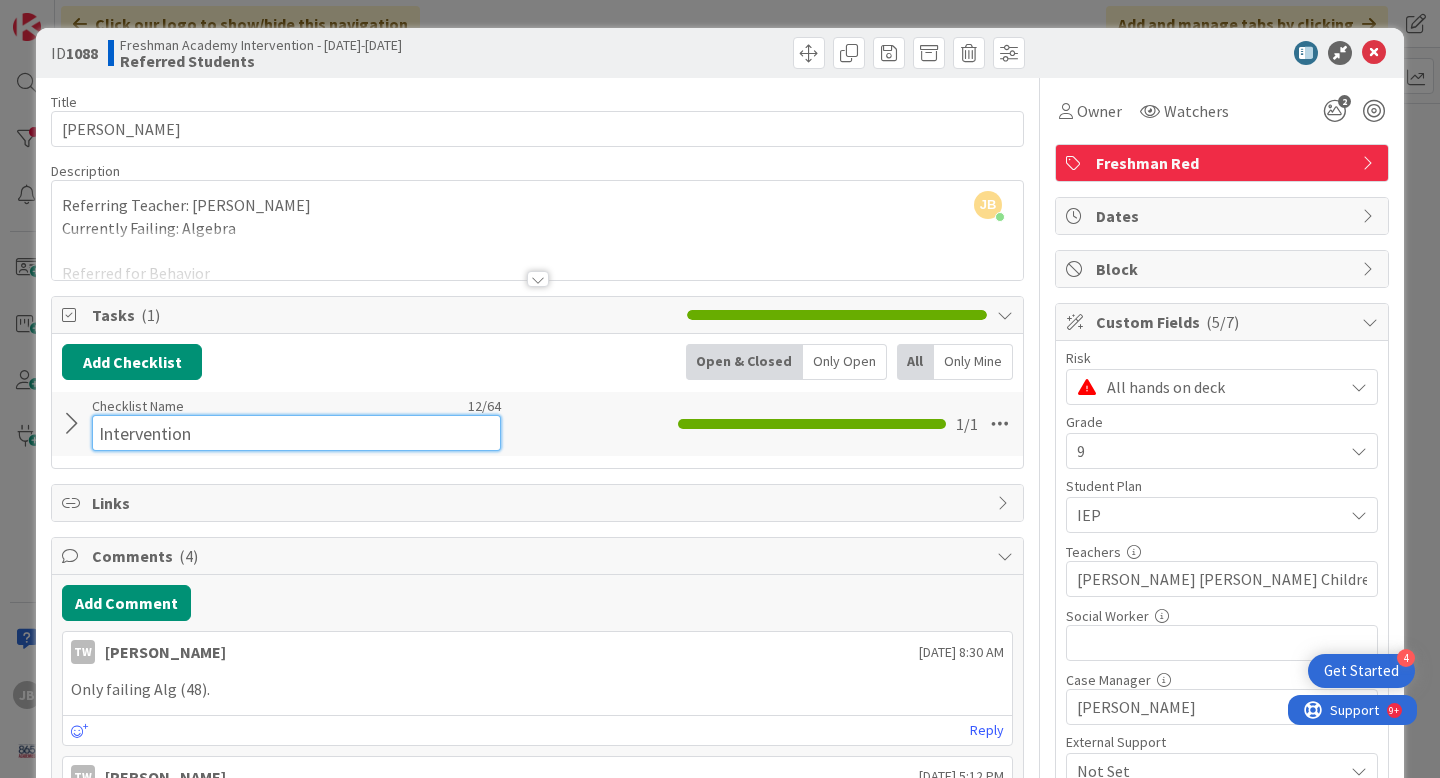 click on "Intervention" at bounding box center (296, 433) 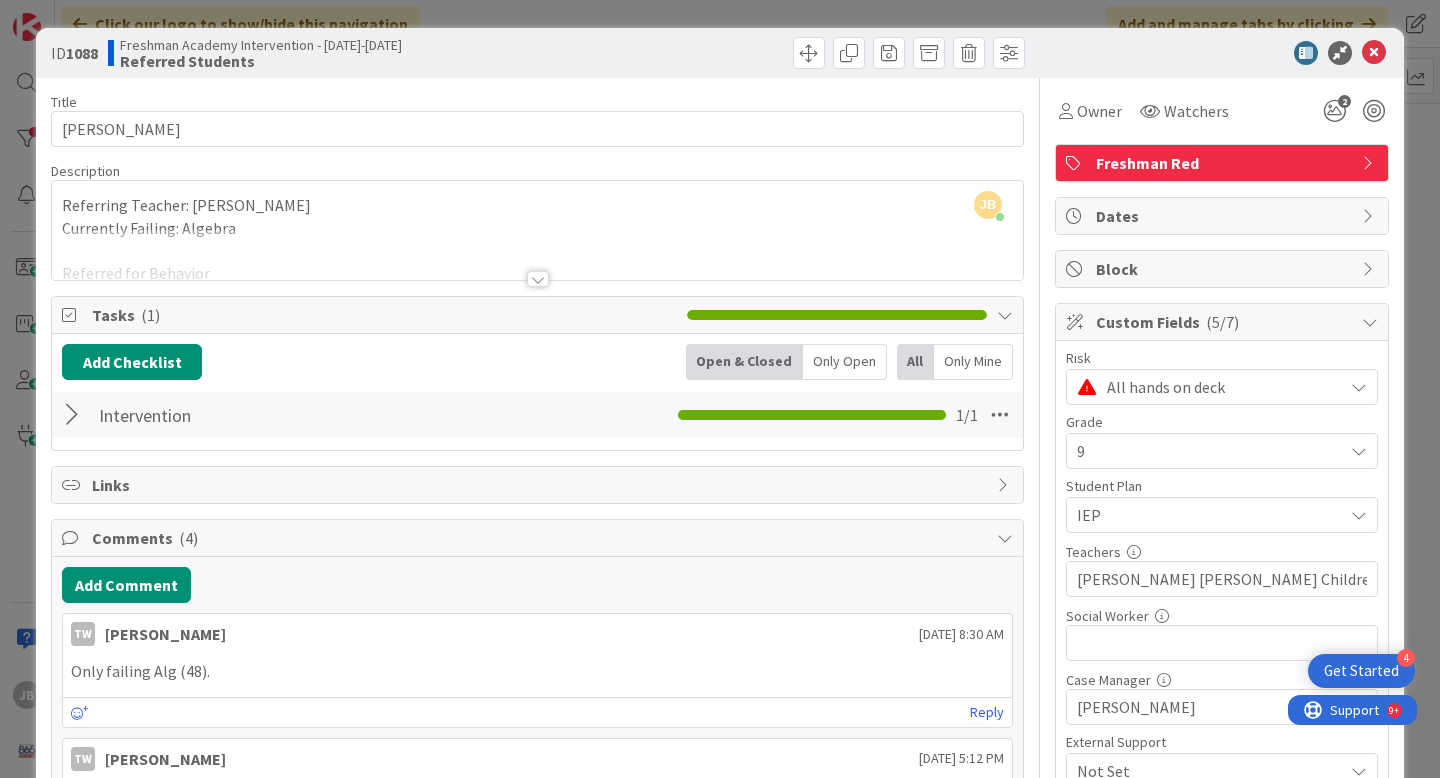 click at bounding box center (75, 415) 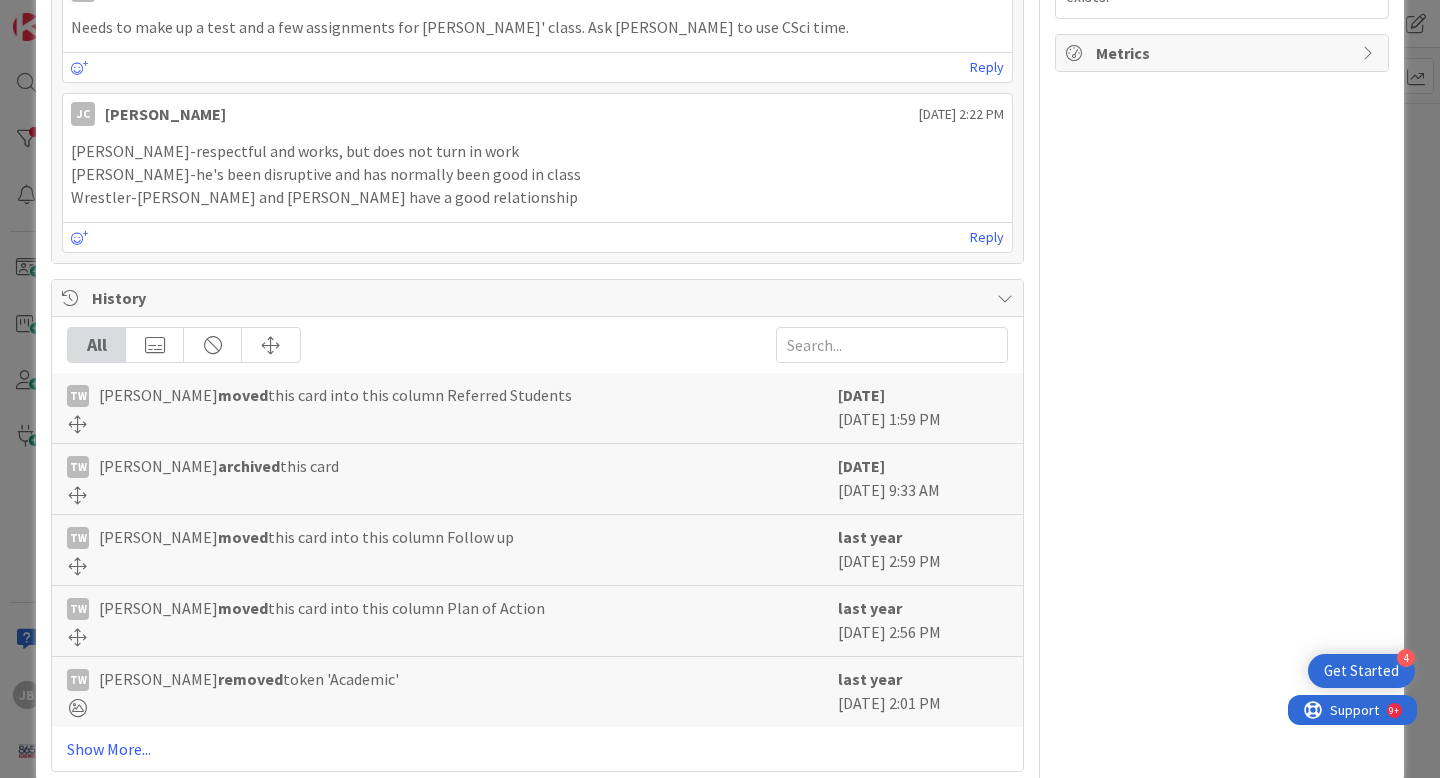 scroll, scrollTop: 1045, scrollLeft: 0, axis: vertical 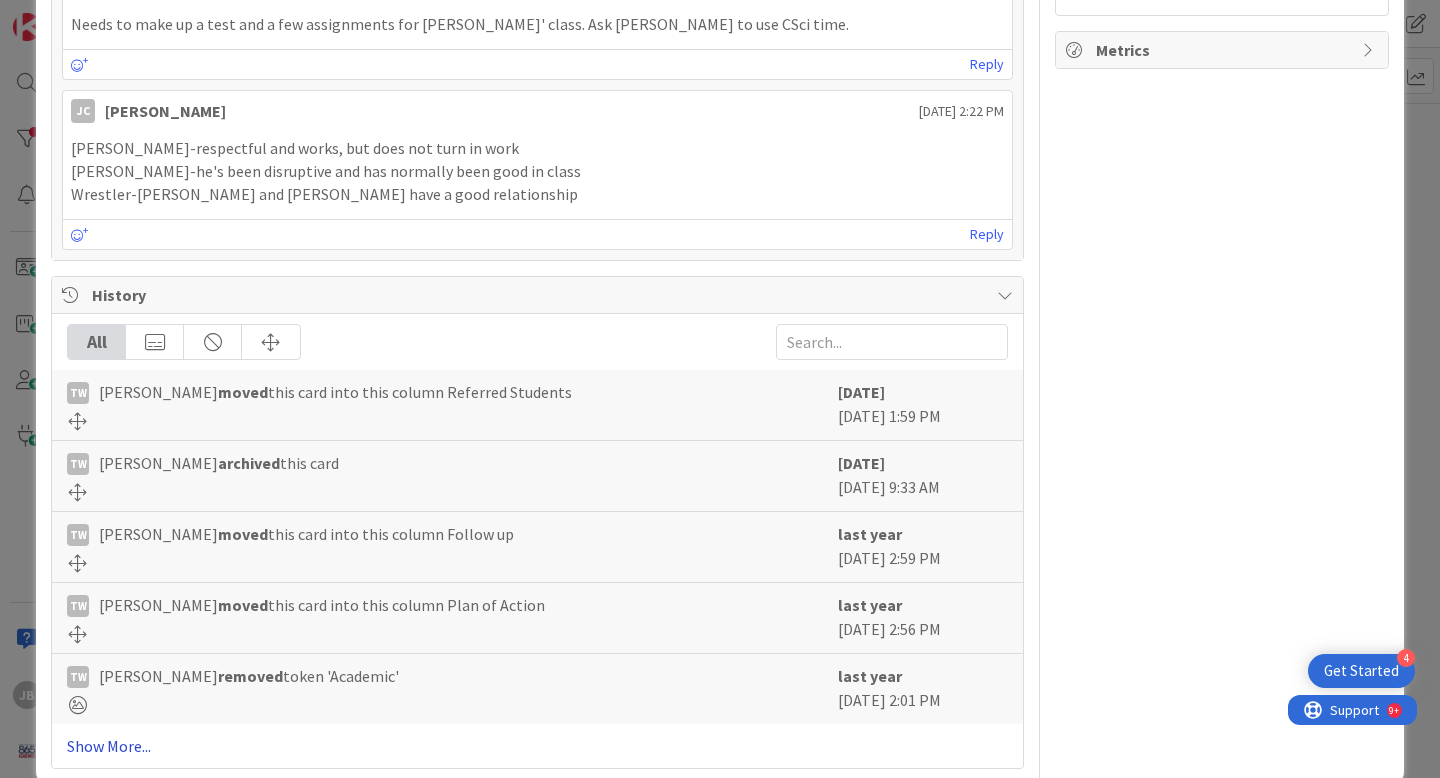 click on "Show More..." at bounding box center [537, 746] 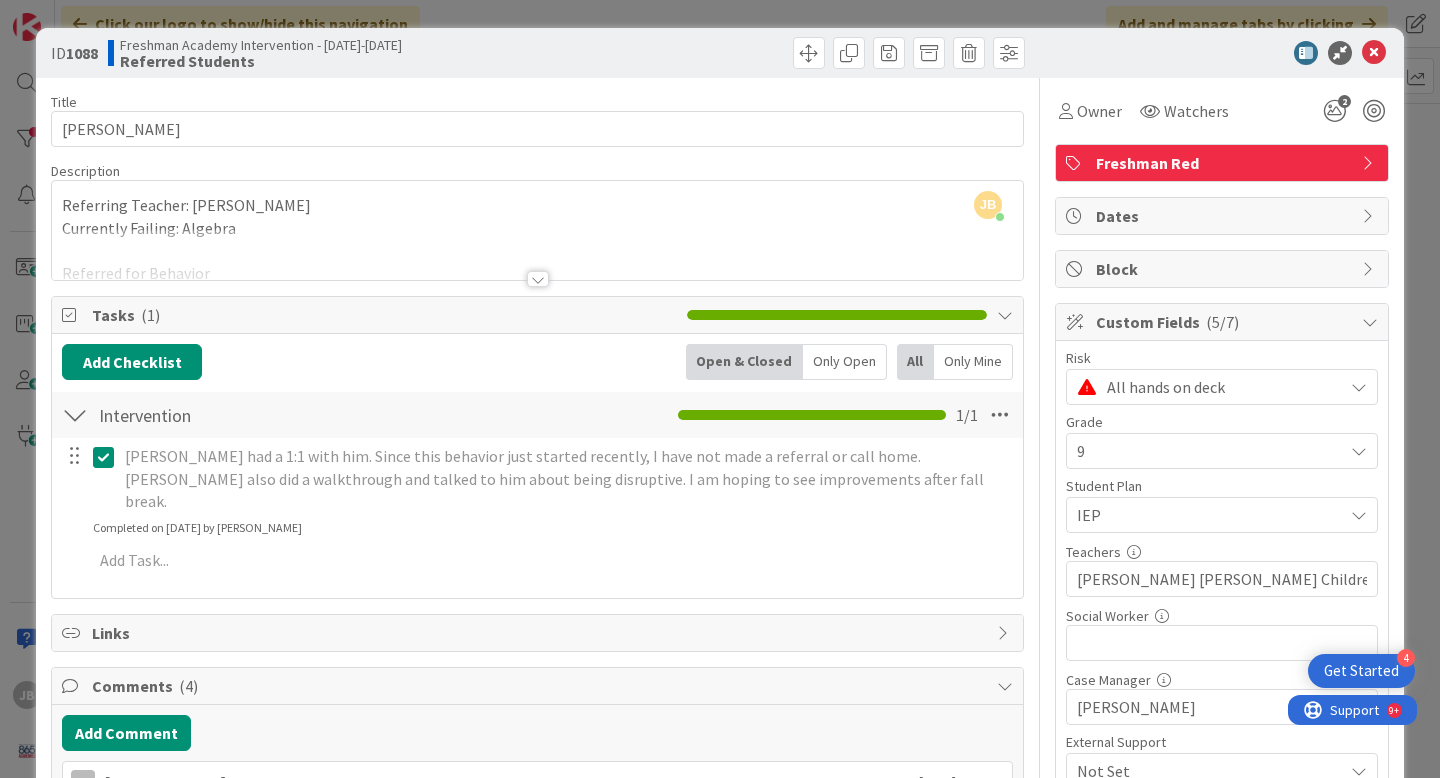 scroll, scrollTop: 1, scrollLeft: 0, axis: vertical 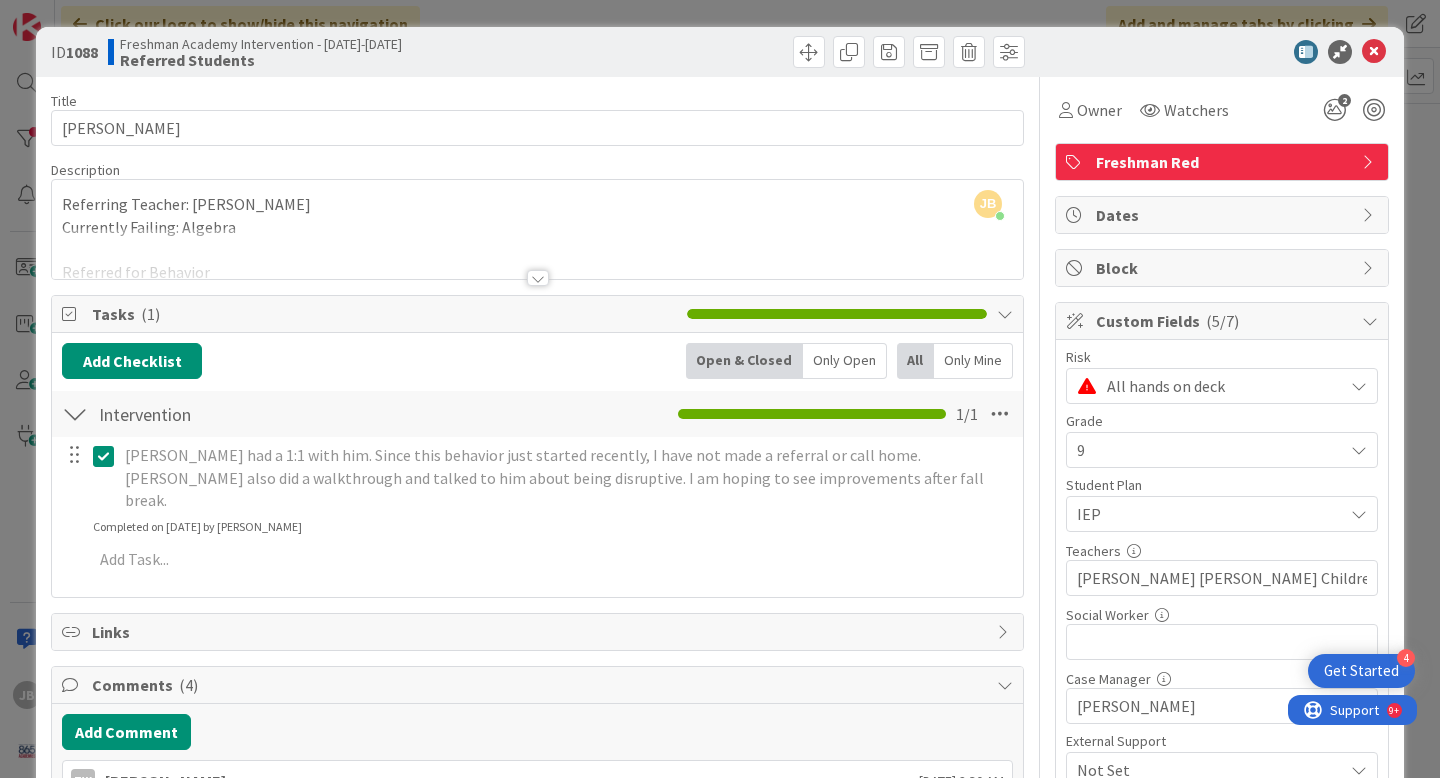 click on "Custom Fields ( 5/7 )" at bounding box center [1224, 321] 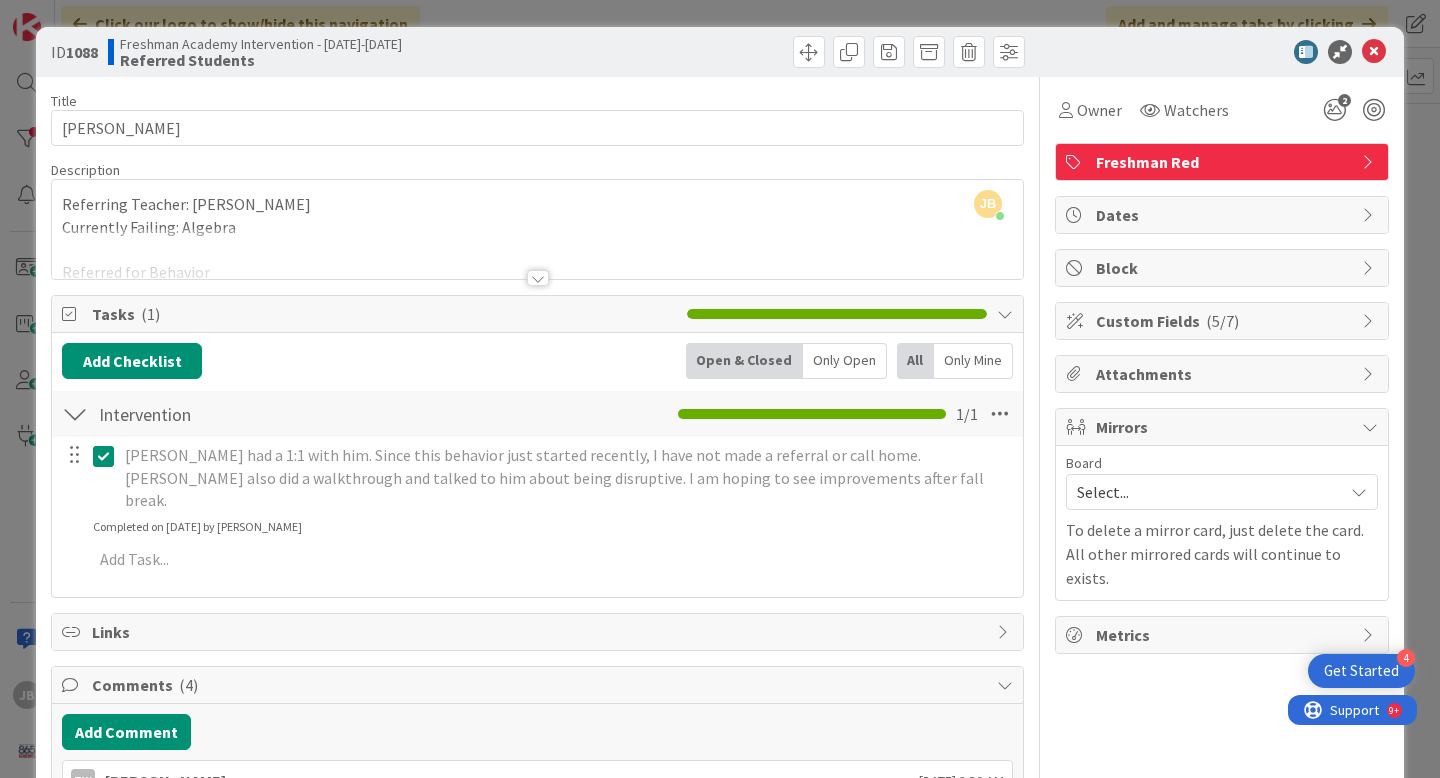 click on "Custom Fields ( 5/7 )" at bounding box center [1224, 321] 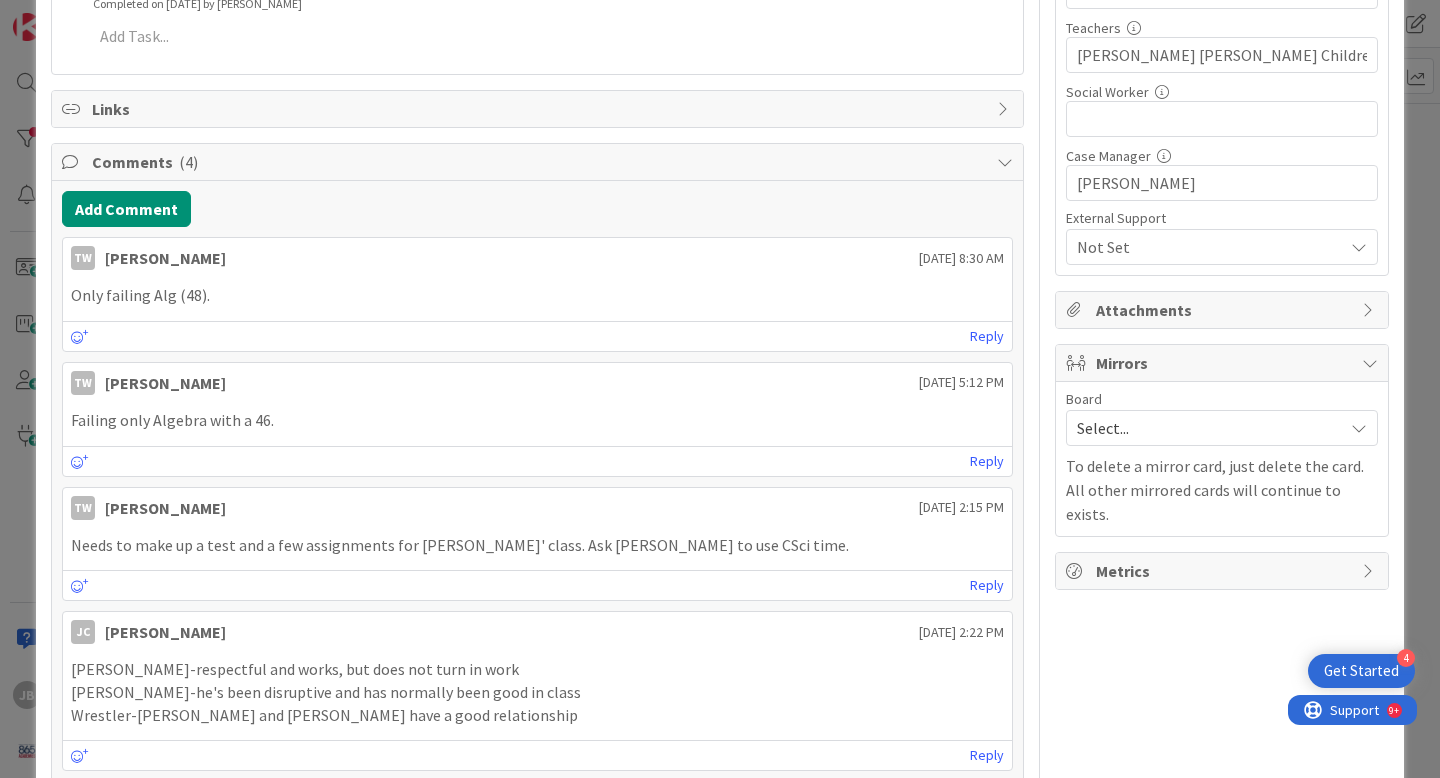 scroll, scrollTop: 556, scrollLeft: 0, axis: vertical 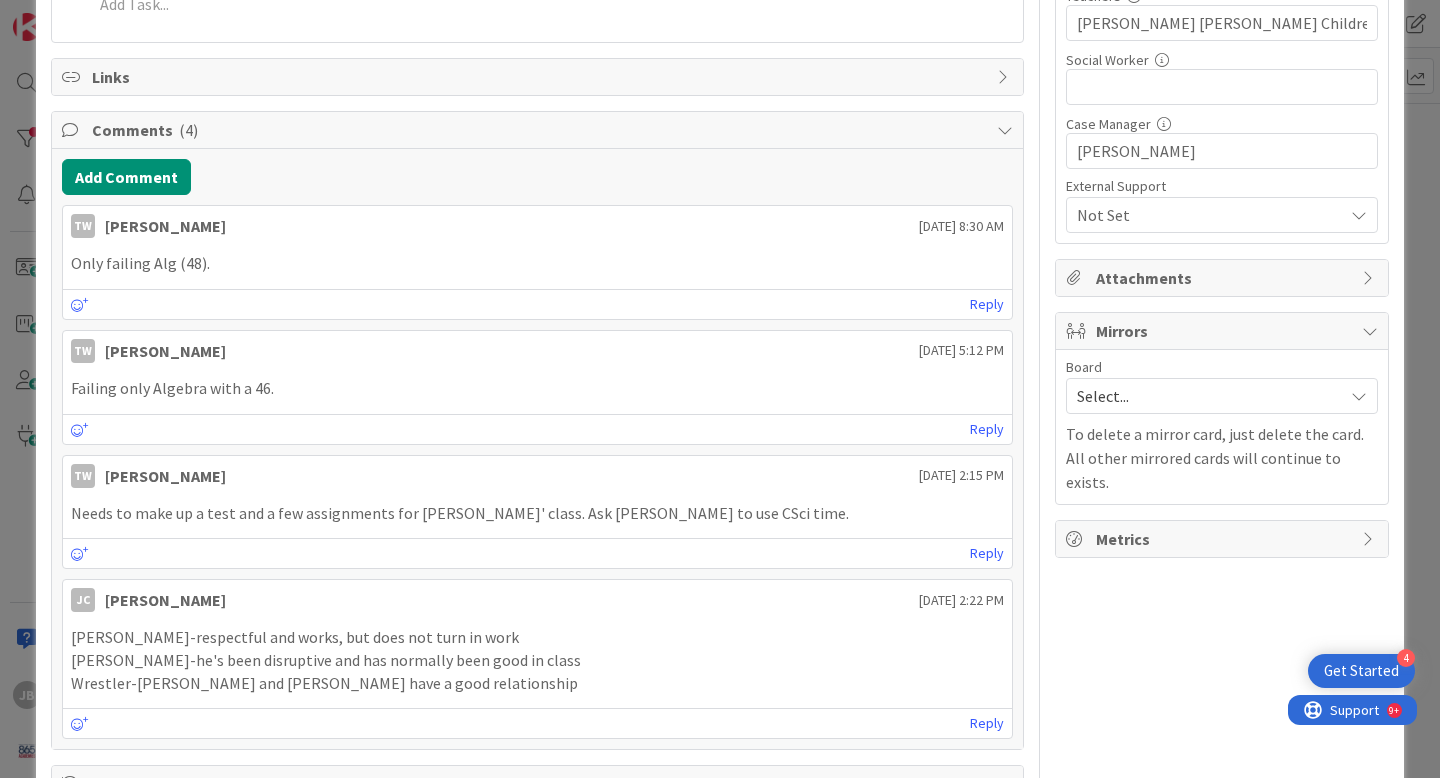 click on "Metrics" at bounding box center [1222, 539] 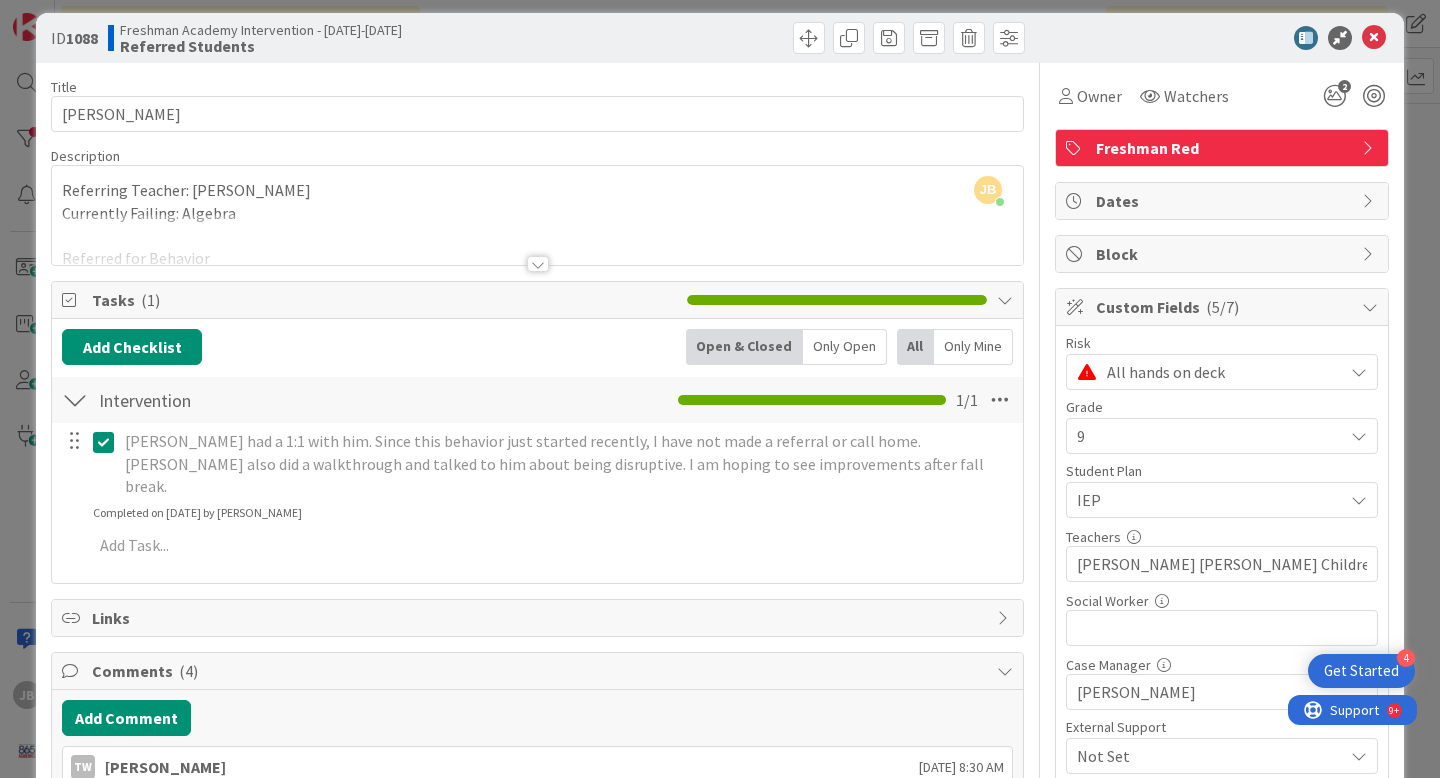 scroll, scrollTop: 12, scrollLeft: 0, axis: vertical 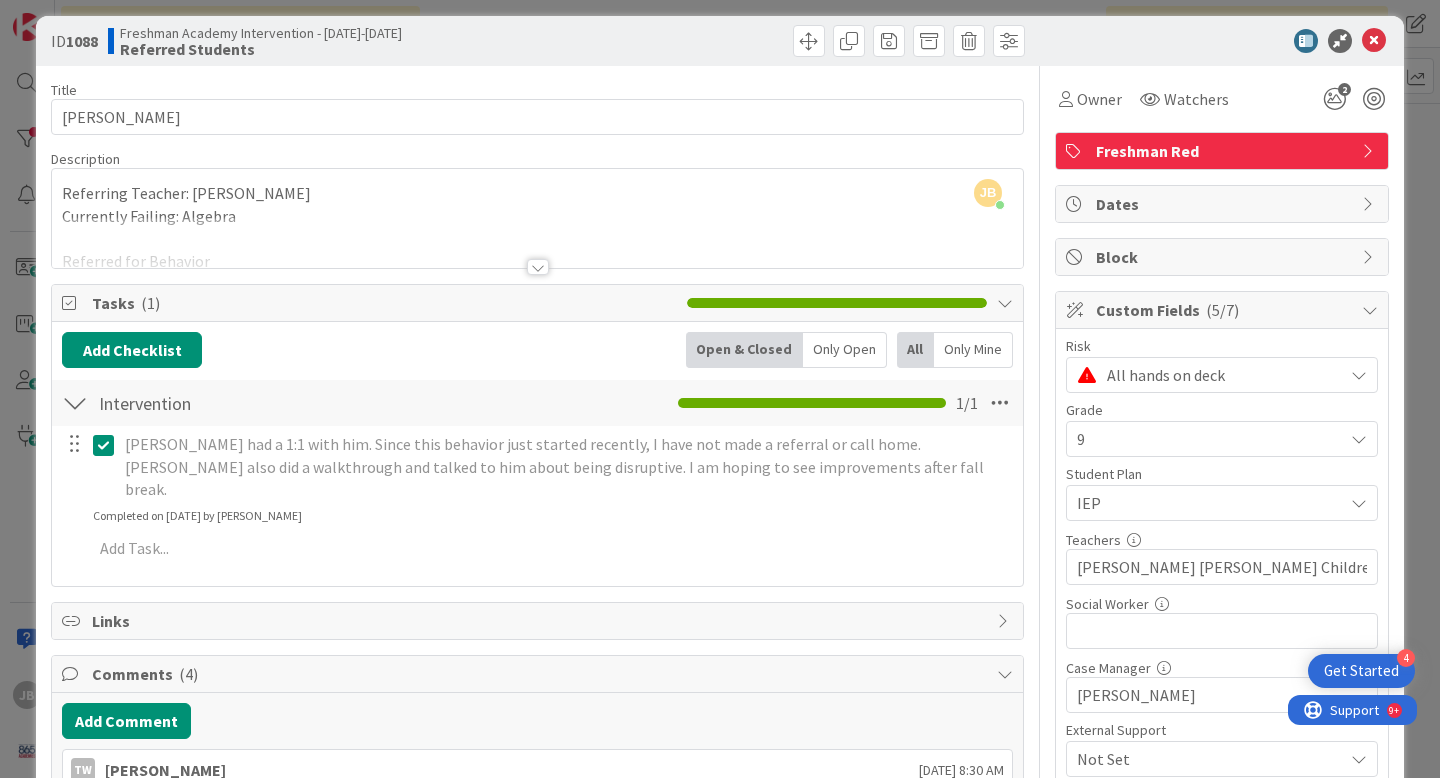 click at bounding box center [1370, 204] 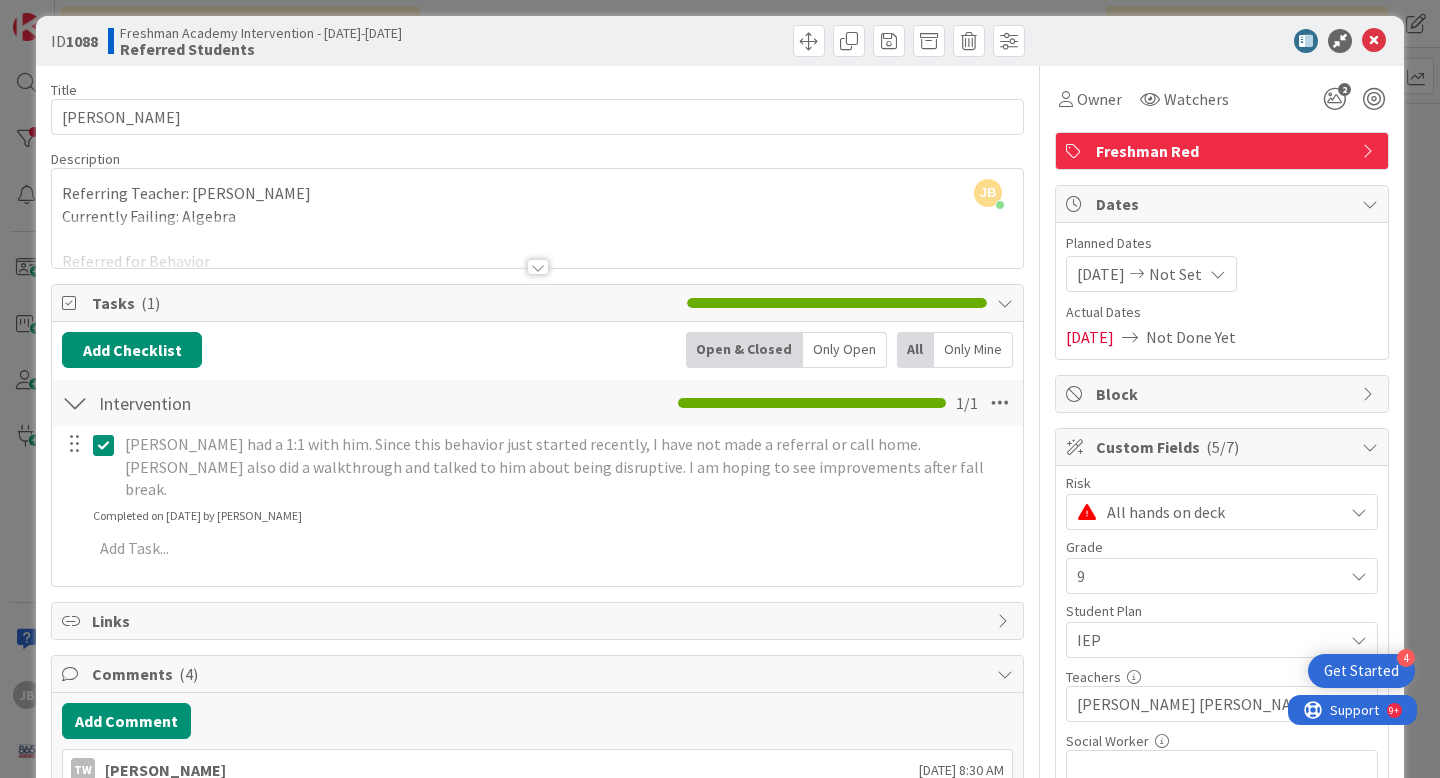 click at bounding box center [1370, 204] 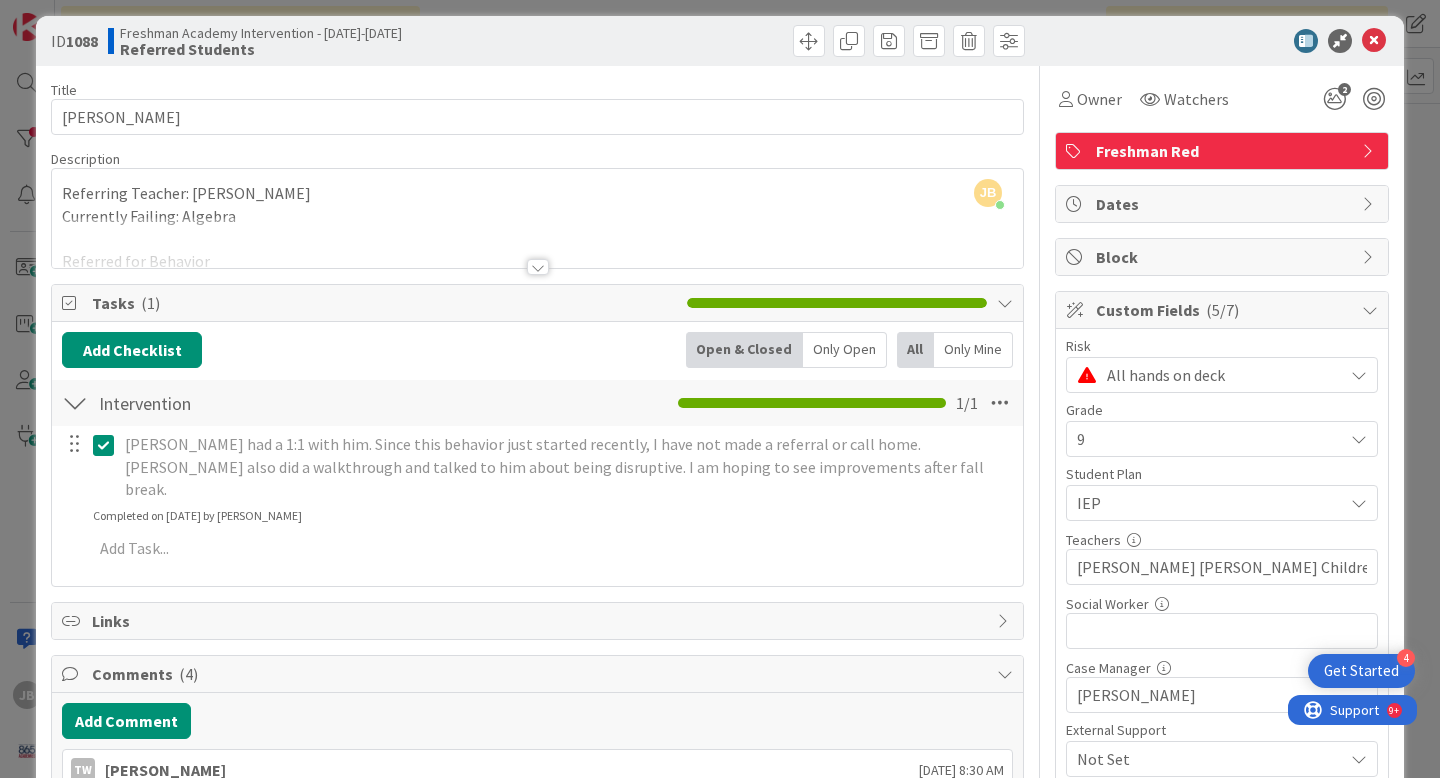 click at bounding box center (1370, 151) 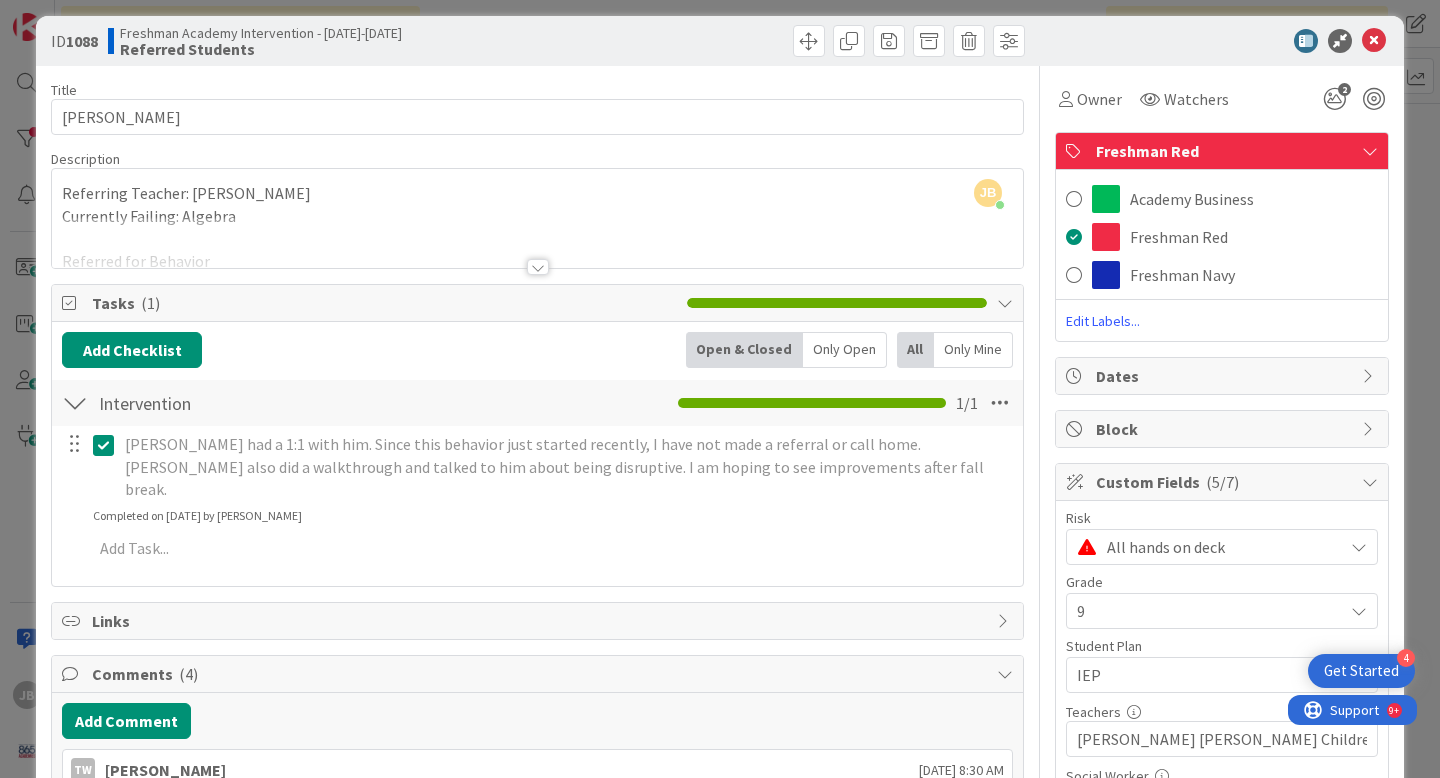 click at bounding box center (1370, 151) 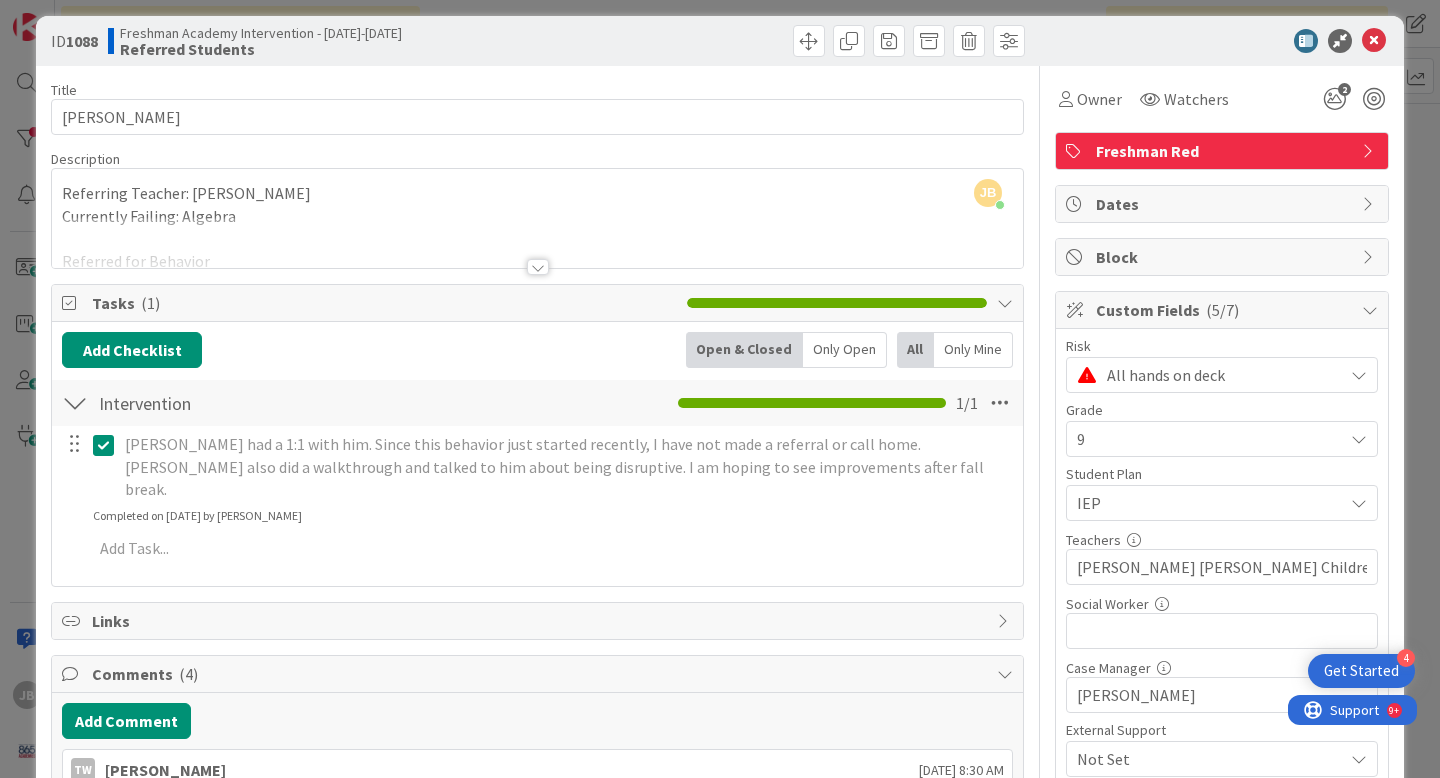 click at bounding box center (1370, 151) 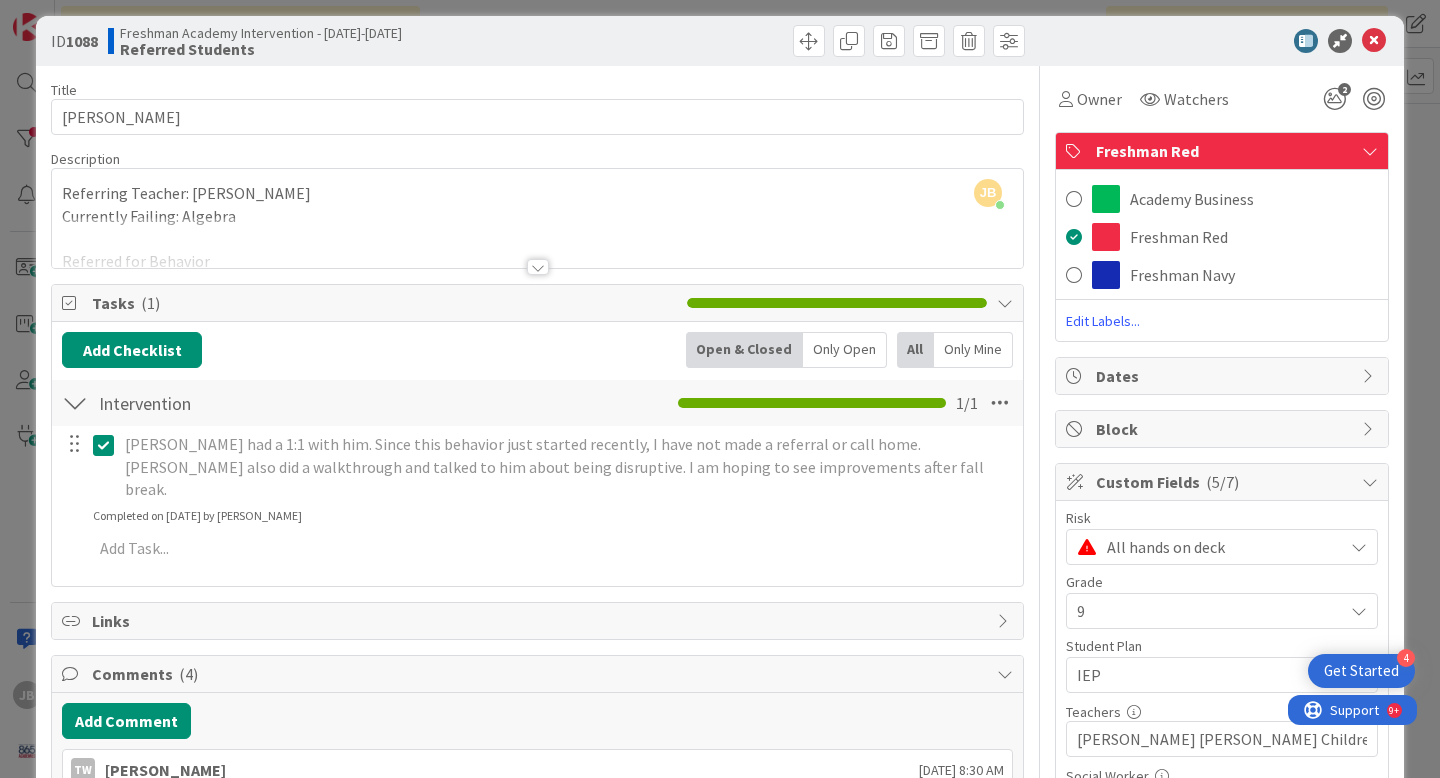 click at bounding box center [1370, 151] 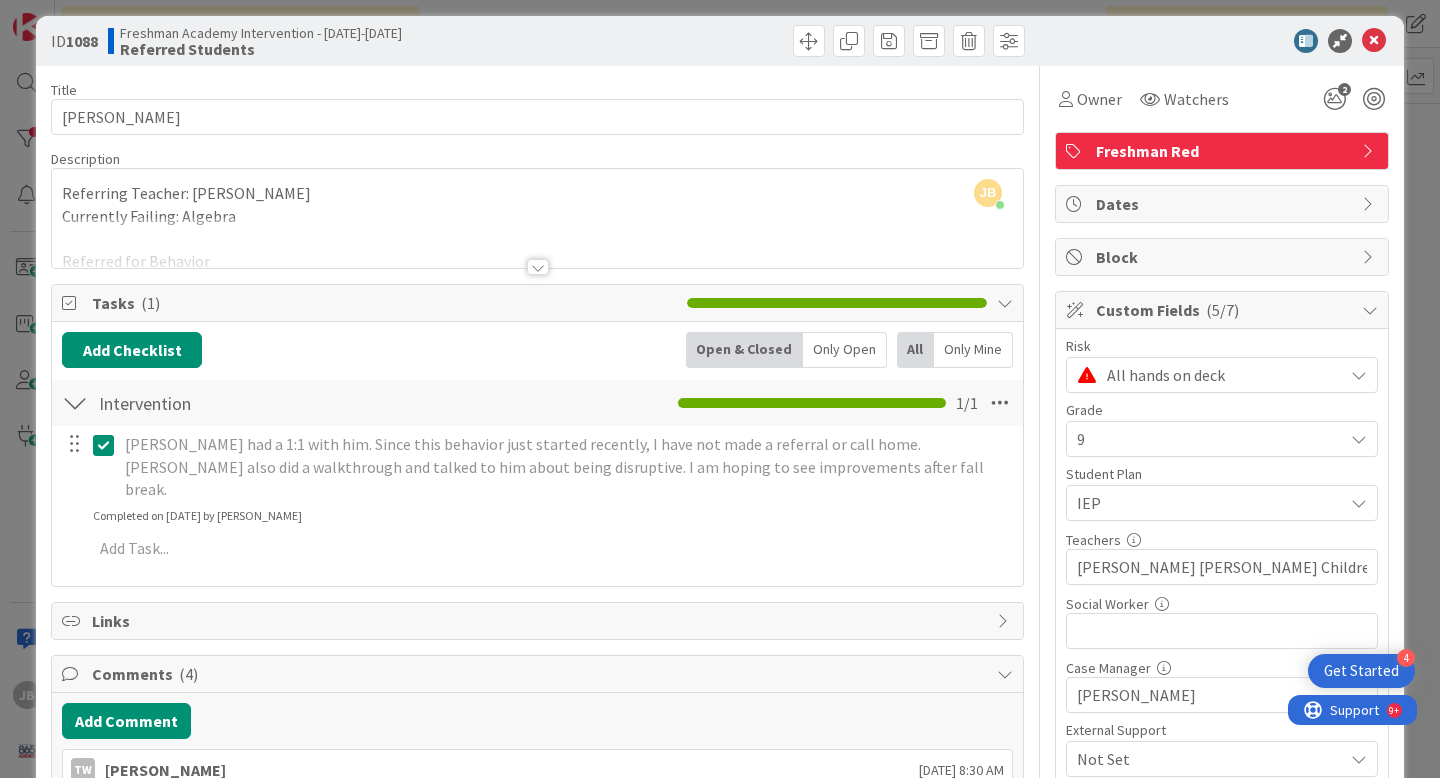 click at bounding box center (1370, 151) 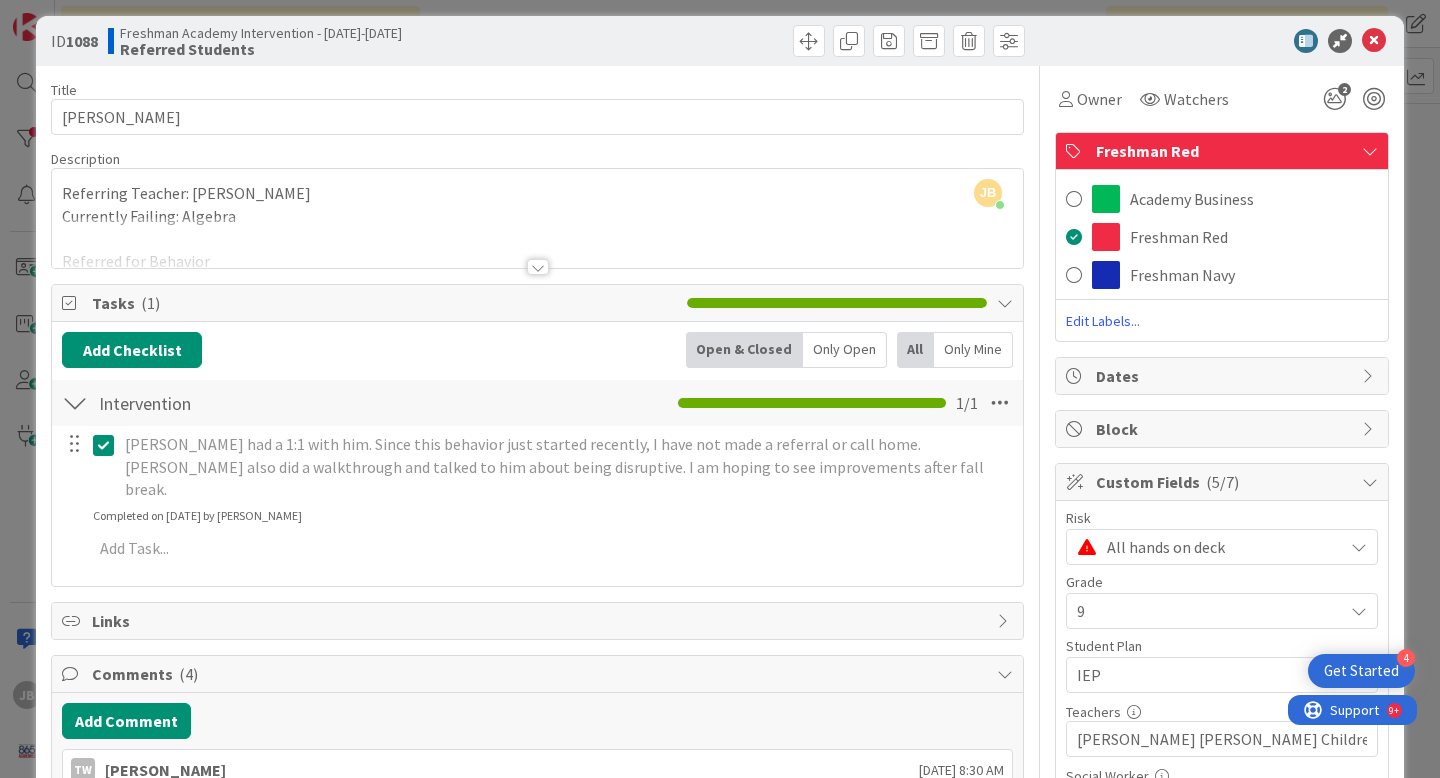 click at bounding box center [1370, 151] 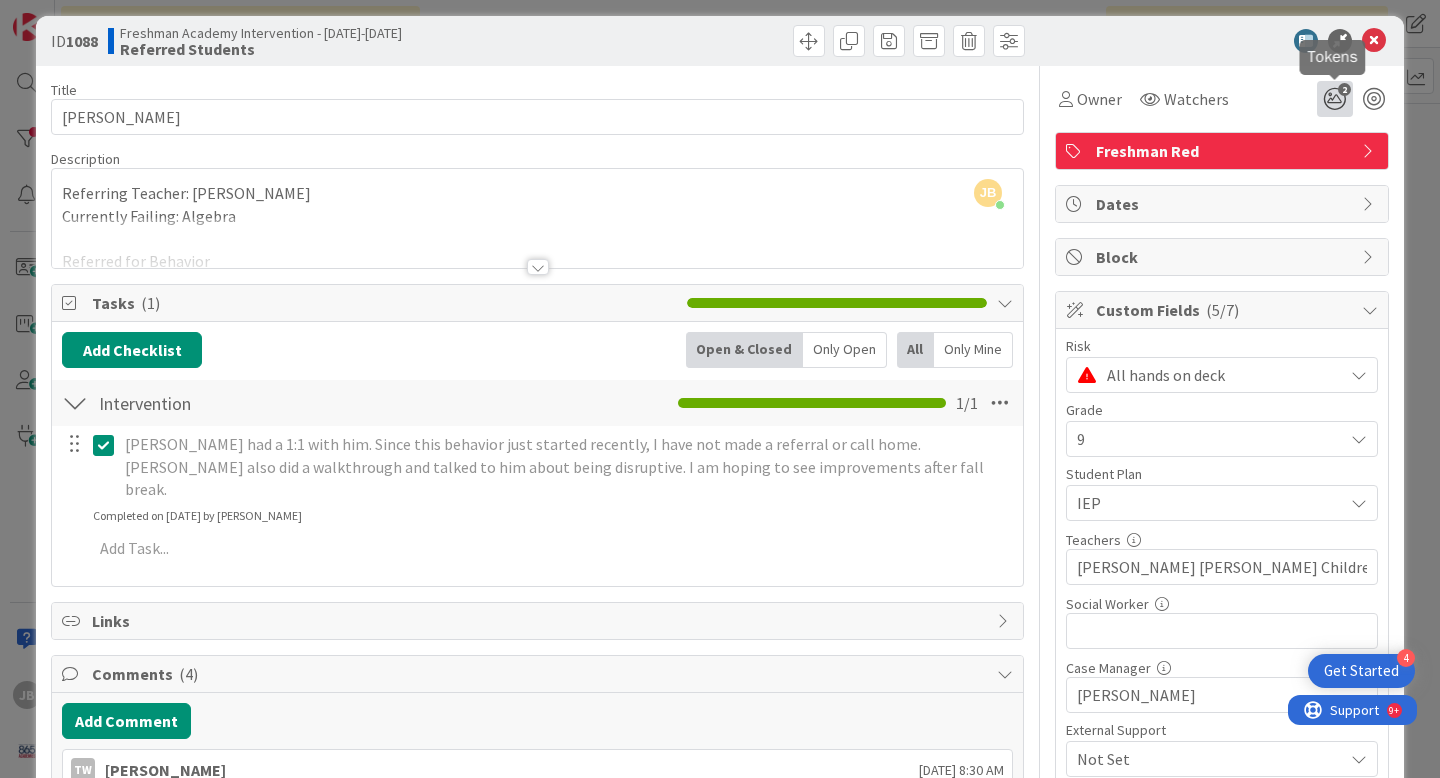 click on "2" at bounding box center [1335, 99] 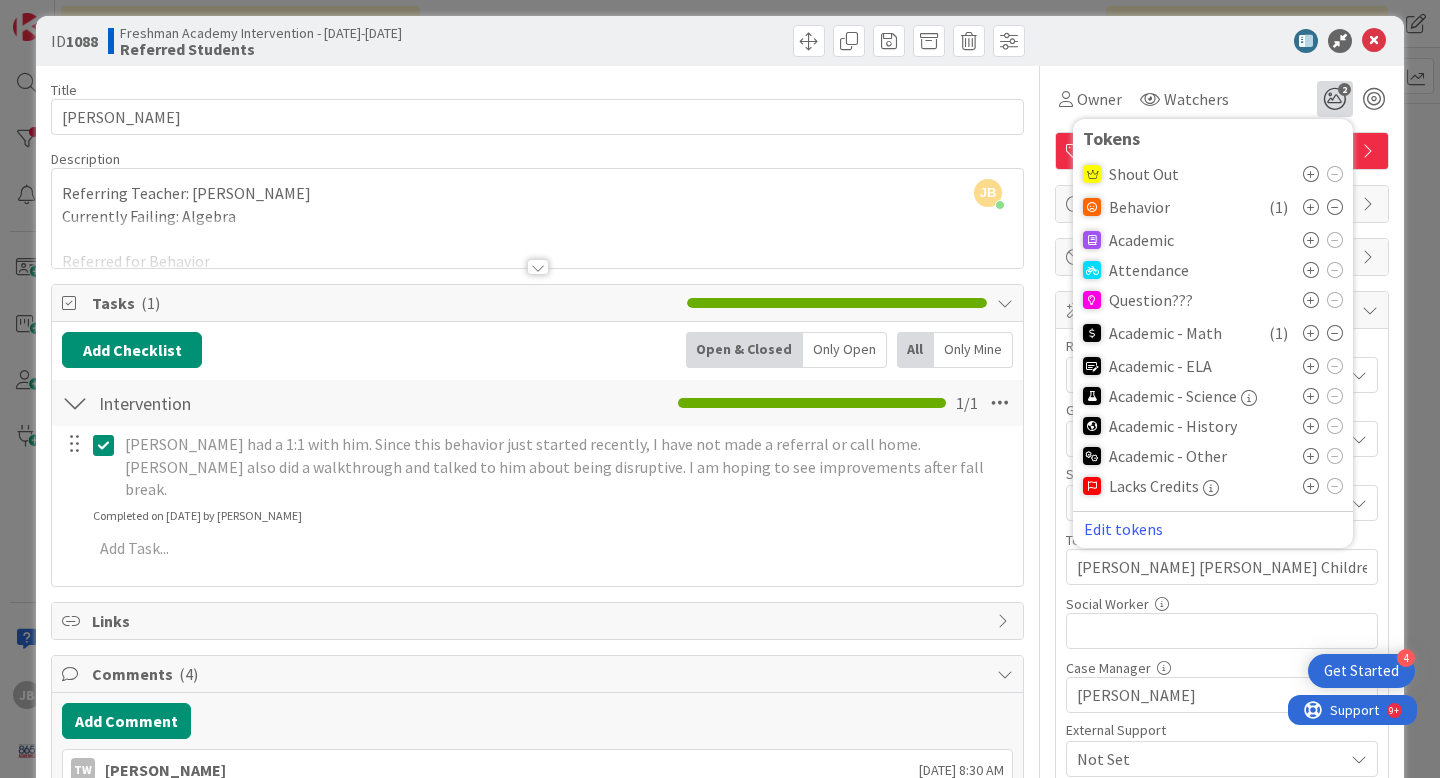 click on "[PERSON_NAME]   [PERSON_NAME] just joined Referring Teacher: [PERSON_NAME] Currently Failing: Algebra Referred for Behavior Unusually disruptive lately. Talks while [PERSON_NAME] teaches, engaging in horseplay with others, and being overall disruptive during class. 1 Absence, 5 Tardies (missing a lot of 1st block Algebra due to tardies), 1 dismissal" at bounding box center [537, 218] 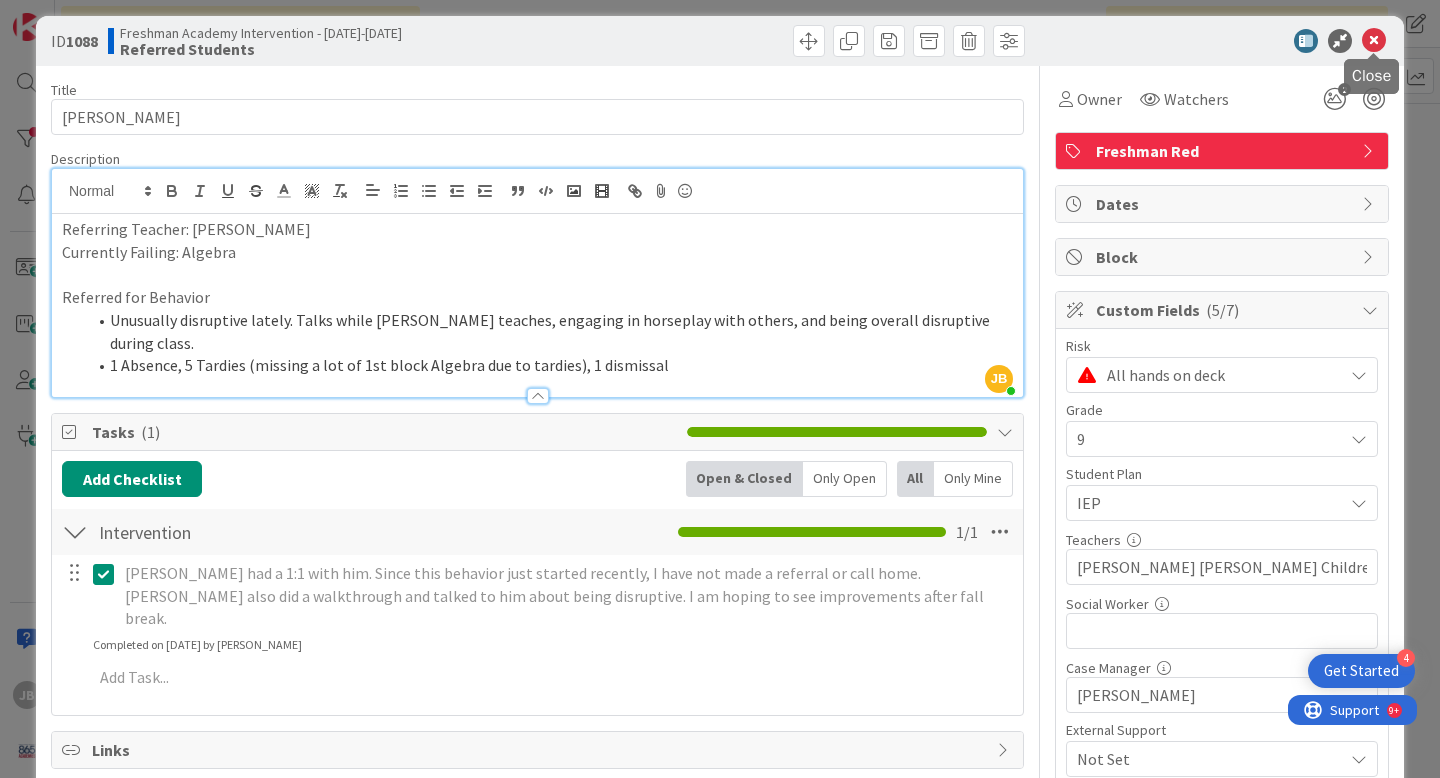 click at bounding box center (1374, 41) 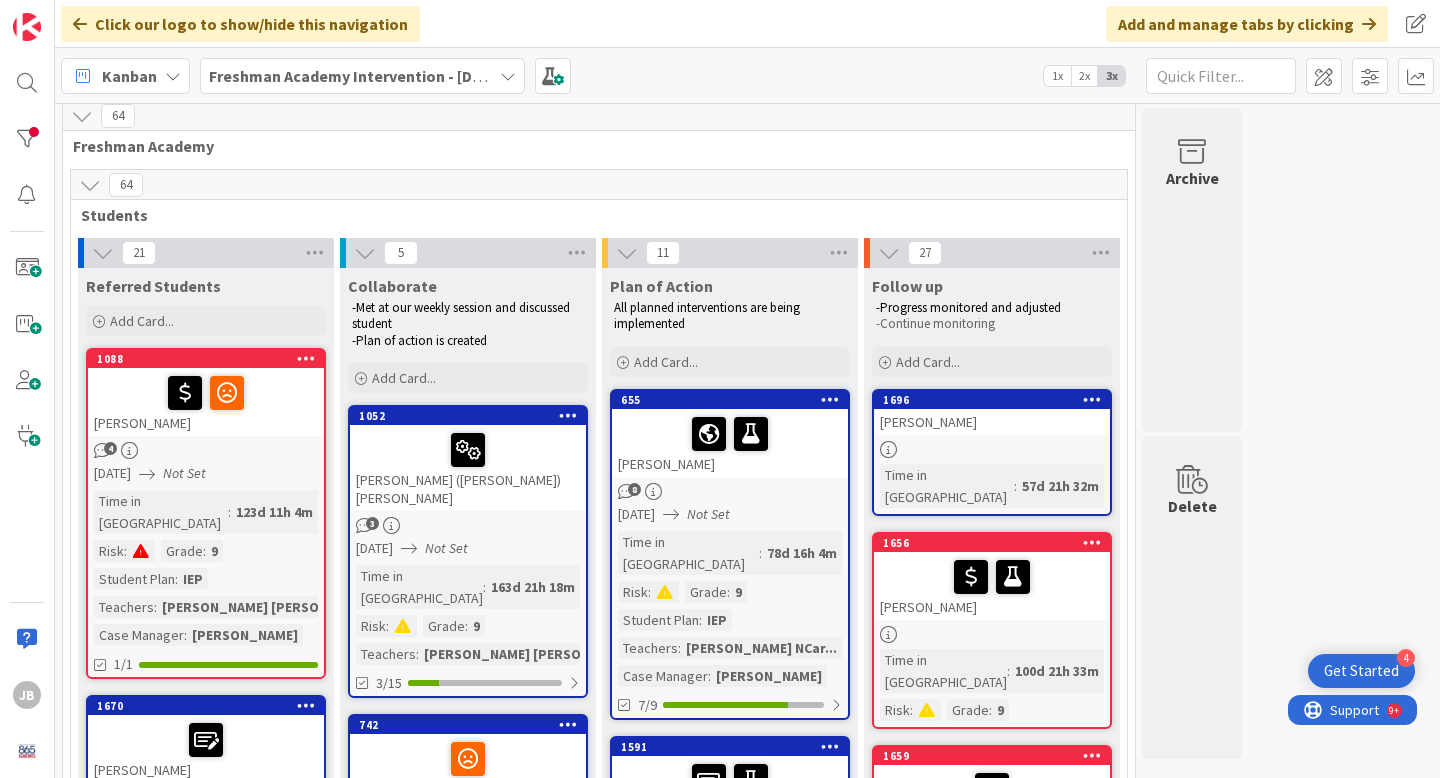 scroll, scrollTop: 0, scrollLeft: 0, axis: both 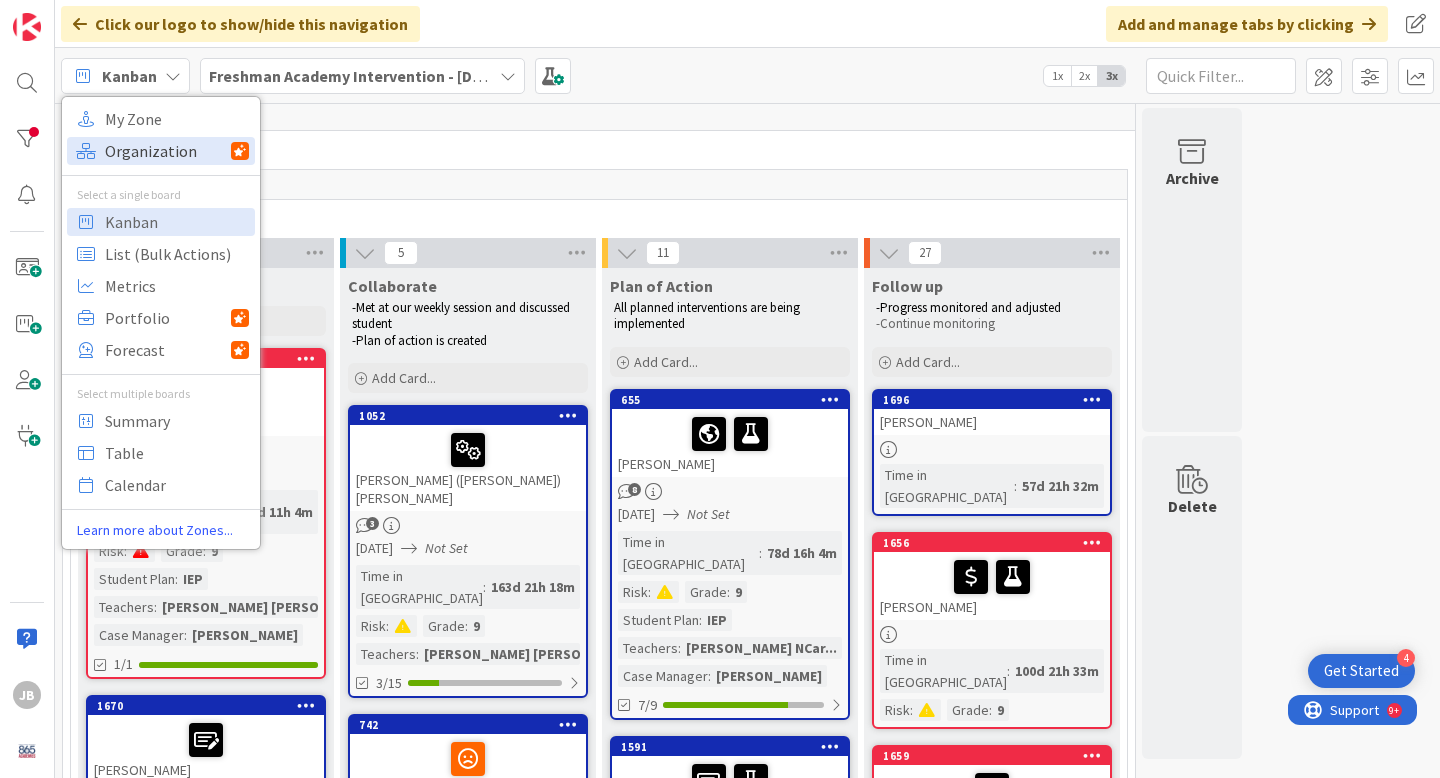click on "Organization" at bounding box center [168, 151] 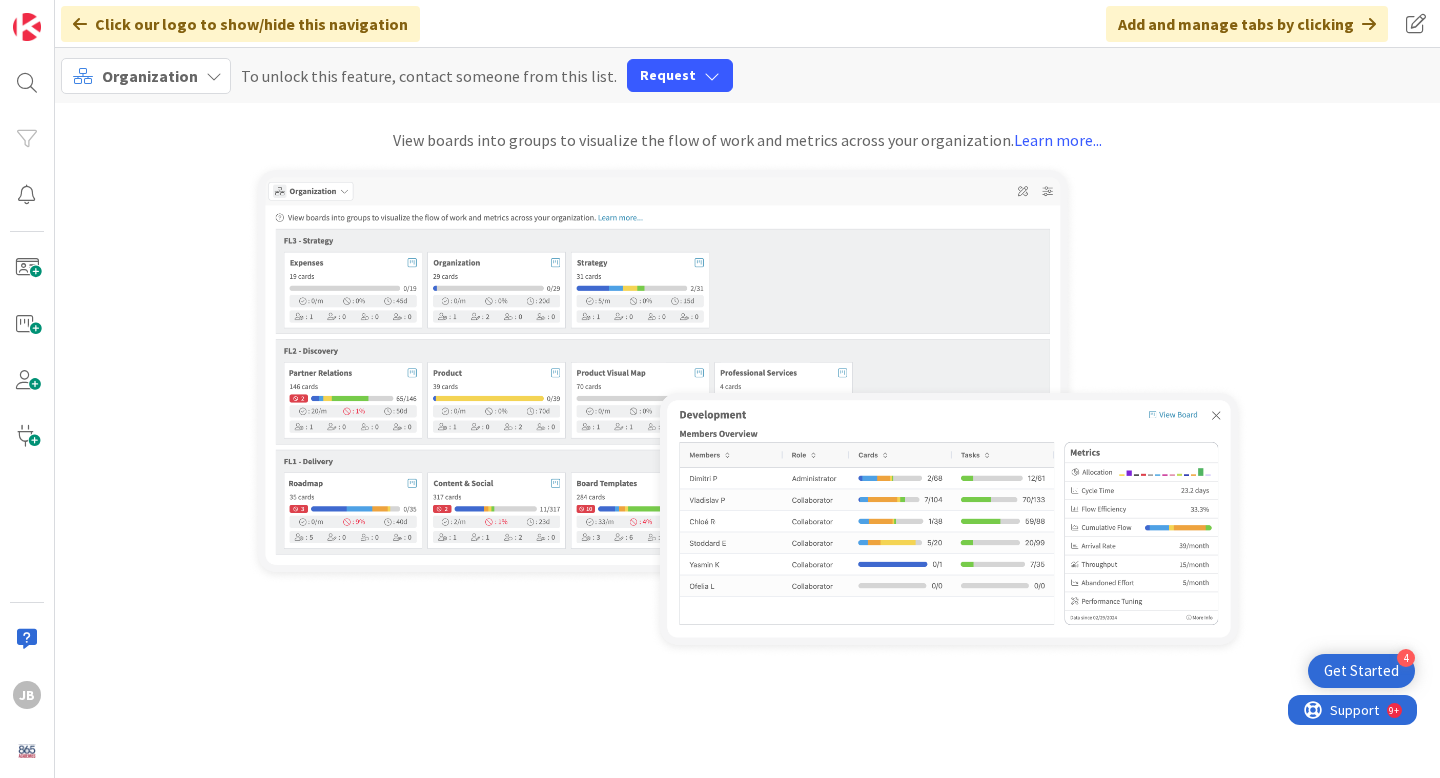 scroll, scrollTop: 0, scrollLeft: 0, axis: both 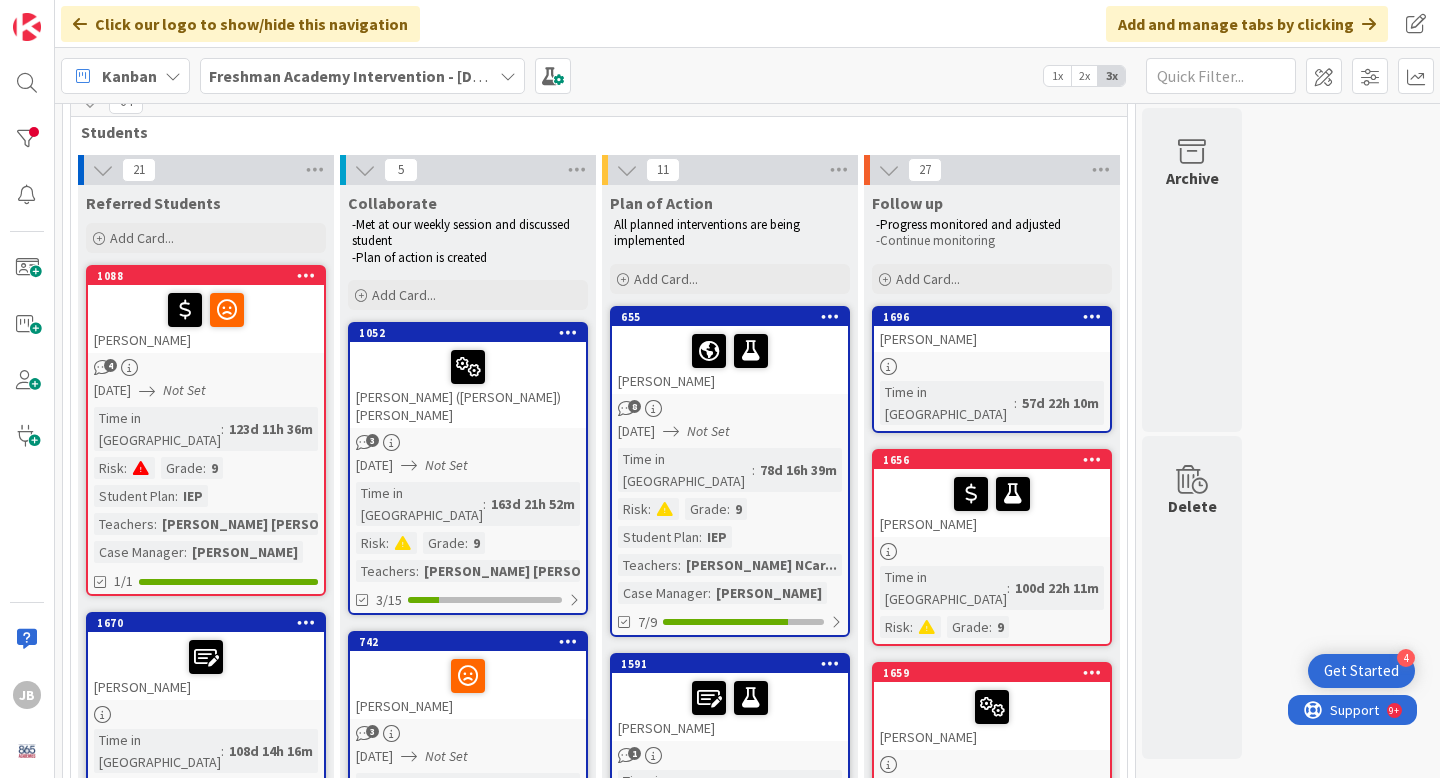 click on "Time in Column : 123d 11h 36m Risk : Grade : 9 Student Plan : IEP Teachers : [PERSON_NAME] [PERSON_NAME] Roar... Case Manager : [PERSON_NAME]" at bounding box center [206, 485] 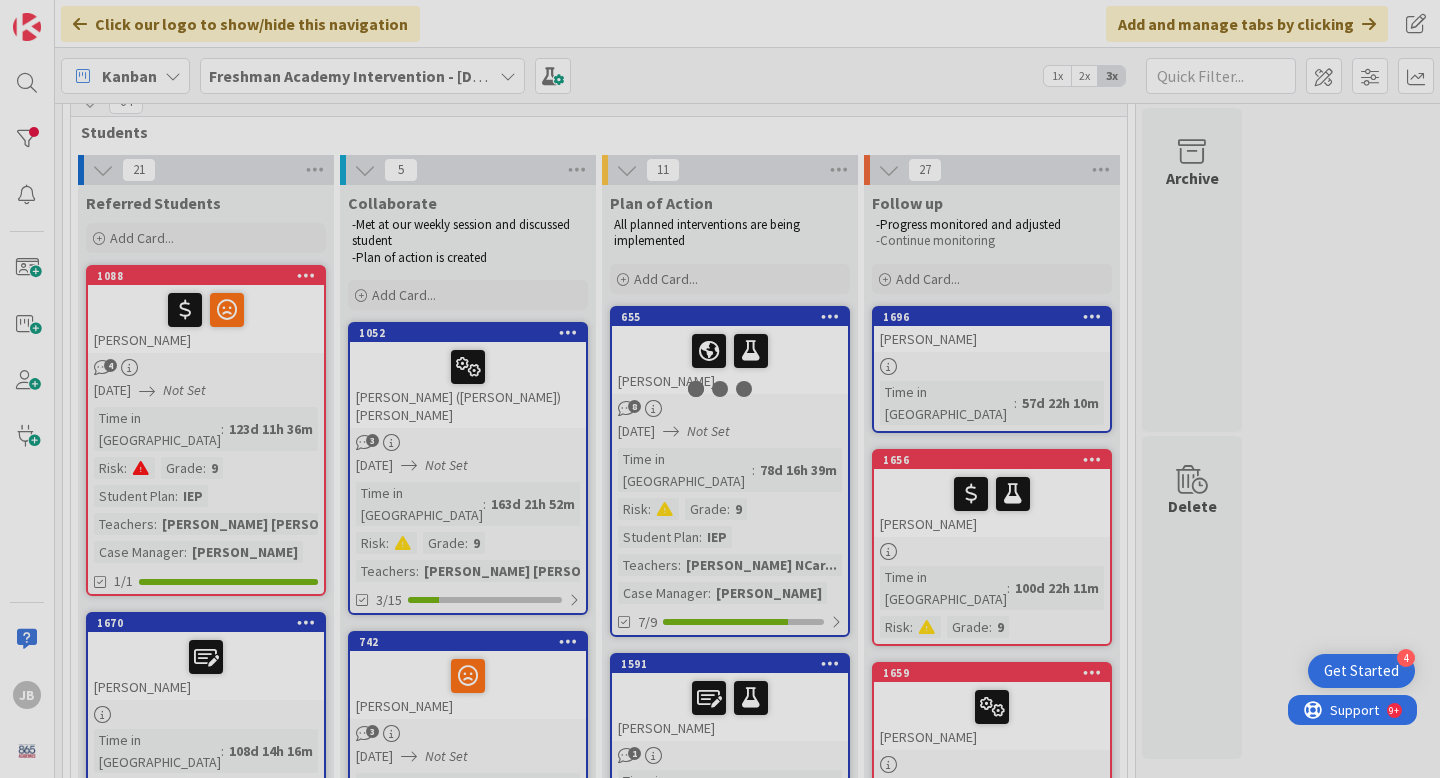 click at bounding box center (720, 389) 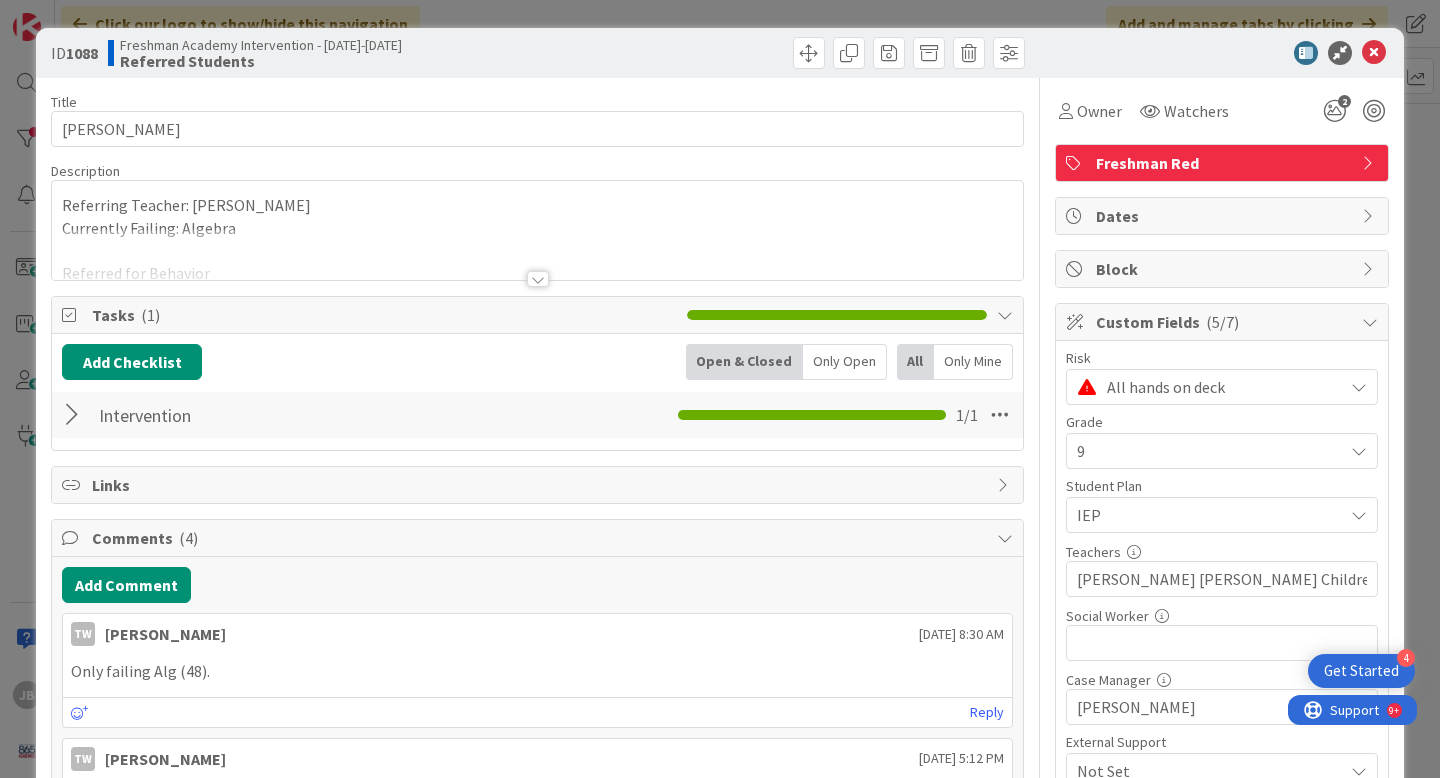 scroll, scrollTop: 0, scrollLeft: 0, axis: both 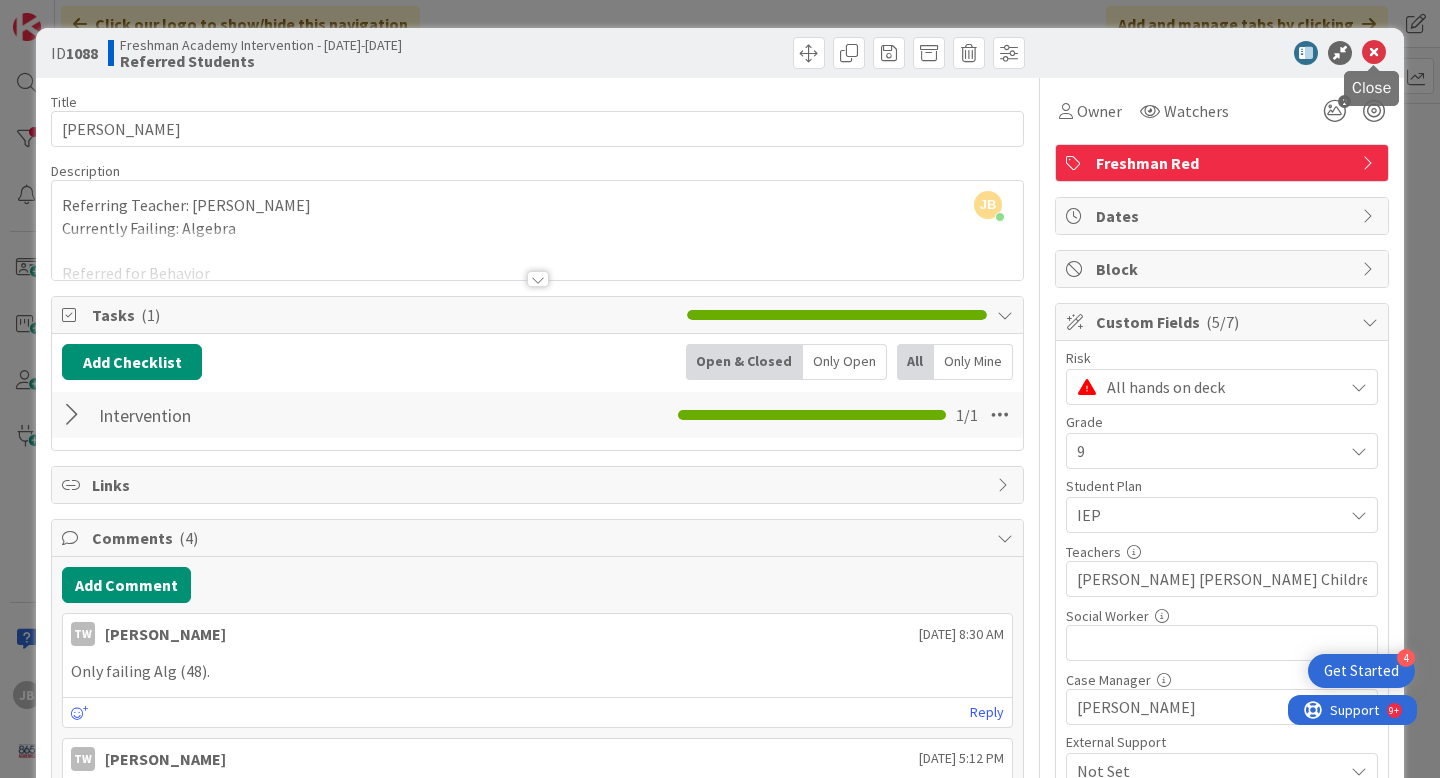 click at bounding box center (1374, 53) 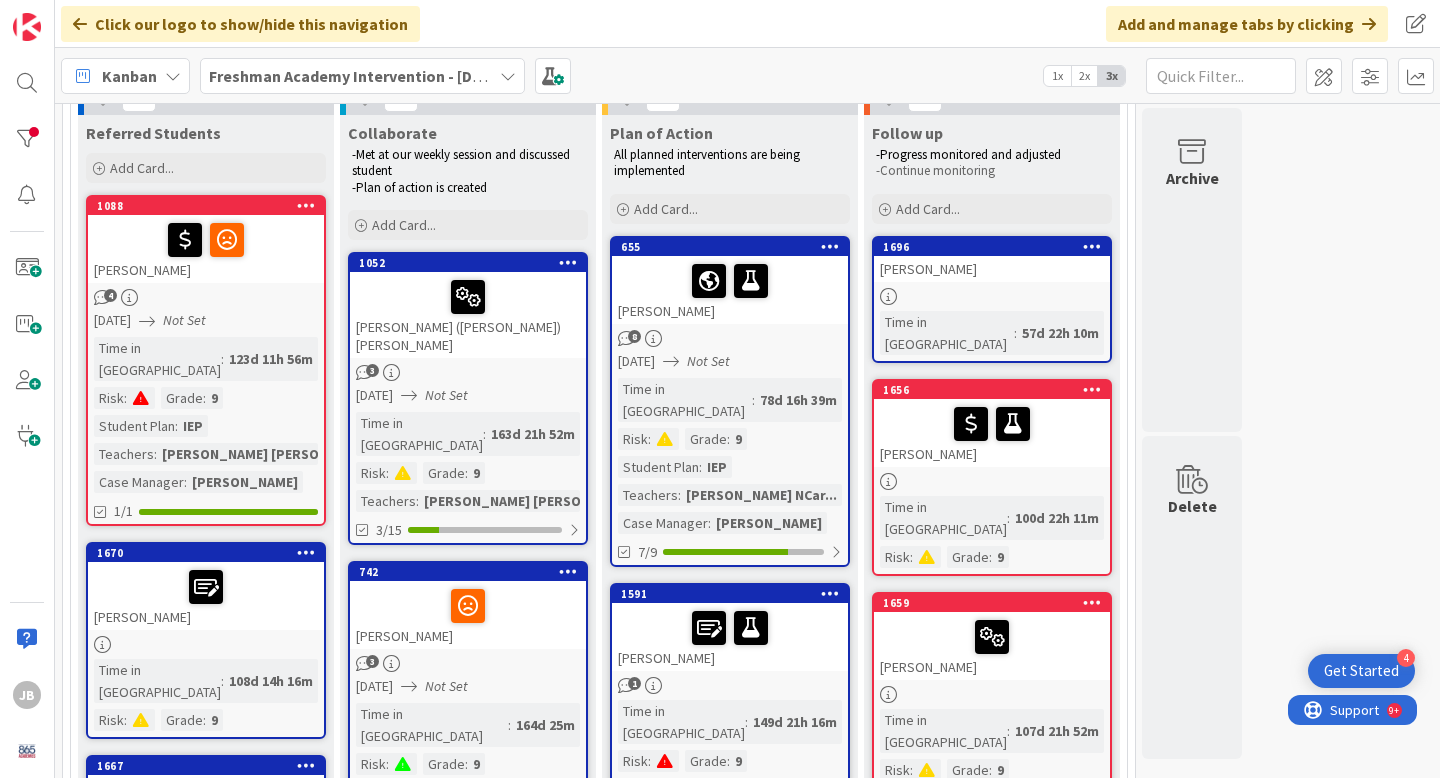 scroll, scrollTop: 0, scrollLeft: 0, axis: both 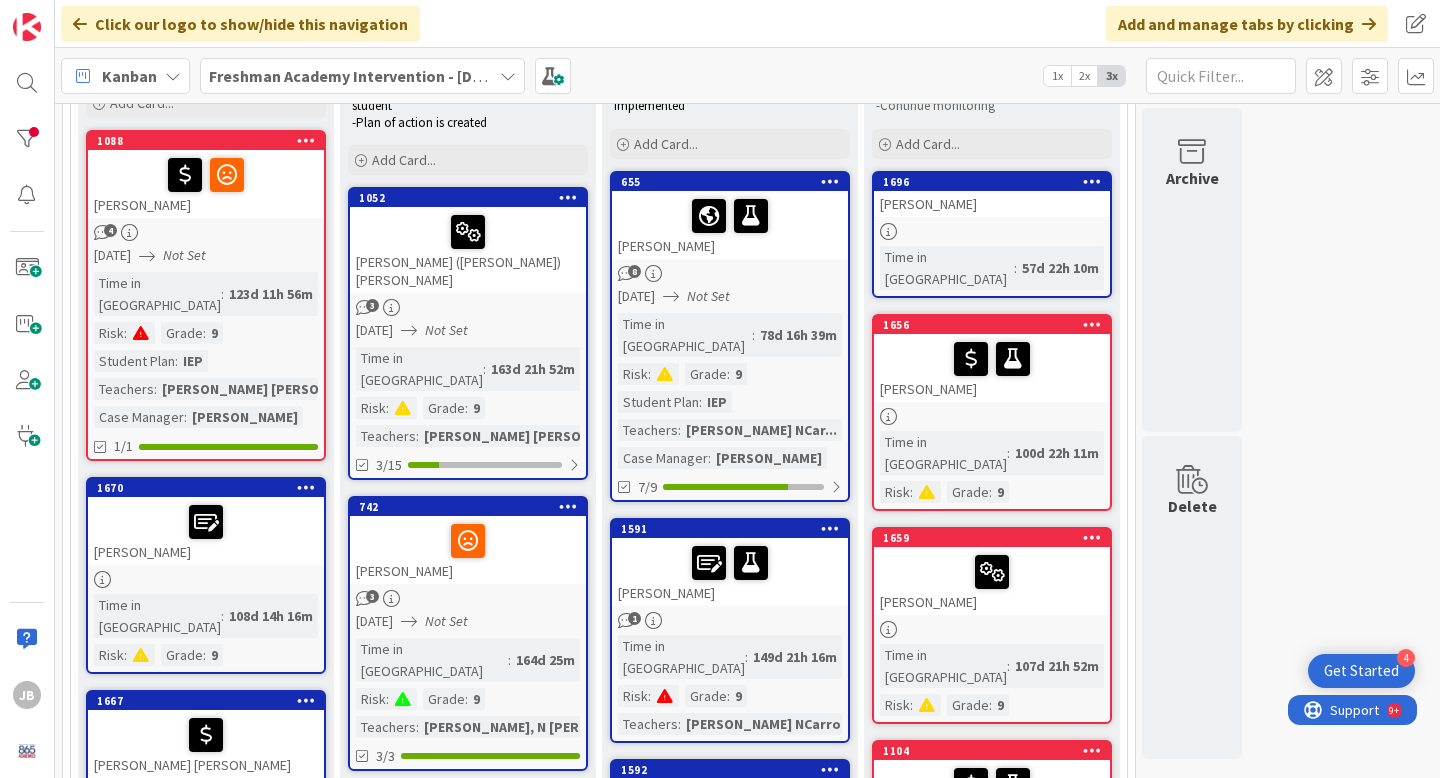 click on "Time in Column : 78d 16h 39m Risk : Grade : 9 Student Plan : IEP Teachers : [PERSON_NAME] NCar... Case Manager : [PERSON_NAME]" at bounding box center [730, 391] 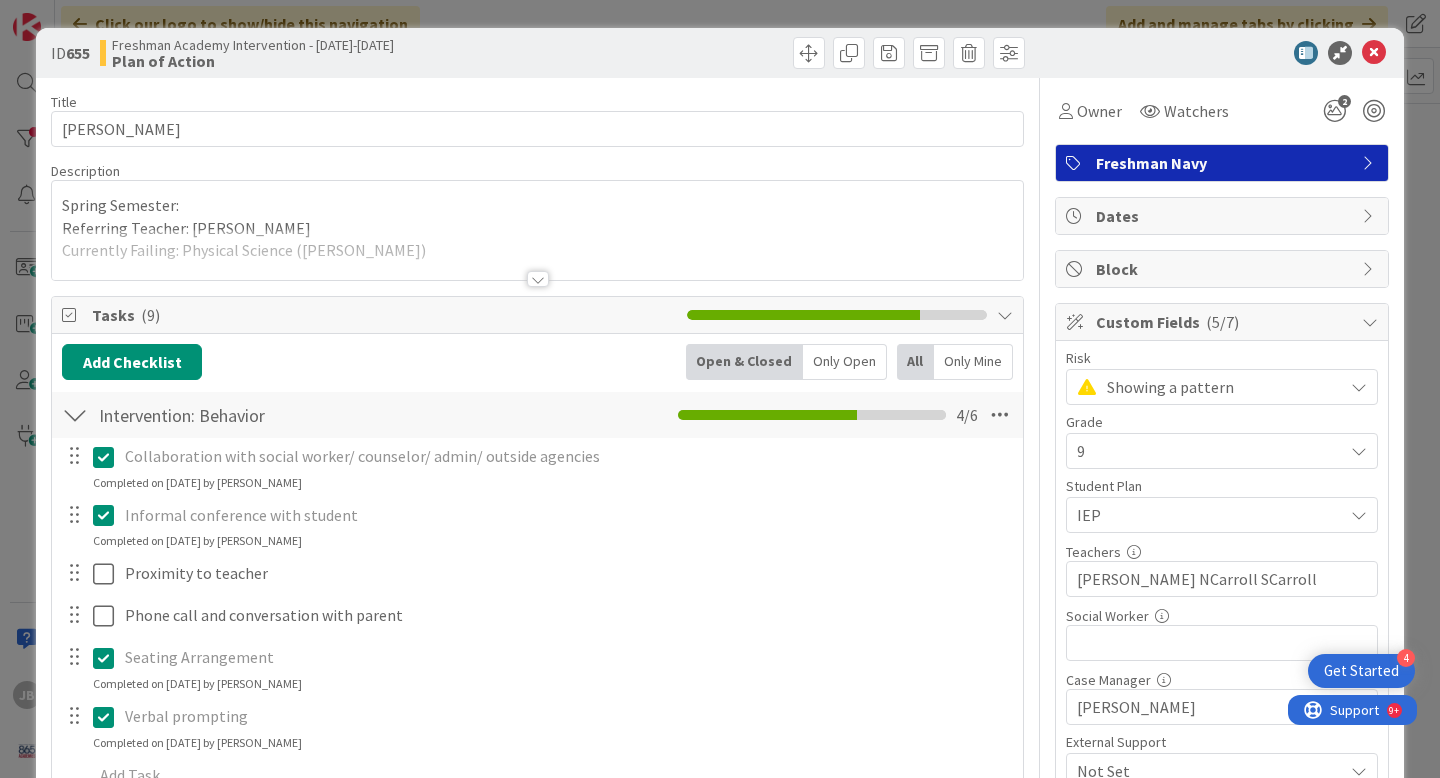 scroll, scrollTop: 0, scrollLeft: 0, axis: both 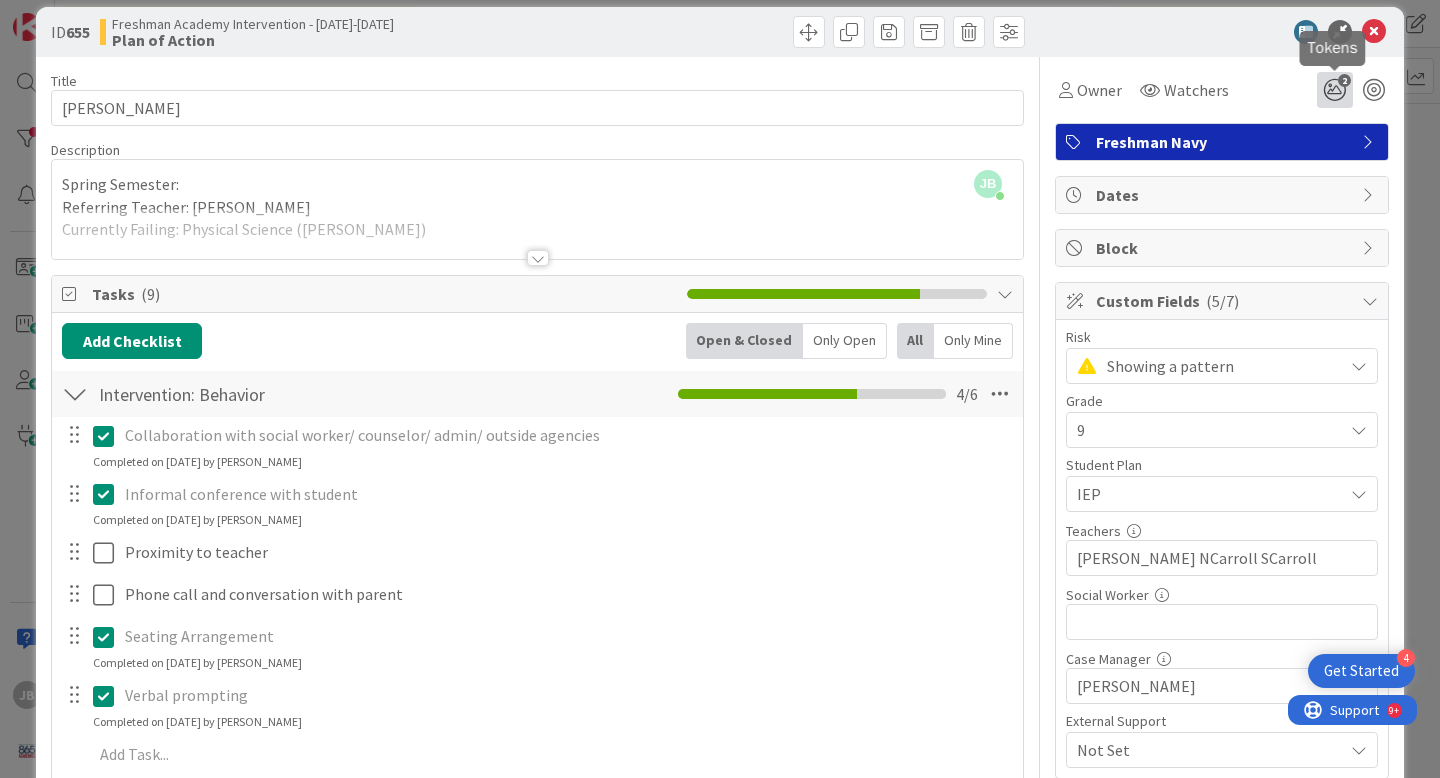 click on "2" at bounding box center [1335, 90] 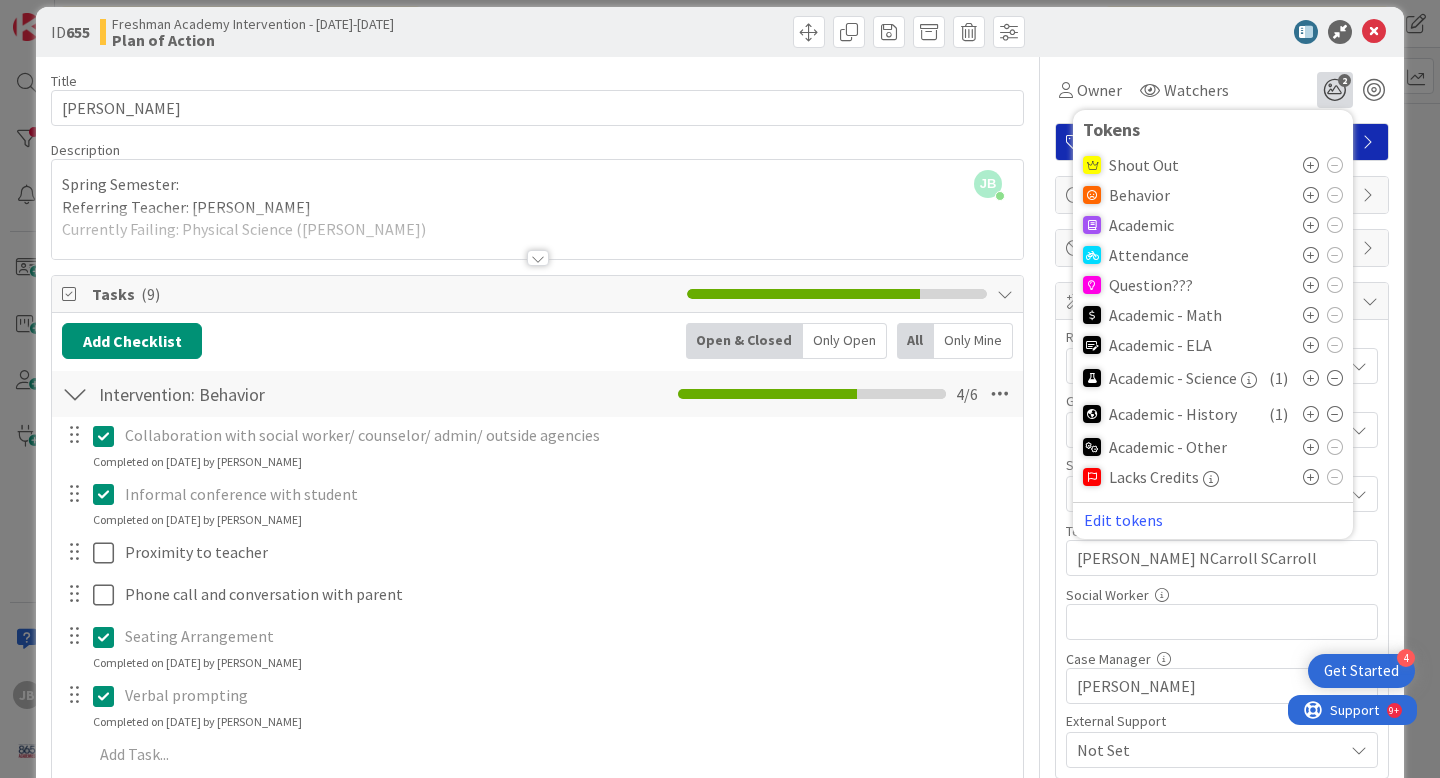 click at bounding box center [1212, 32] 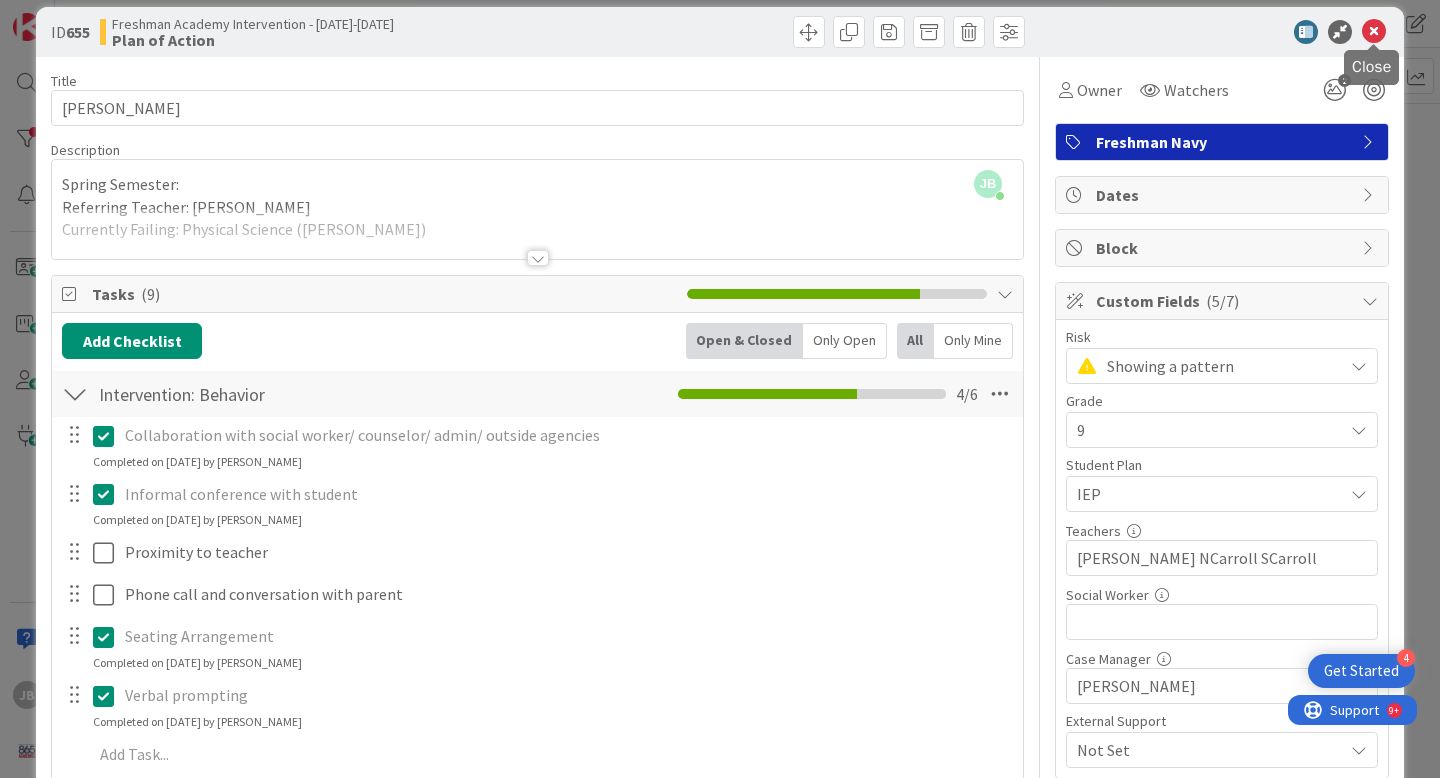 click at bounding box center (1374, 32) 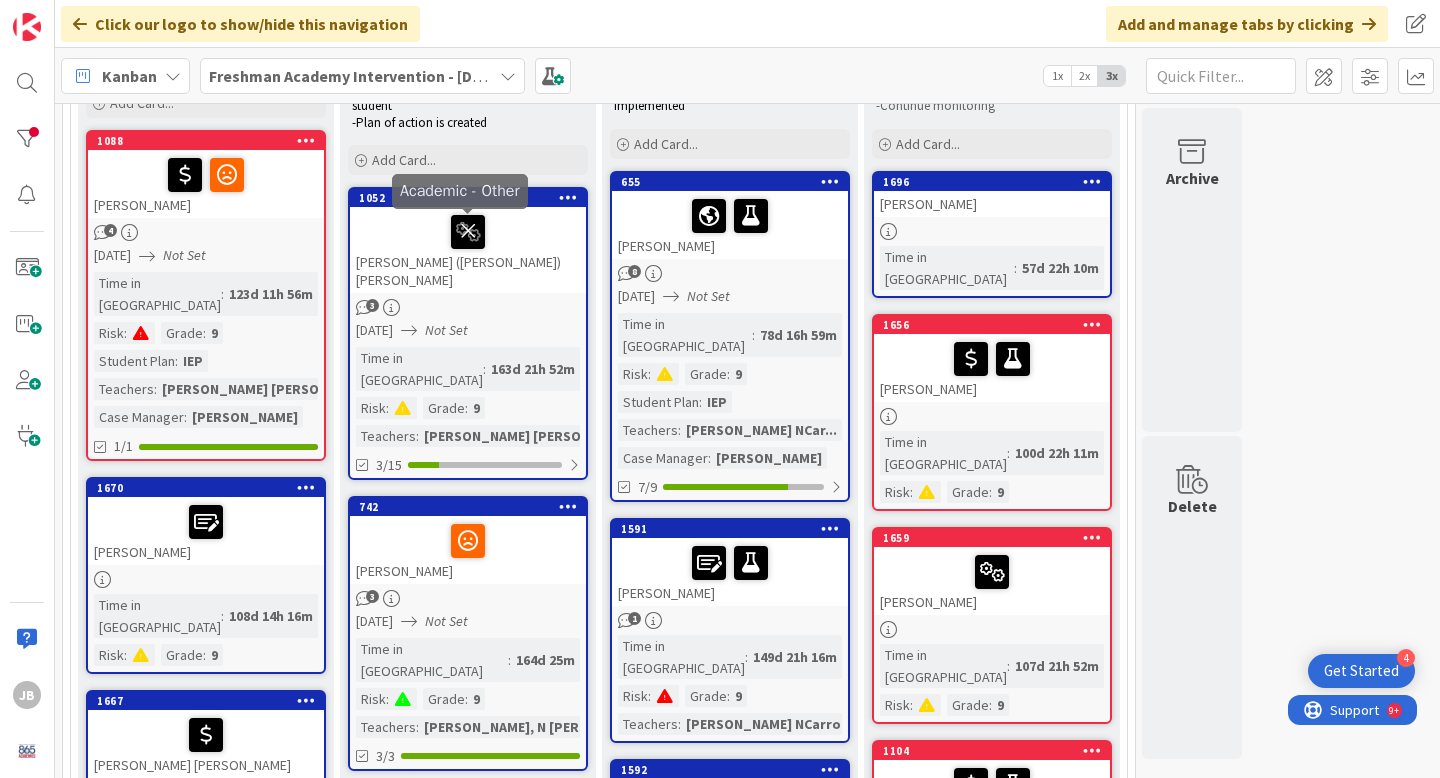 scroll, scrollTop: 0, scrollLeft: 0, axis: both 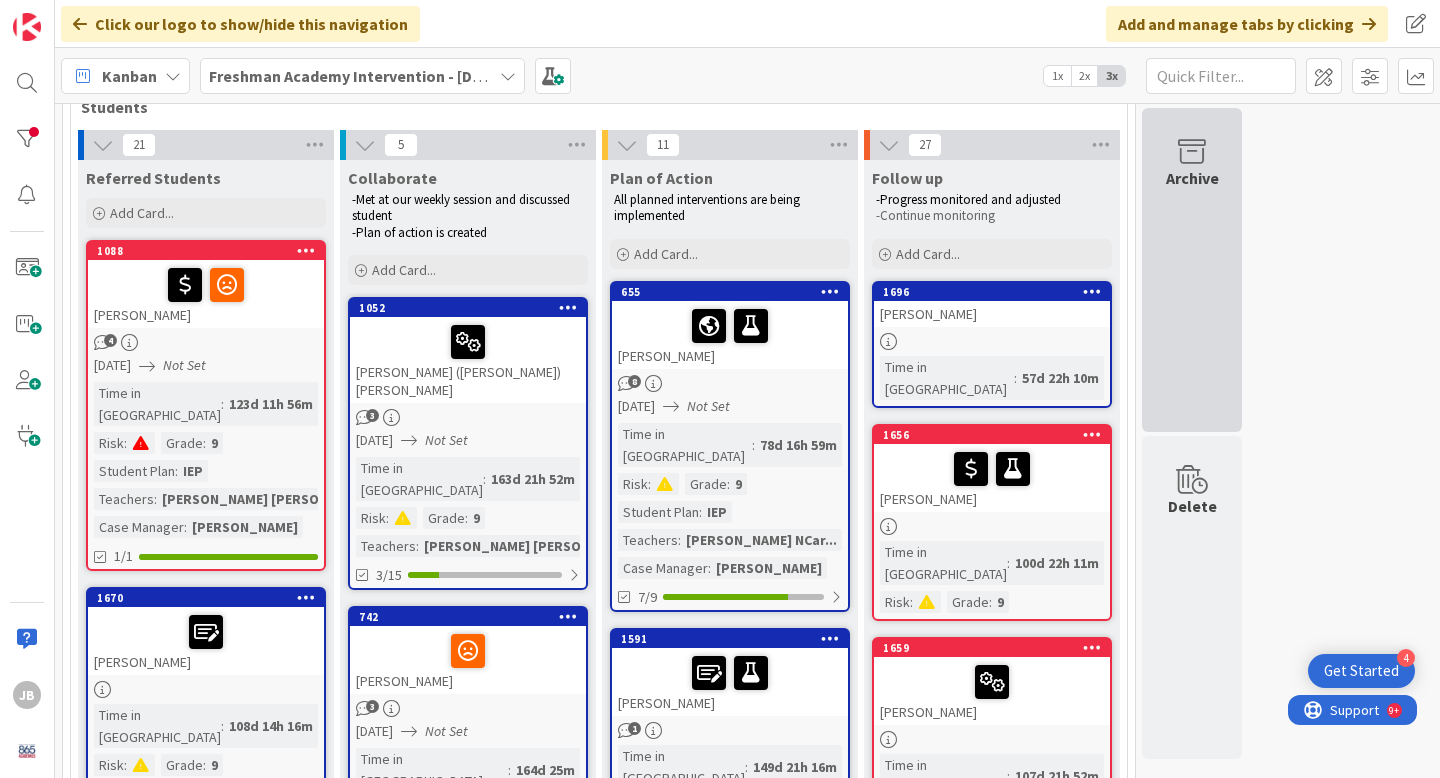 click at bounding box center [1192, 152] 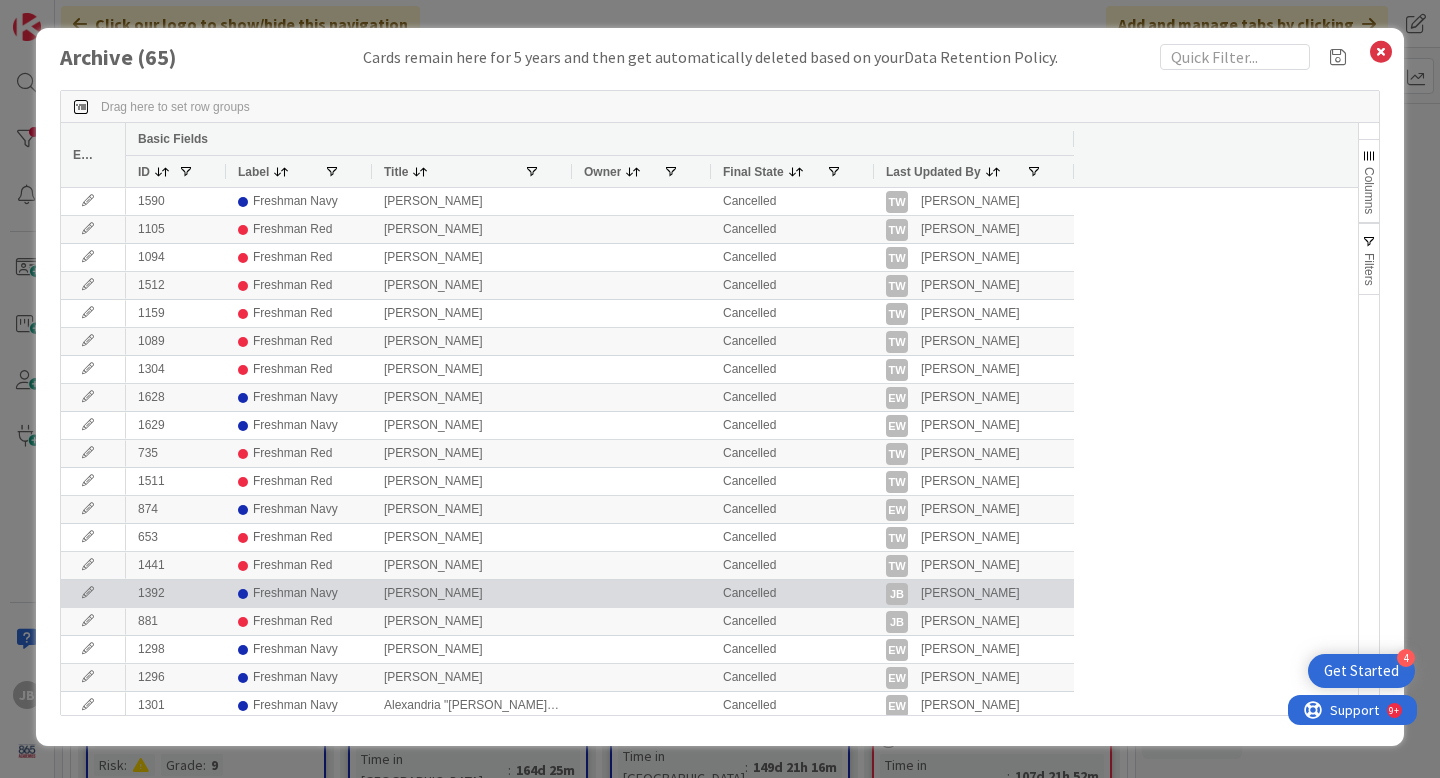 scroll, scrollTop: 48, scrollLeft: 0, axis: vertical 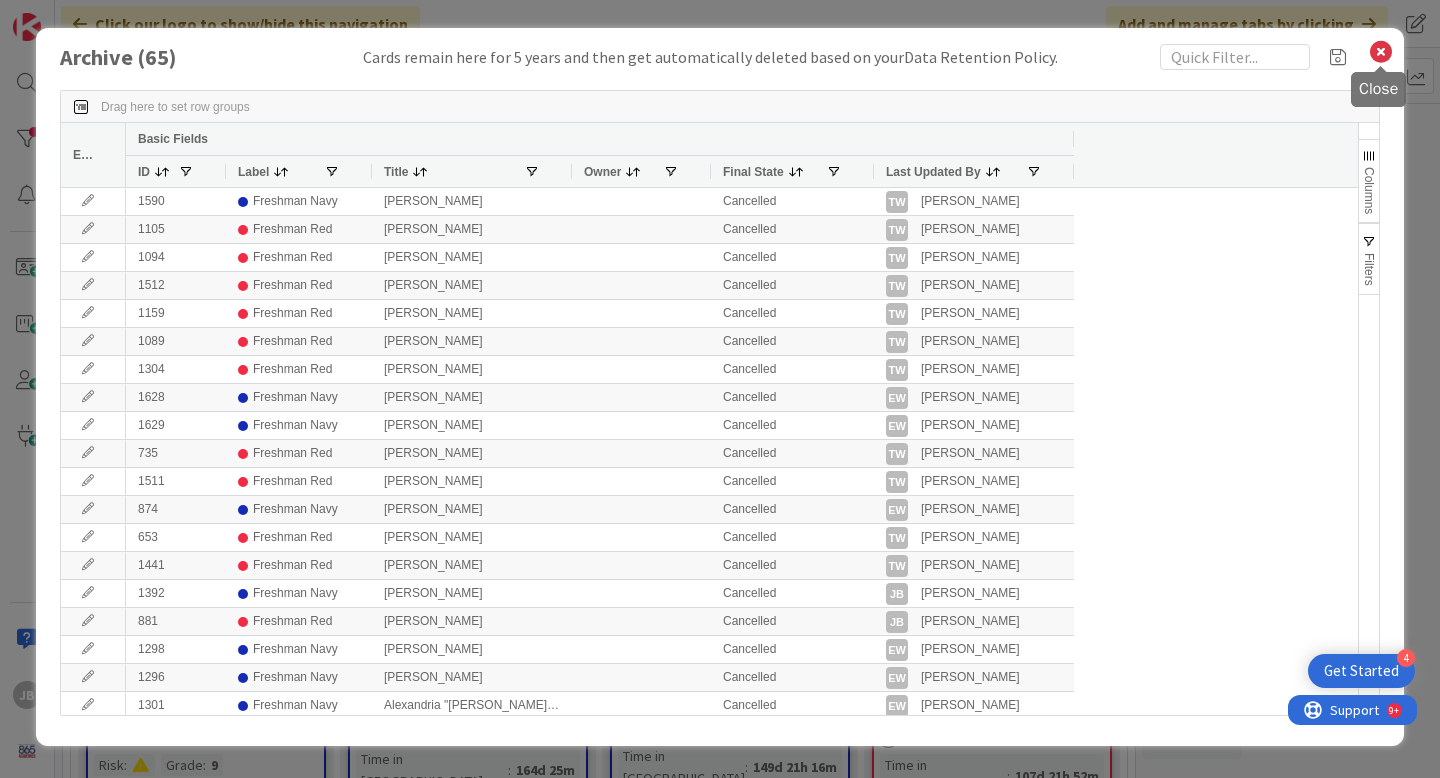 click at bounding box center [1381, 52] 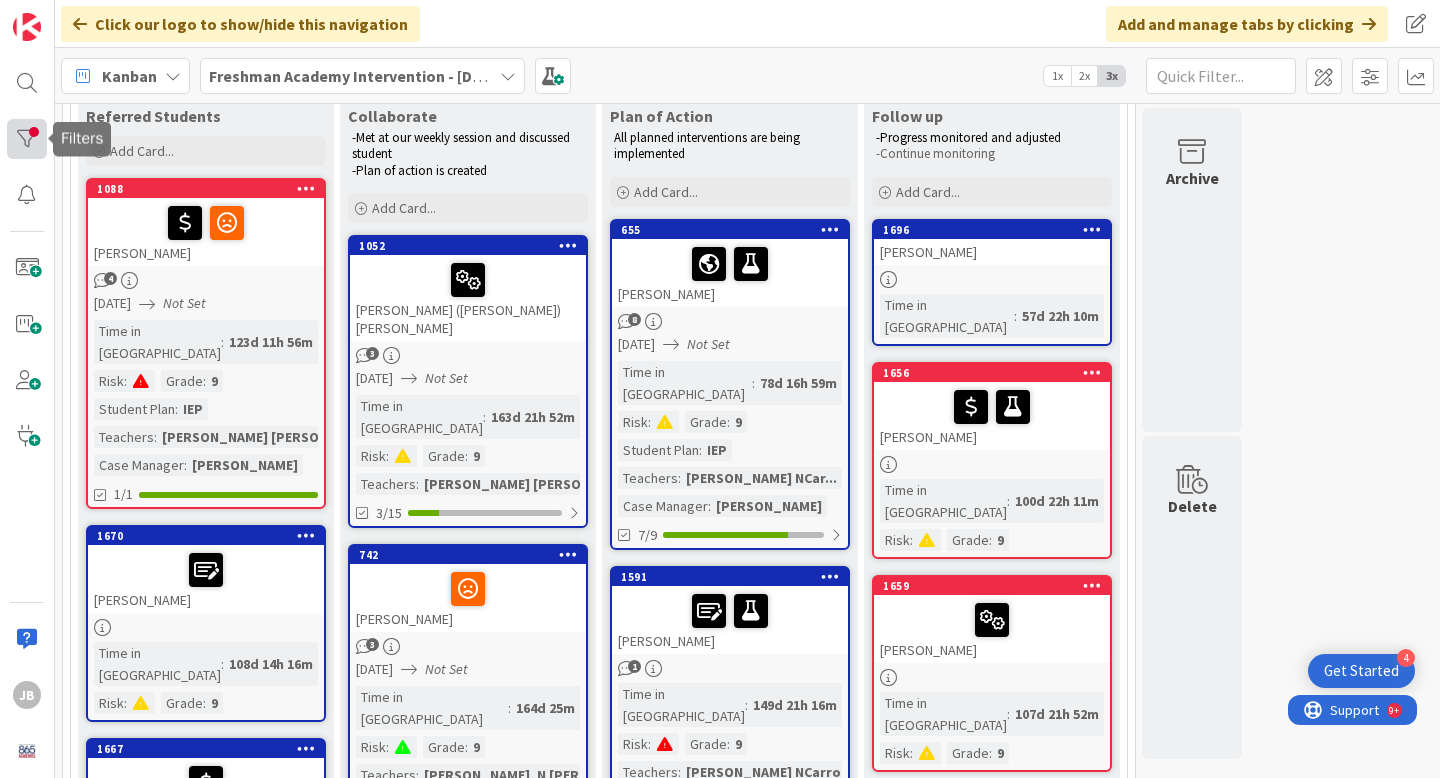 click at bounding box center [27, 139] 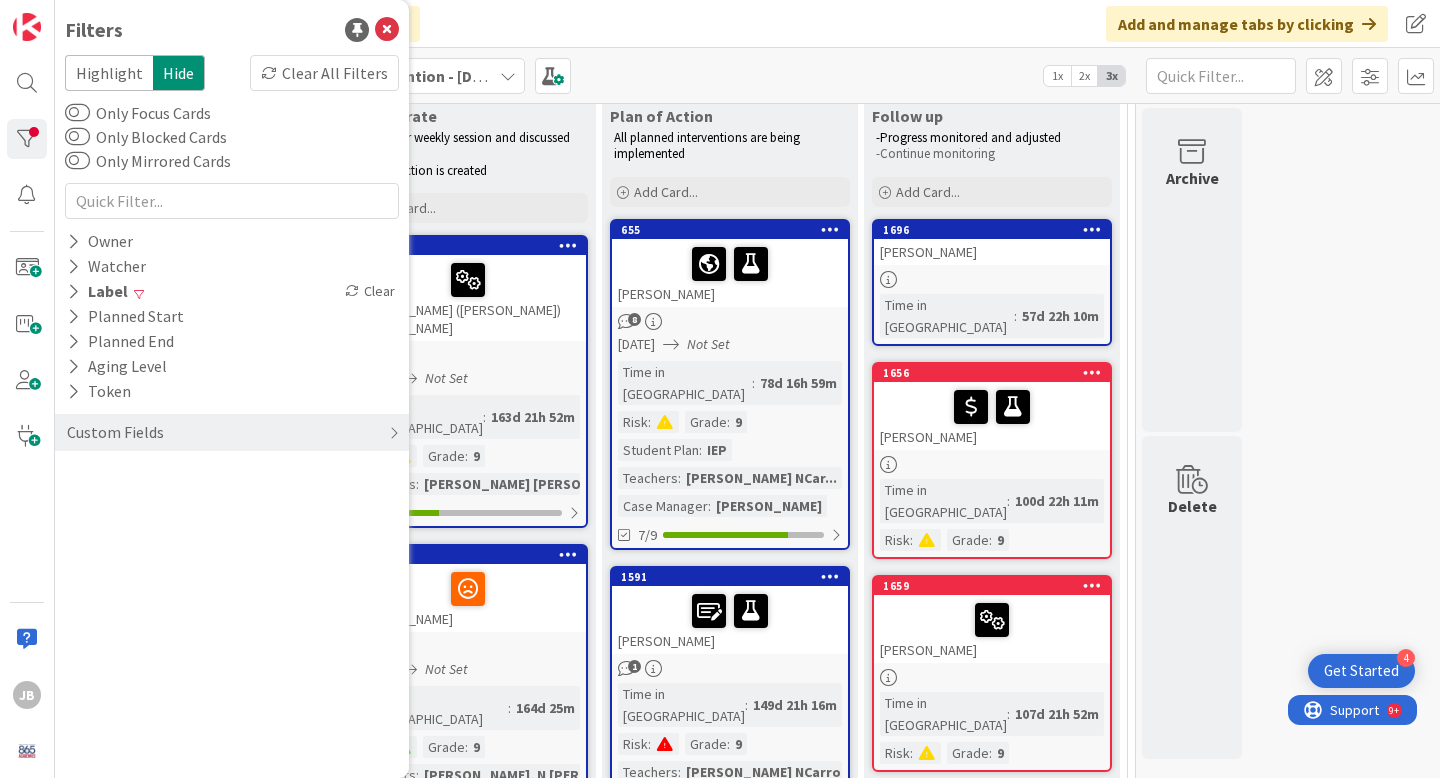 click on "Click our logo to show/hide this navigation Add and manage tabs by clicking" at bounding box center (747, 24) 